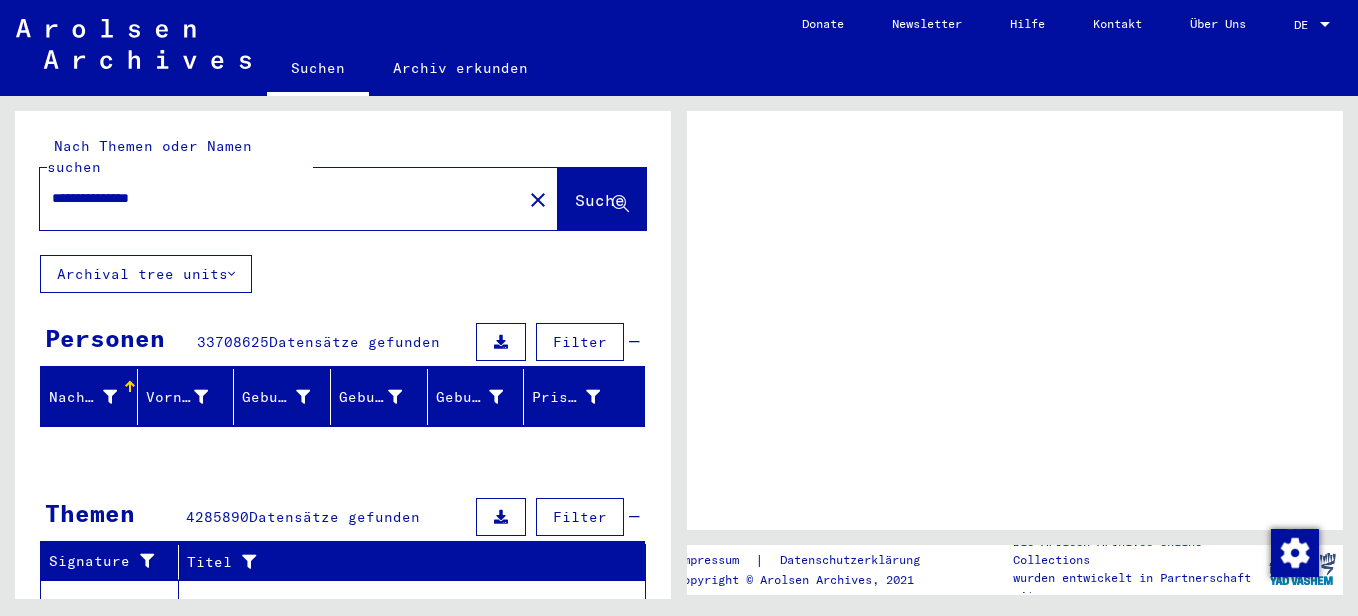 scroll, scrollTop: 0, scrollLeft: 0, axis: both 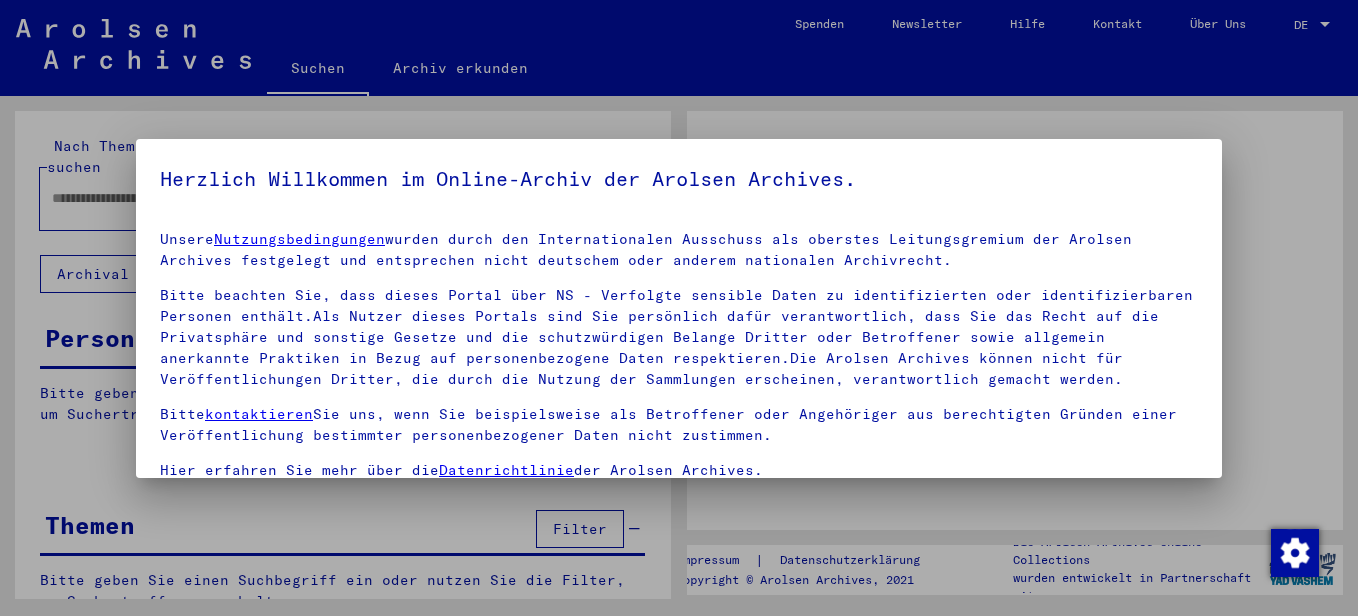 type on "**********" 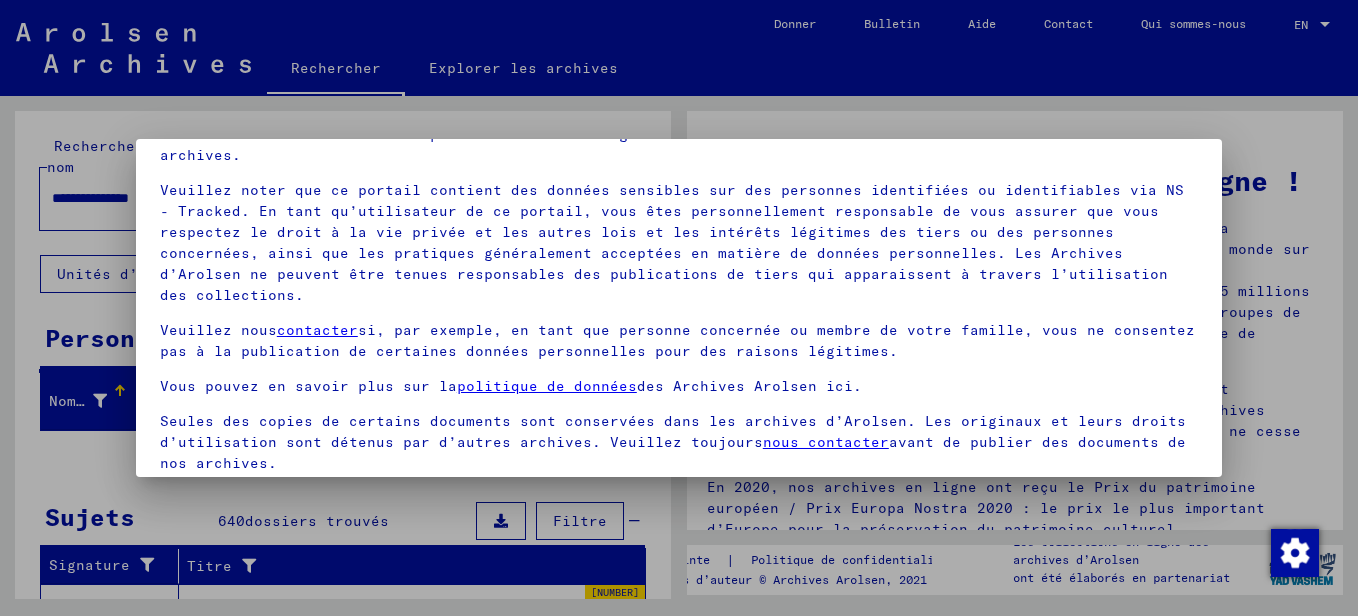 scroll, scrollTop: 161, scrollLeft: 0, axis: vertical 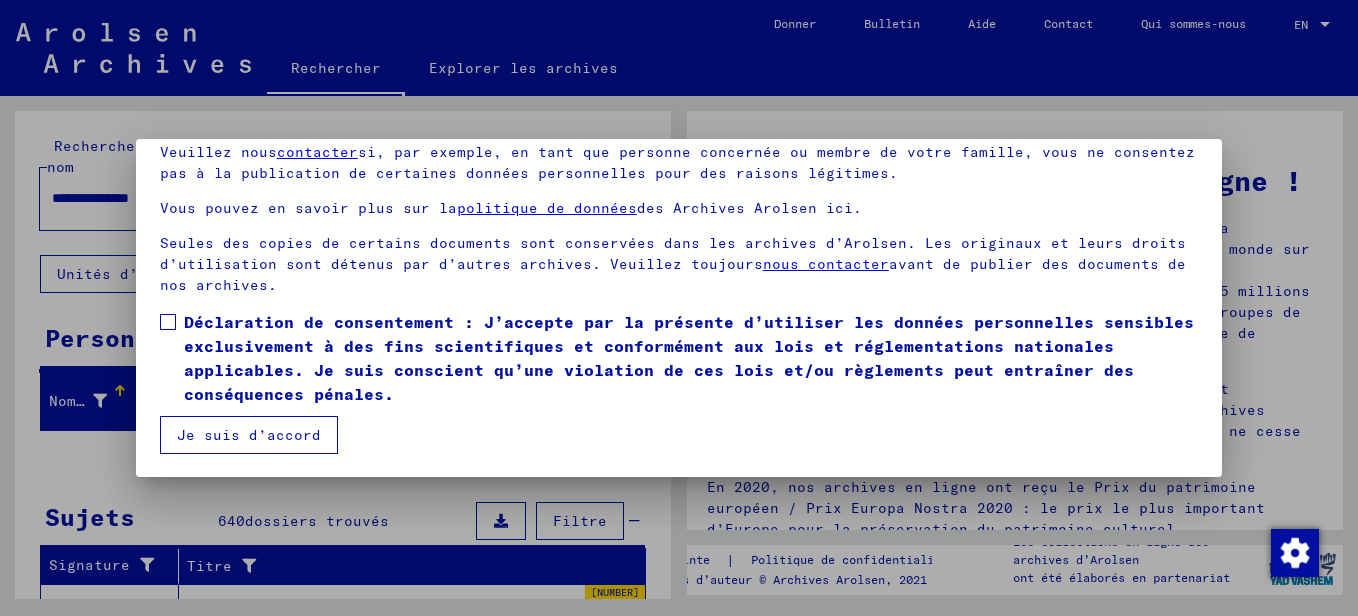 click on "Je suis d’accord" at bounding box center (249, 435) 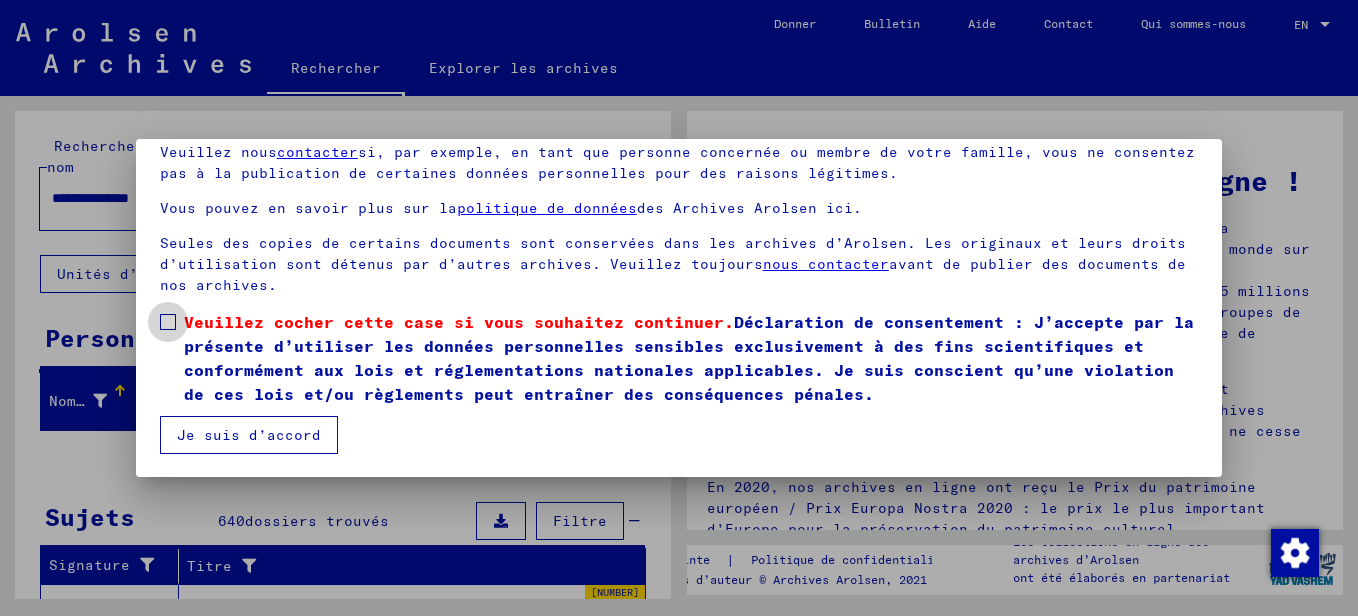 click at bounding box center (168, 322) 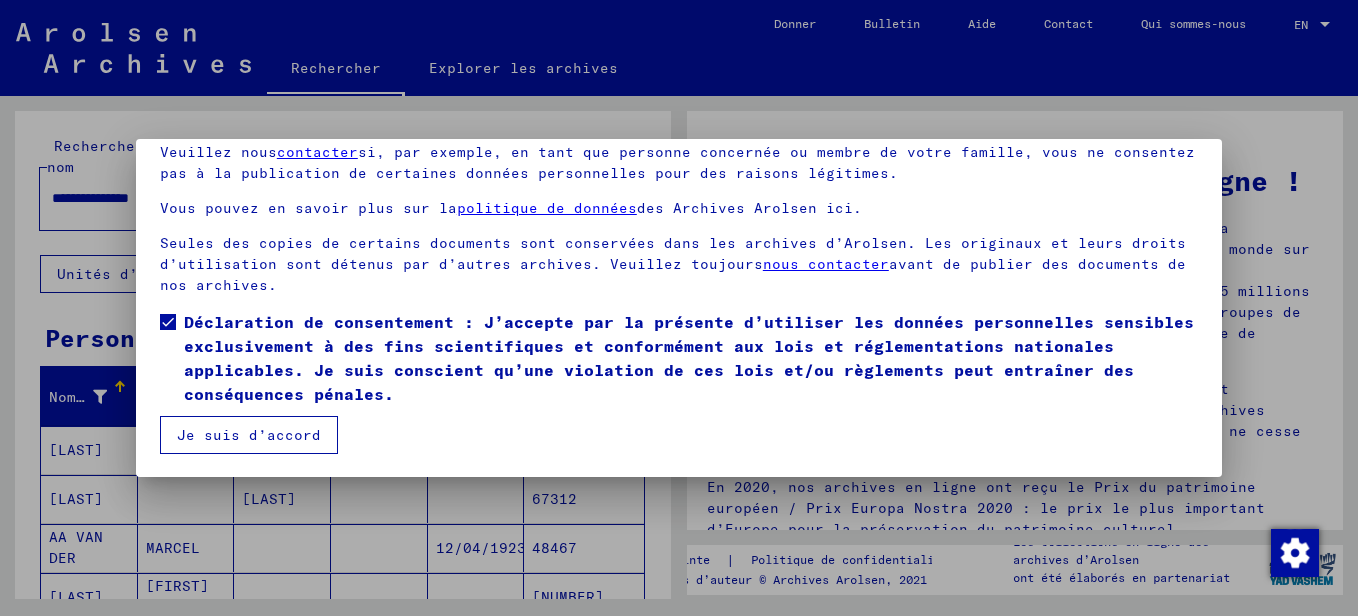 scroll, scrollTop: 0, scrollLeft: 0, axis: both 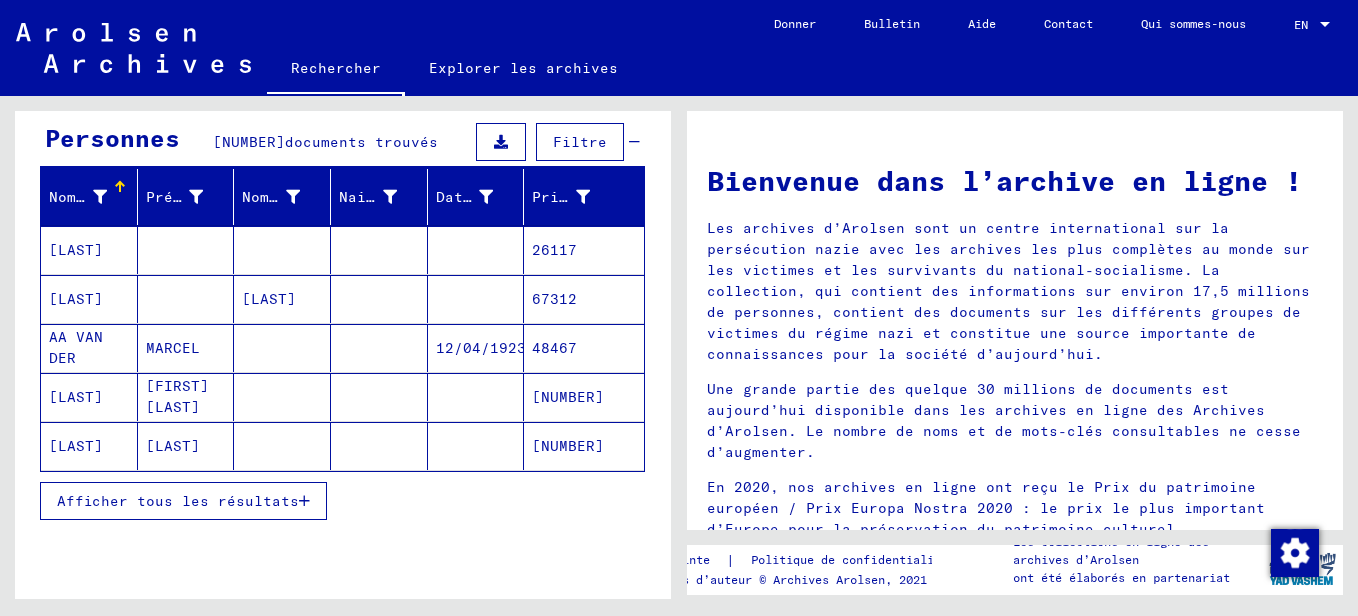 click on "Afficher tous les résultats" at bounding box center (178, 501) 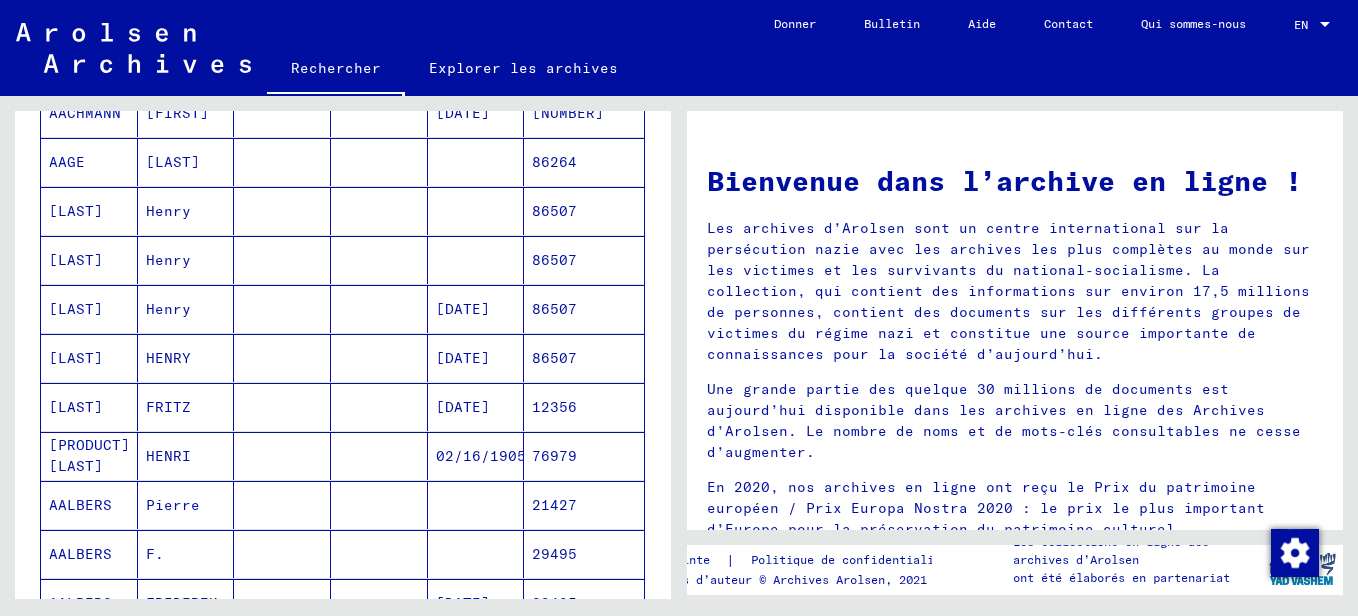 scroll, scrollTop: 1200, scrollLeft: 0, axis: vertical 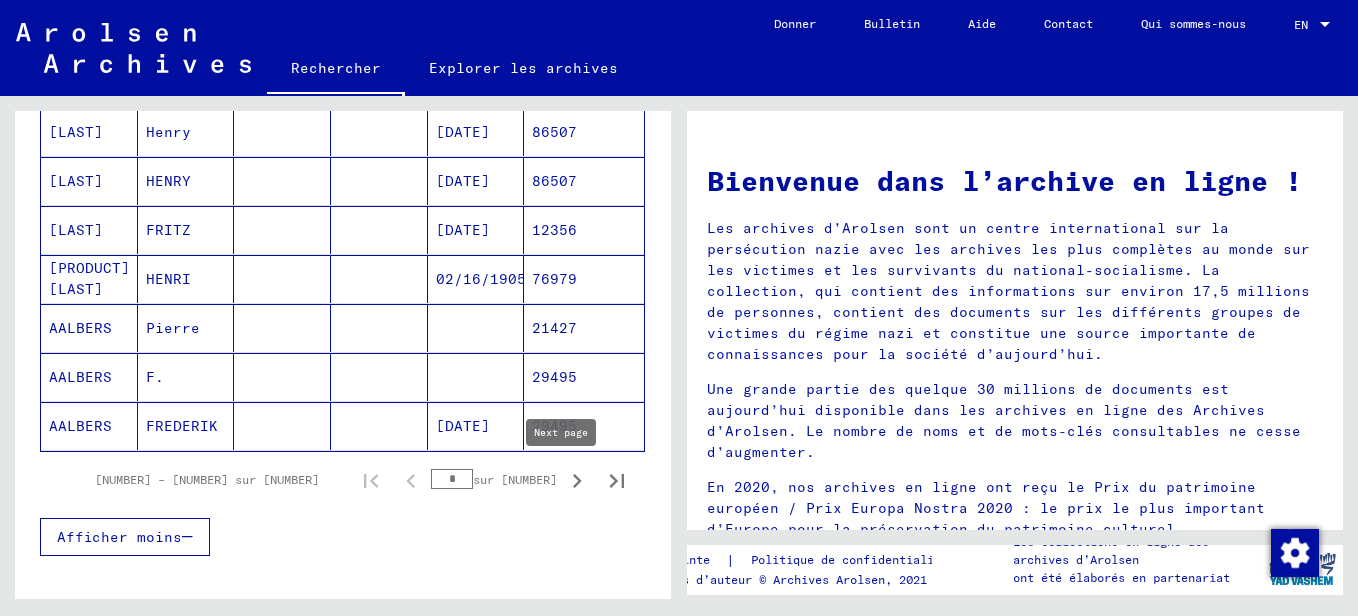 click 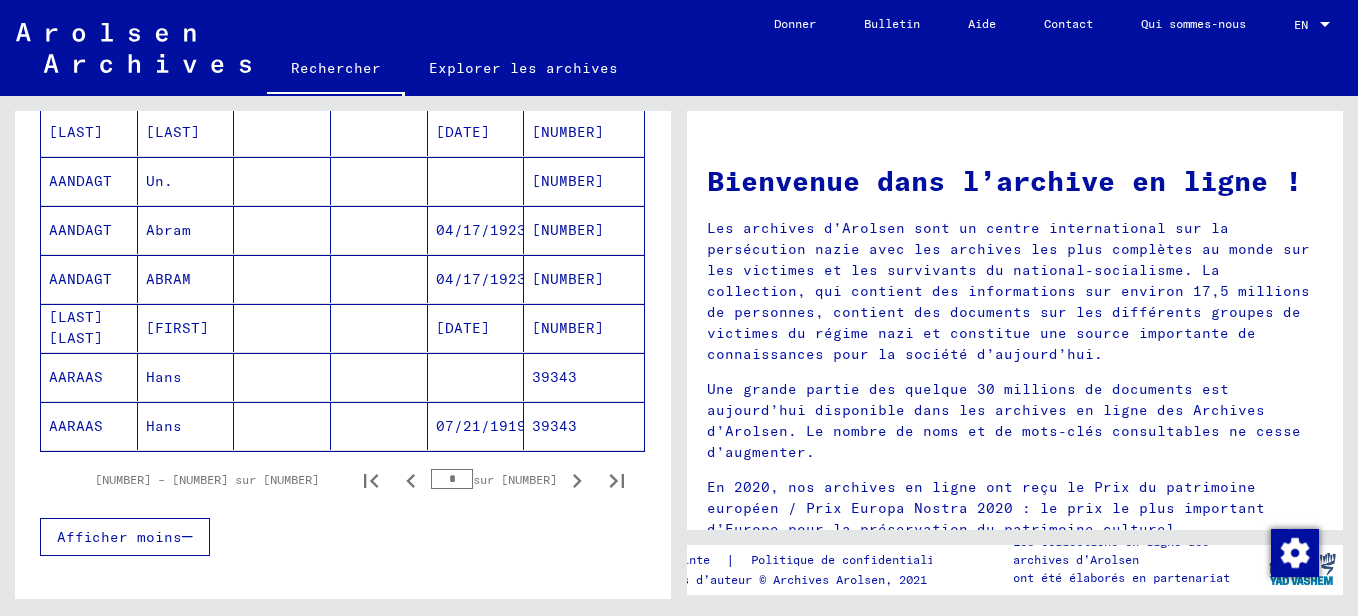 click 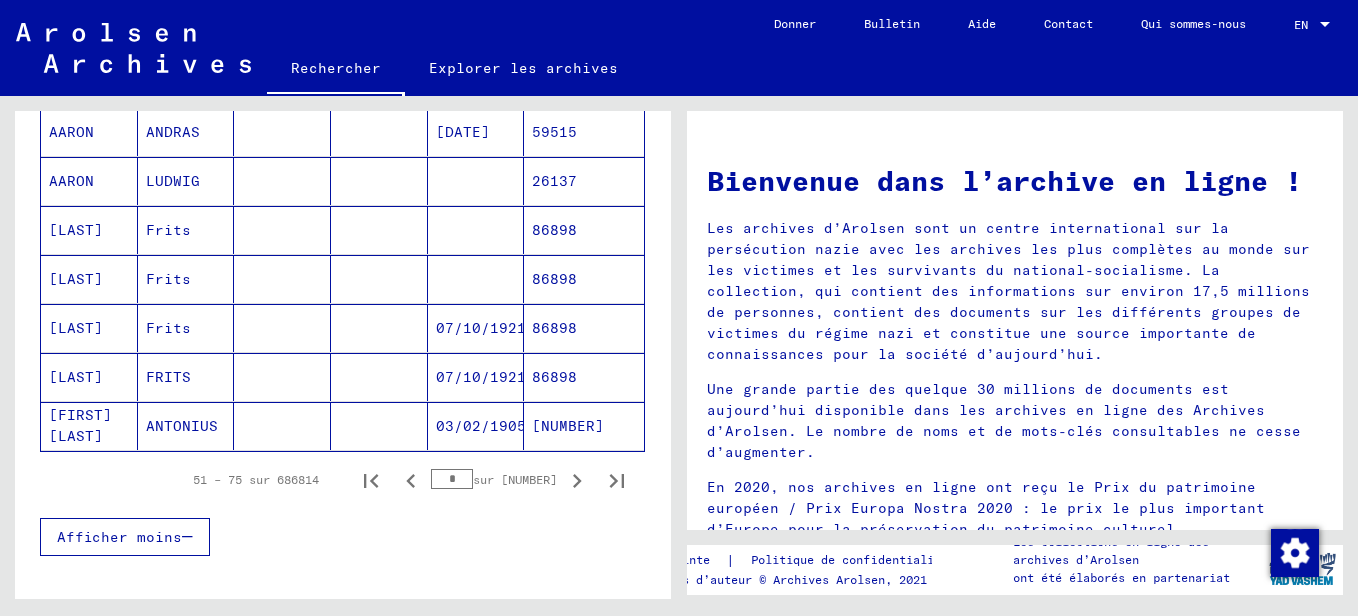 click 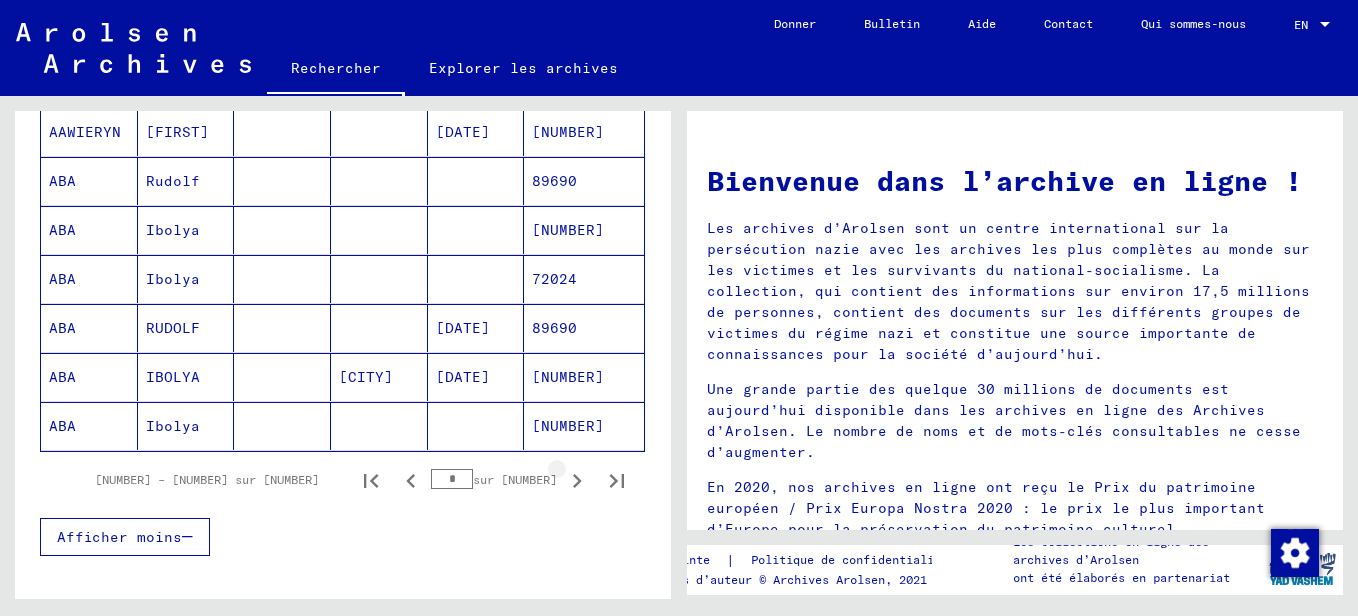 click 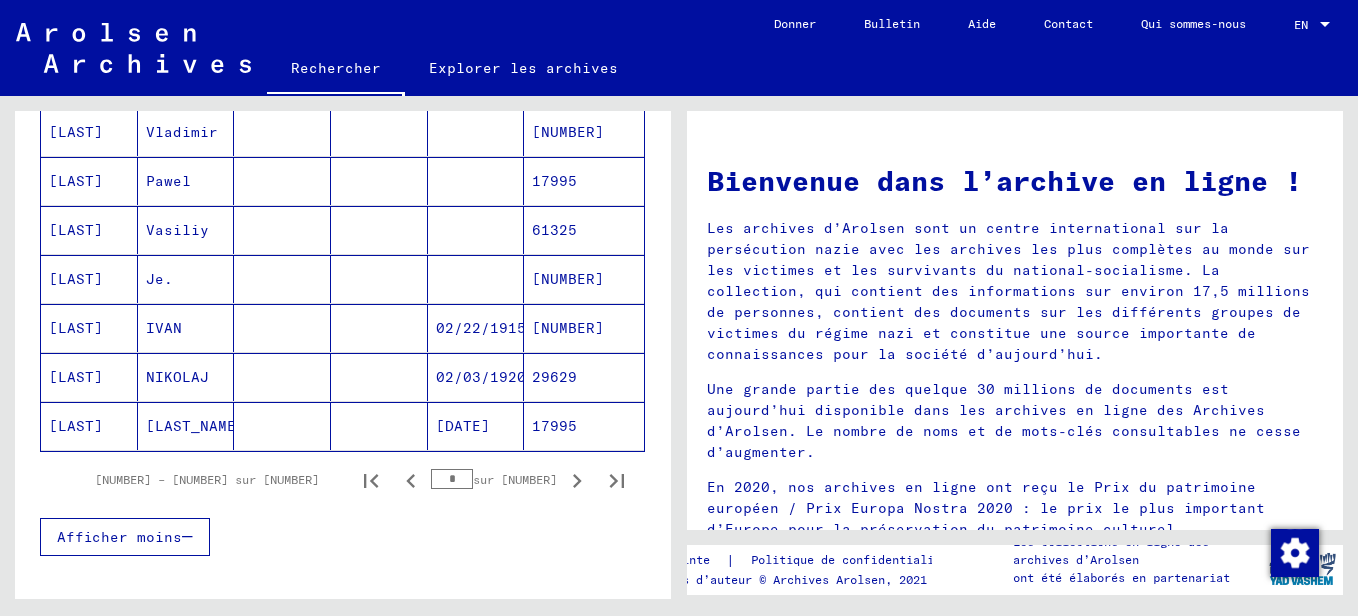 click 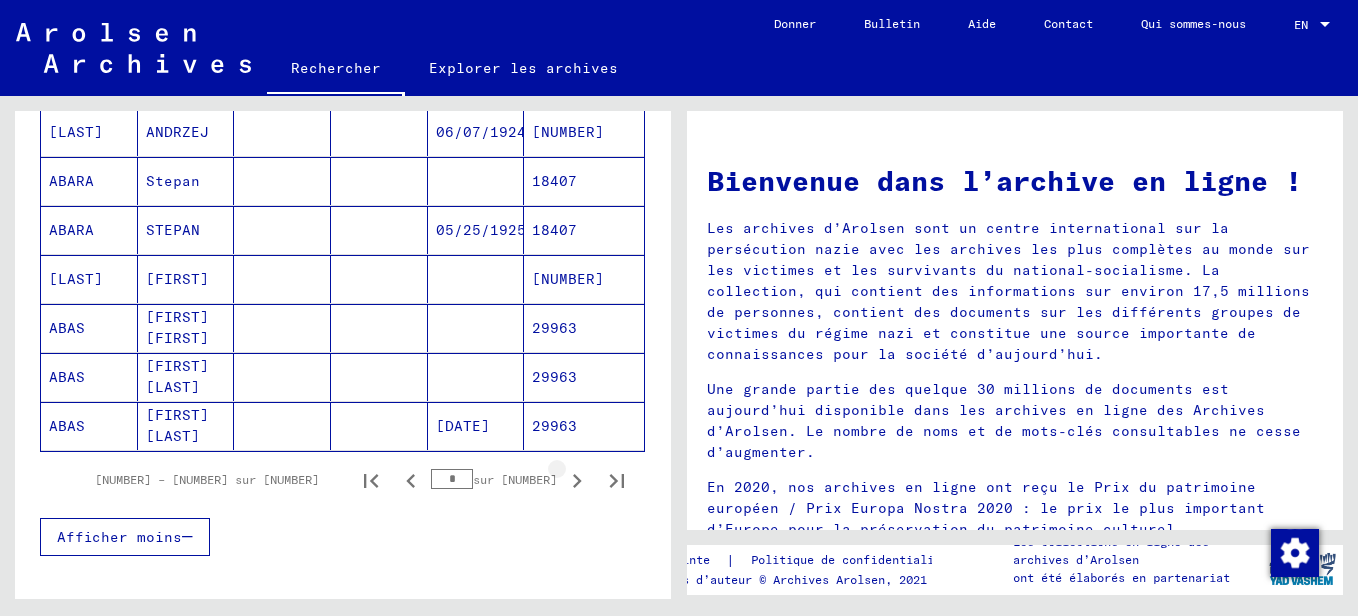 click 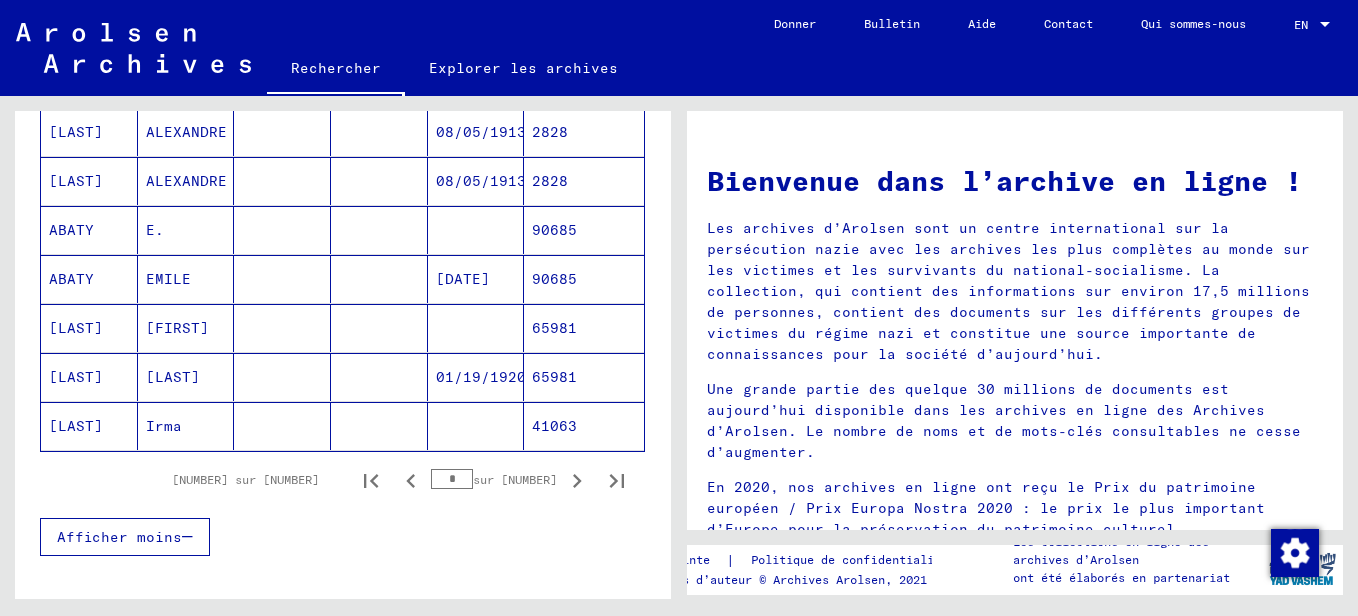 click 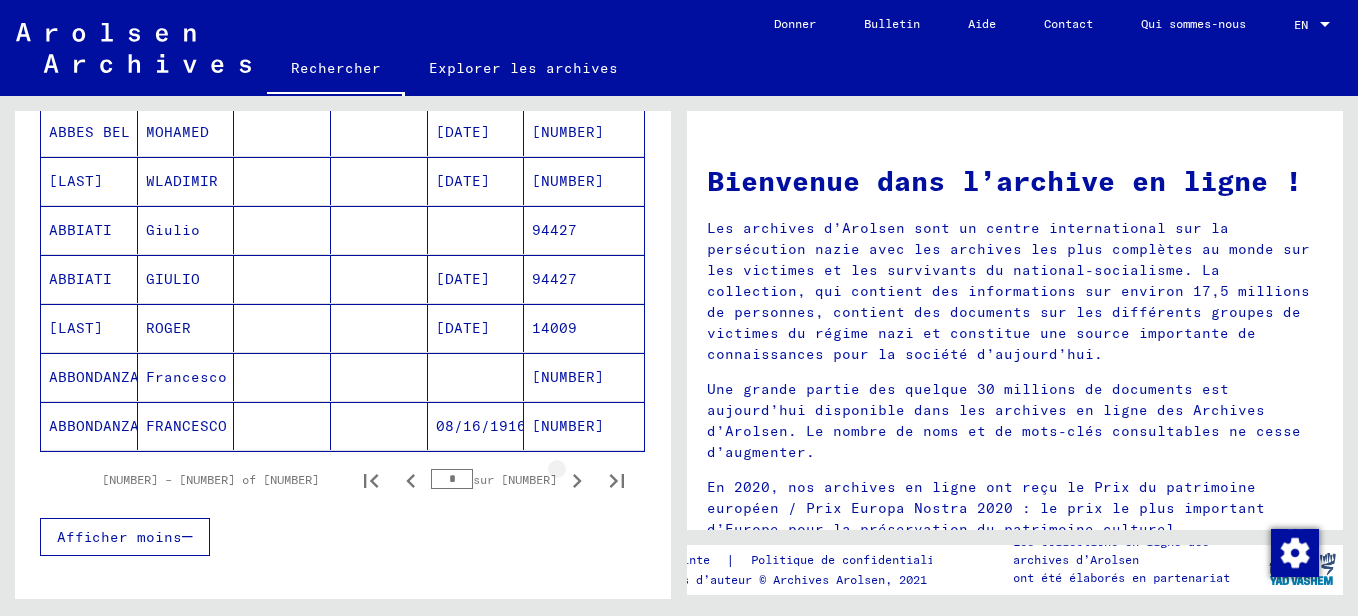 click 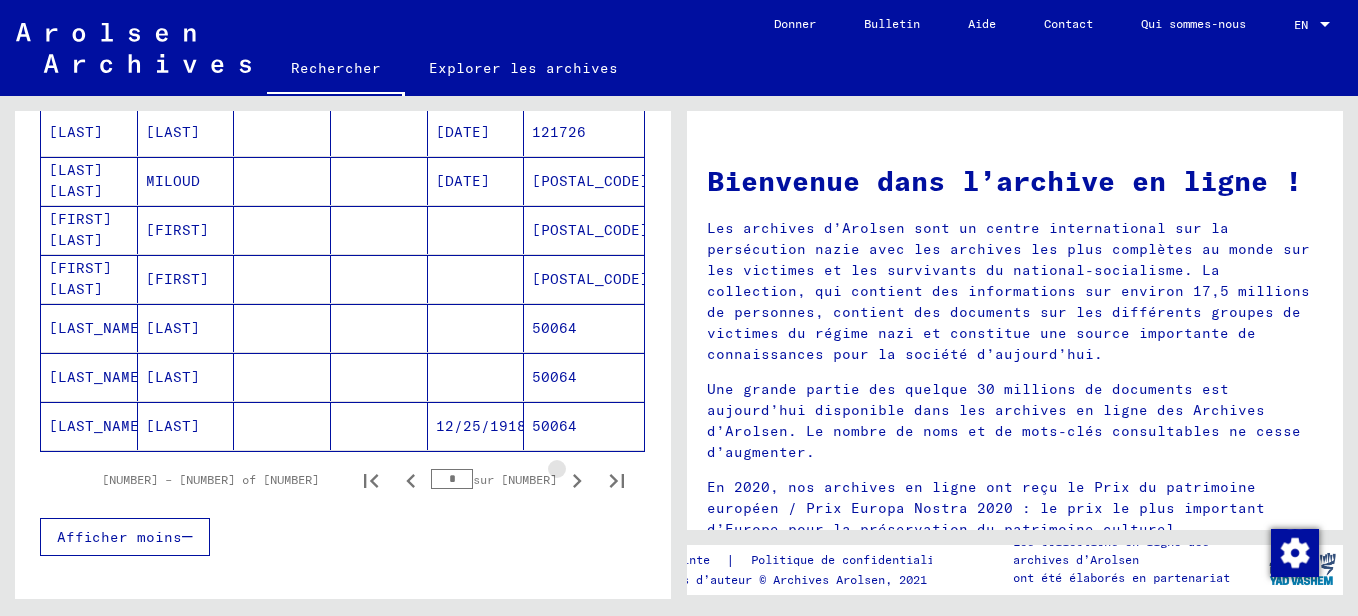 click 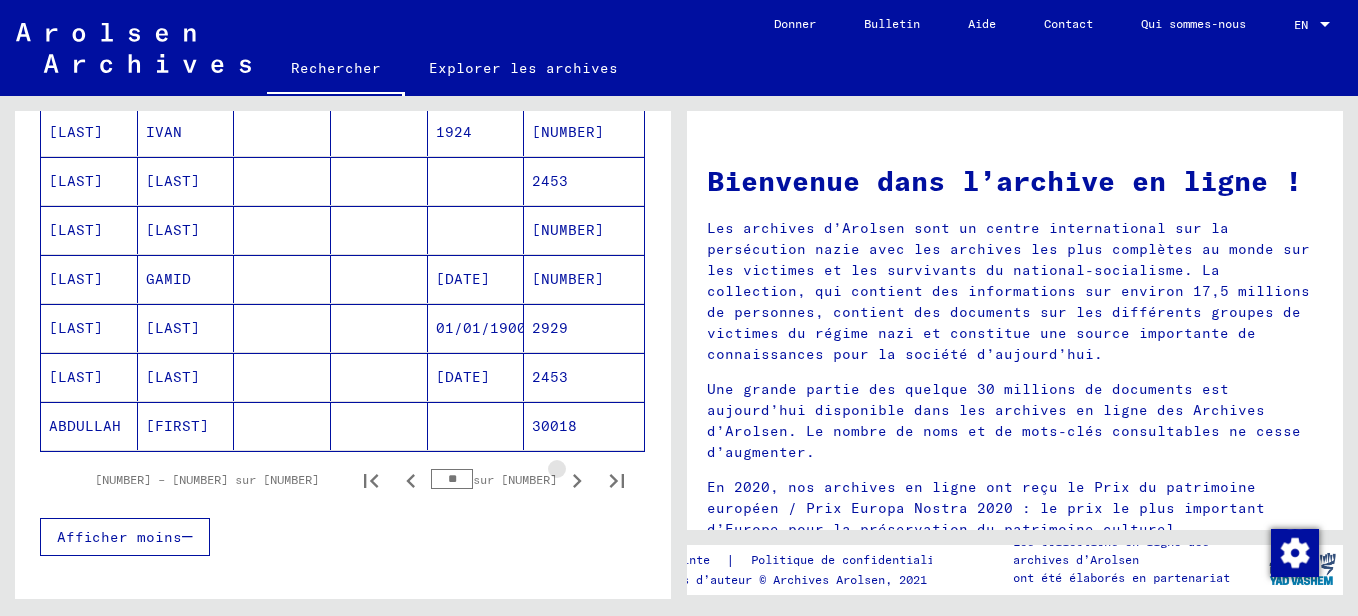 click 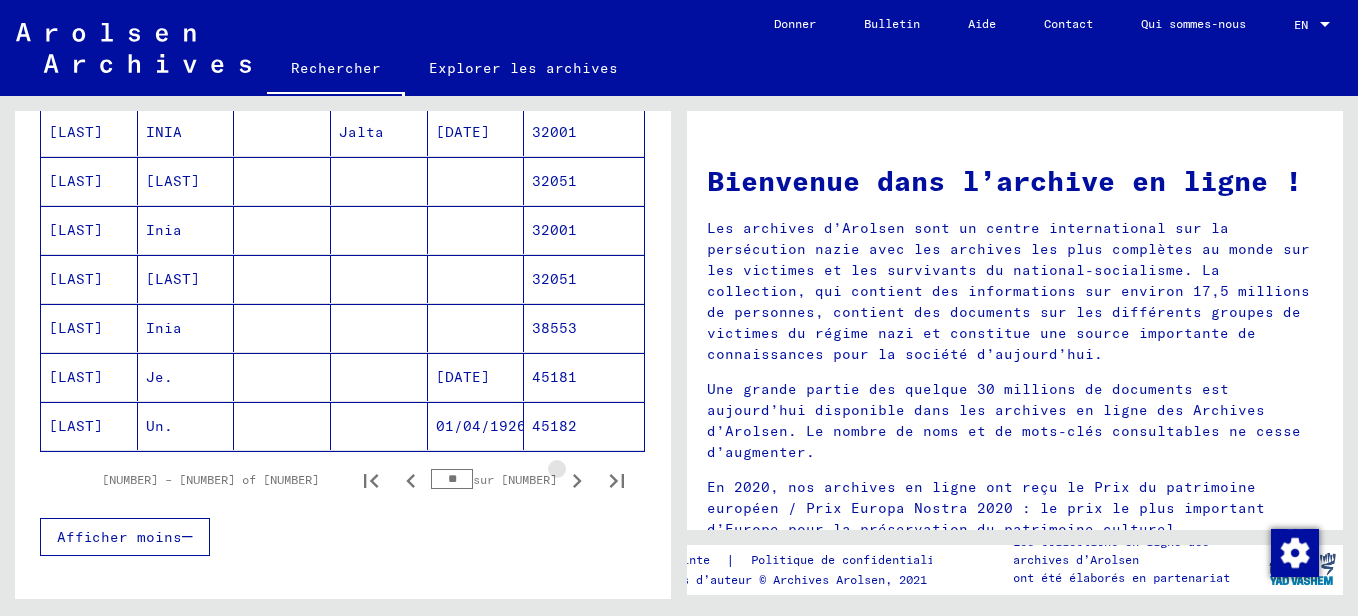 click 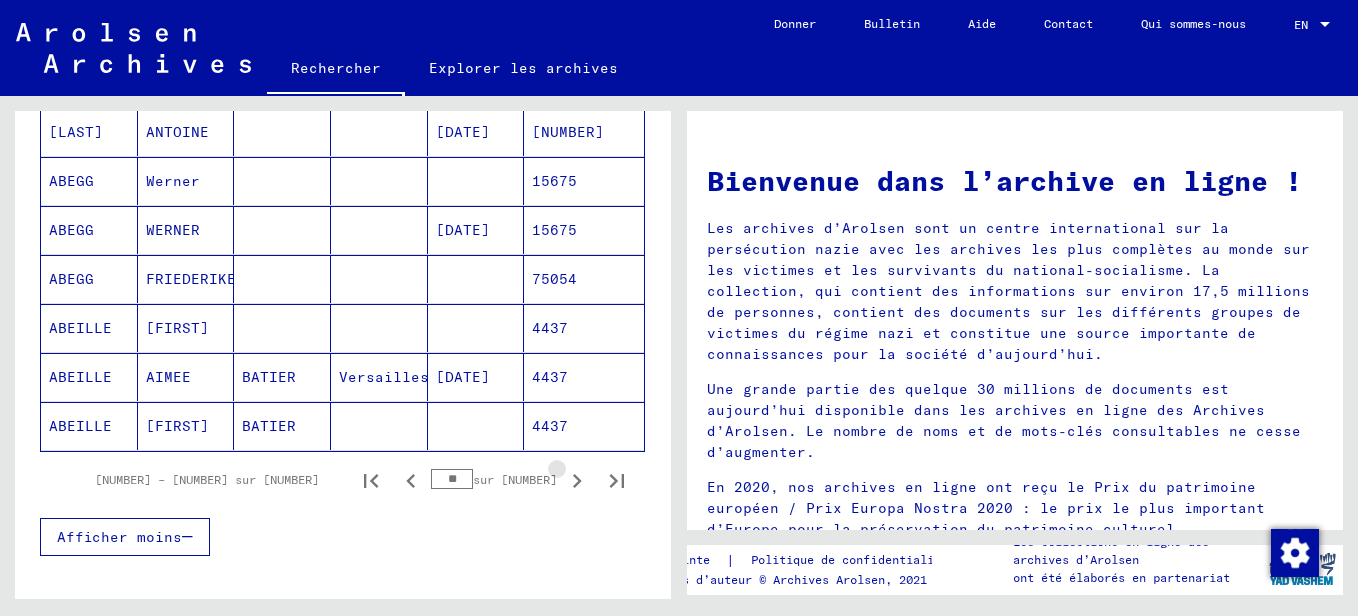 click 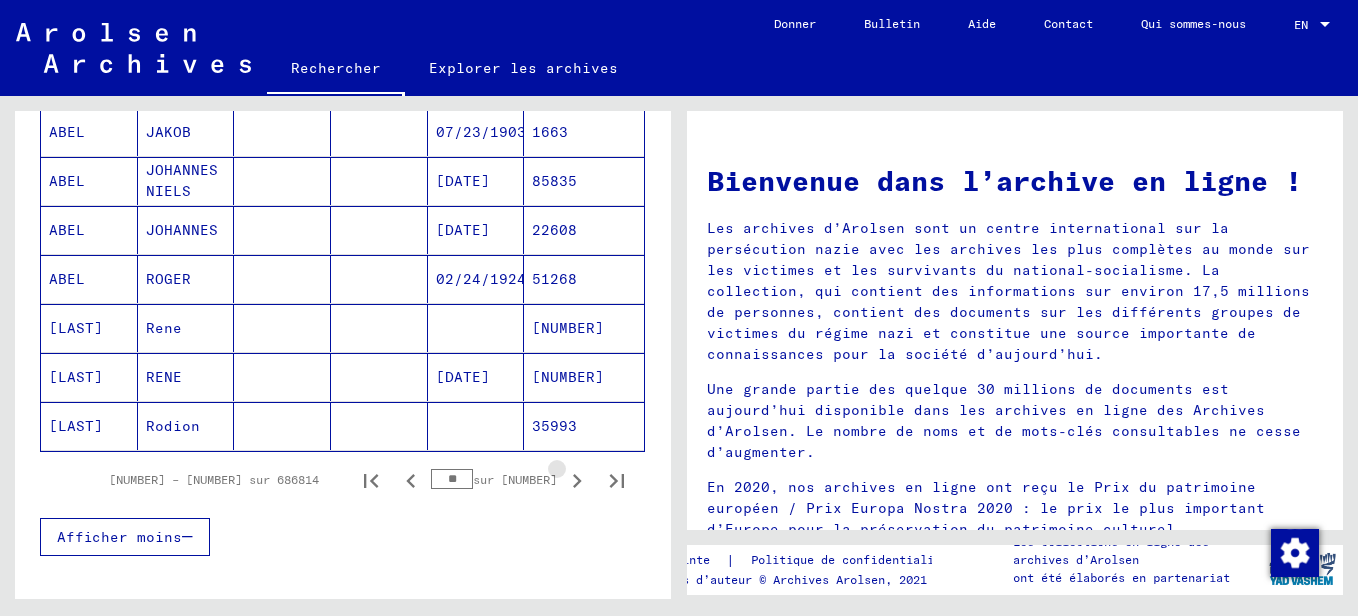 click 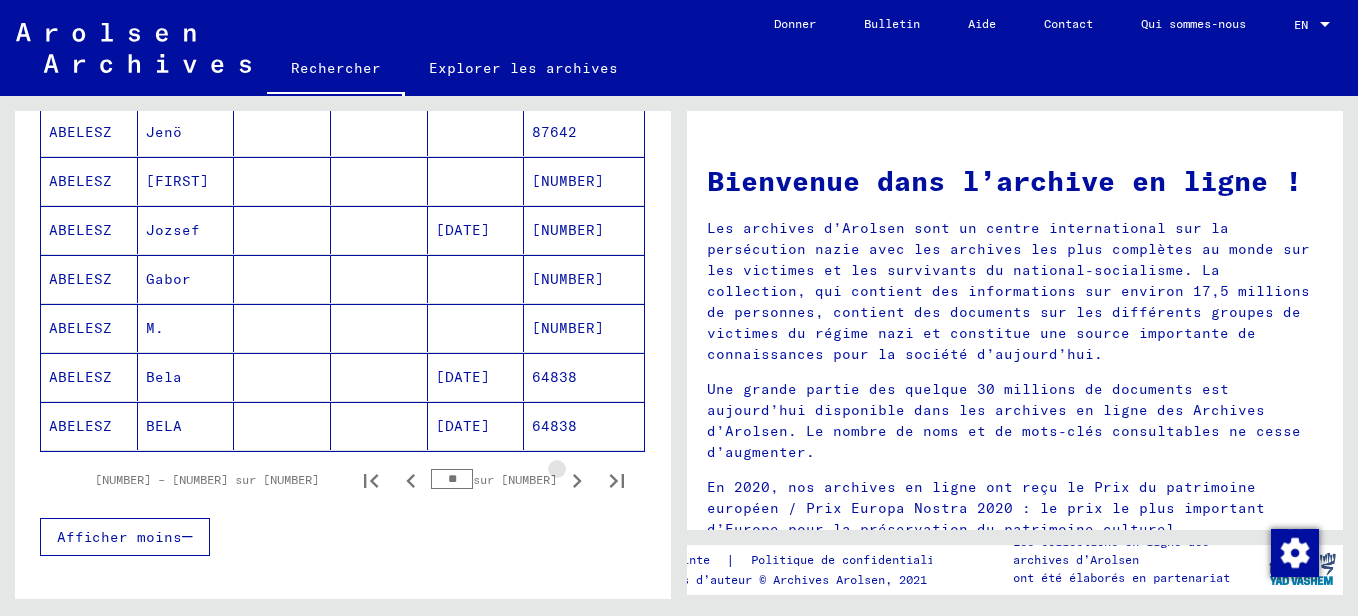 click 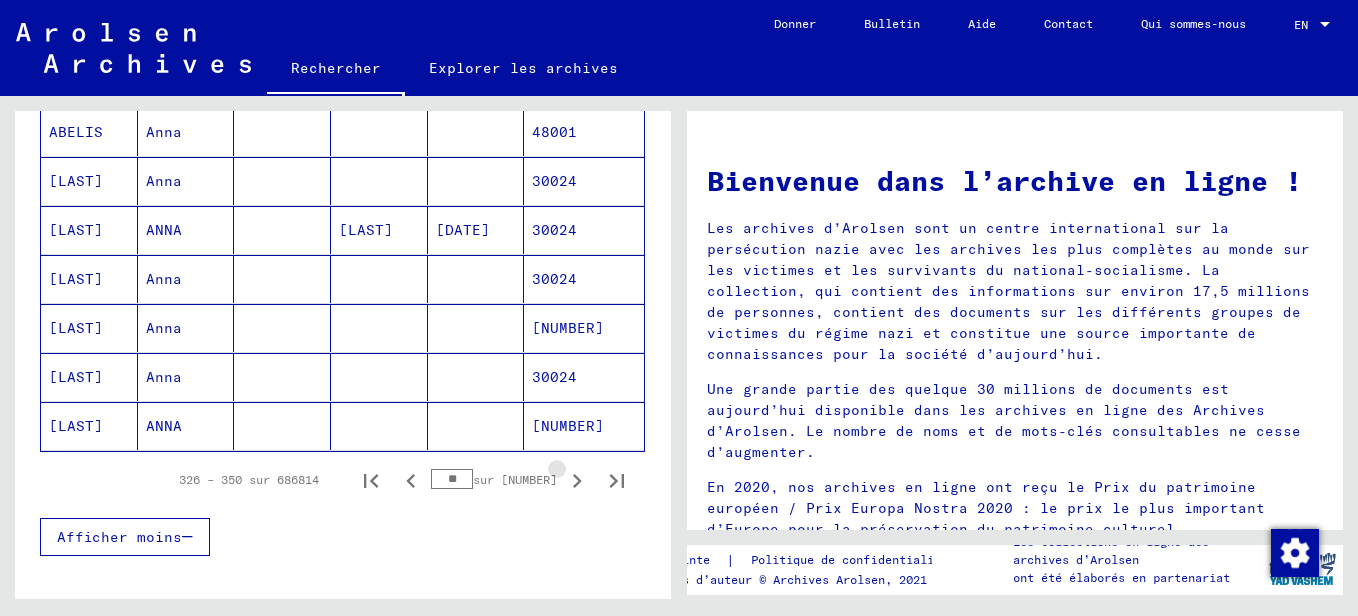 click 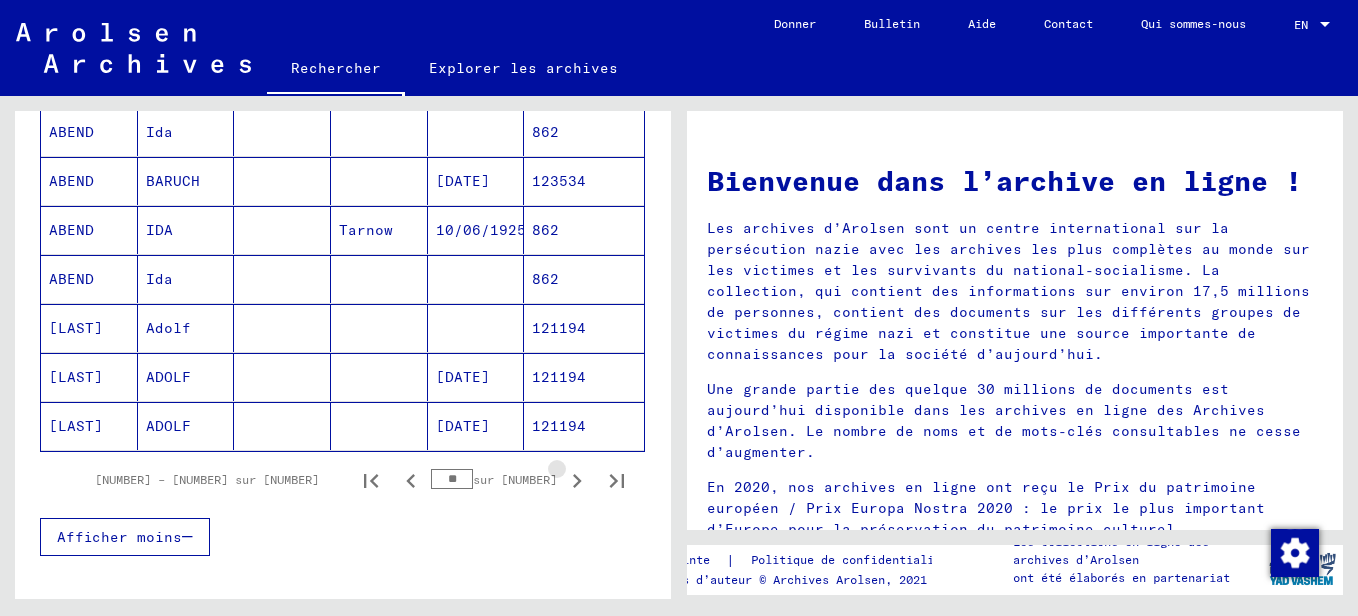 click 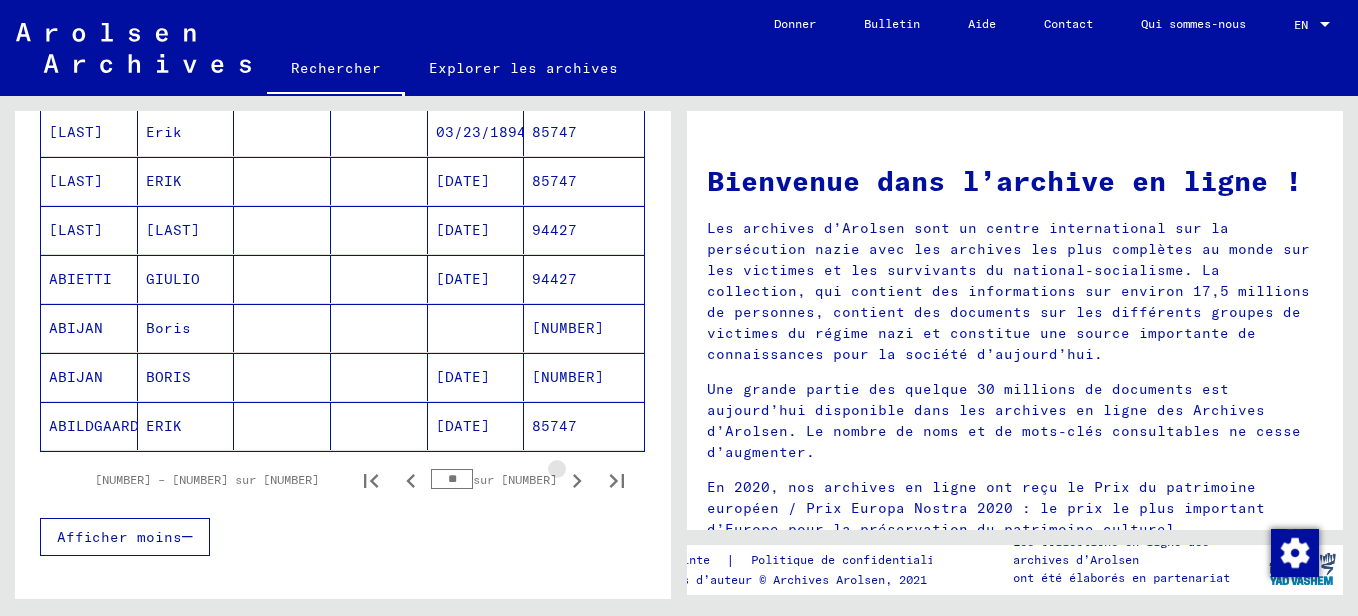 click 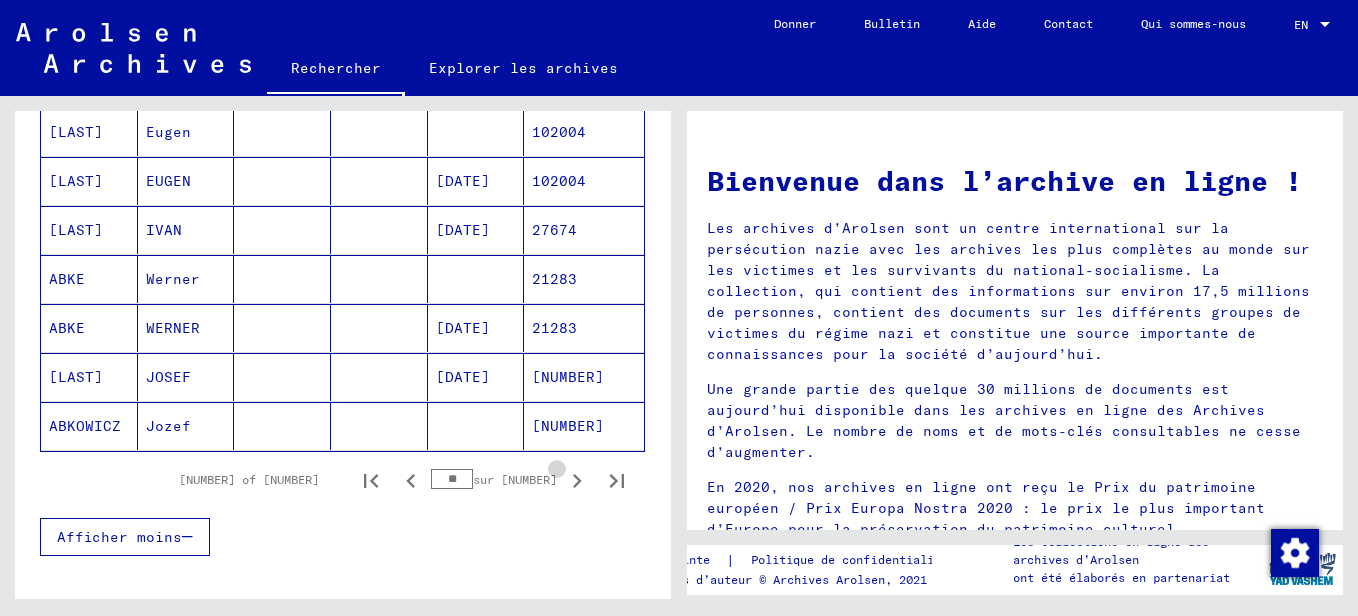 click 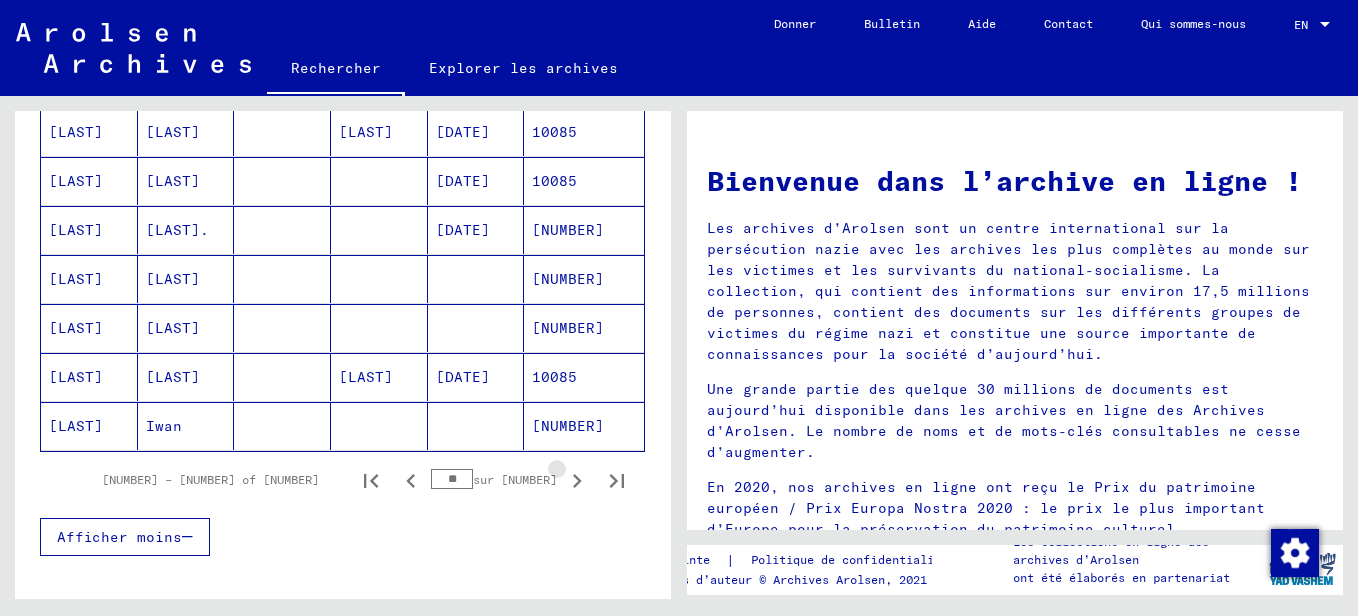 click 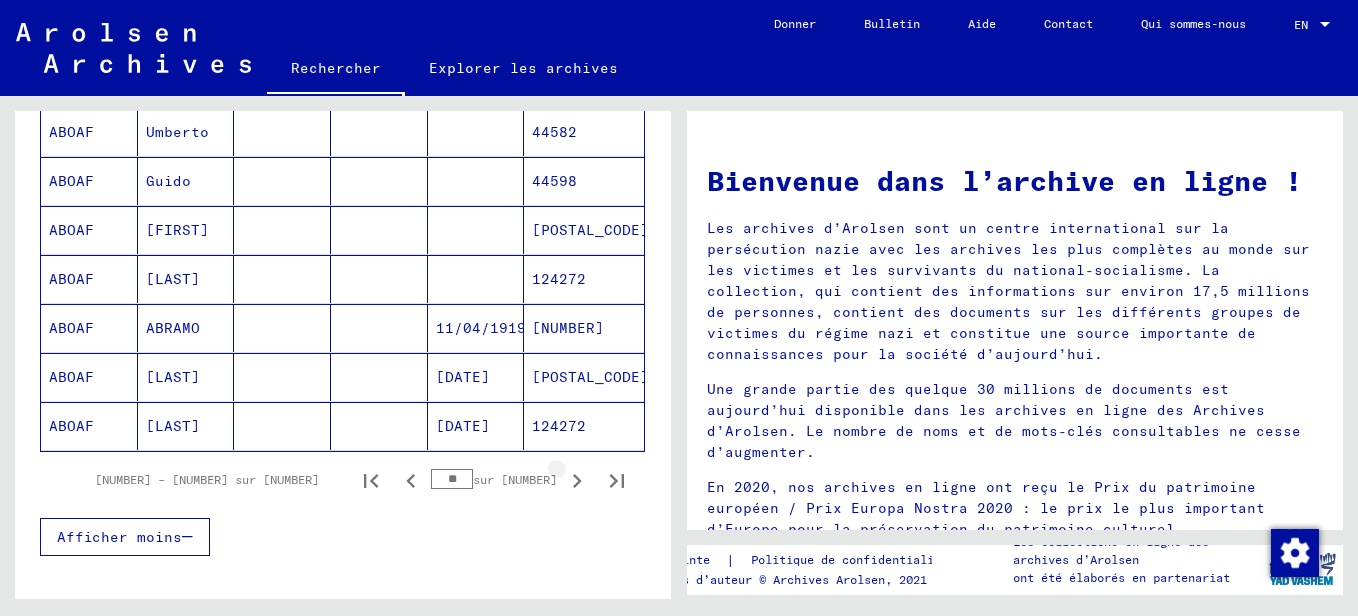 click 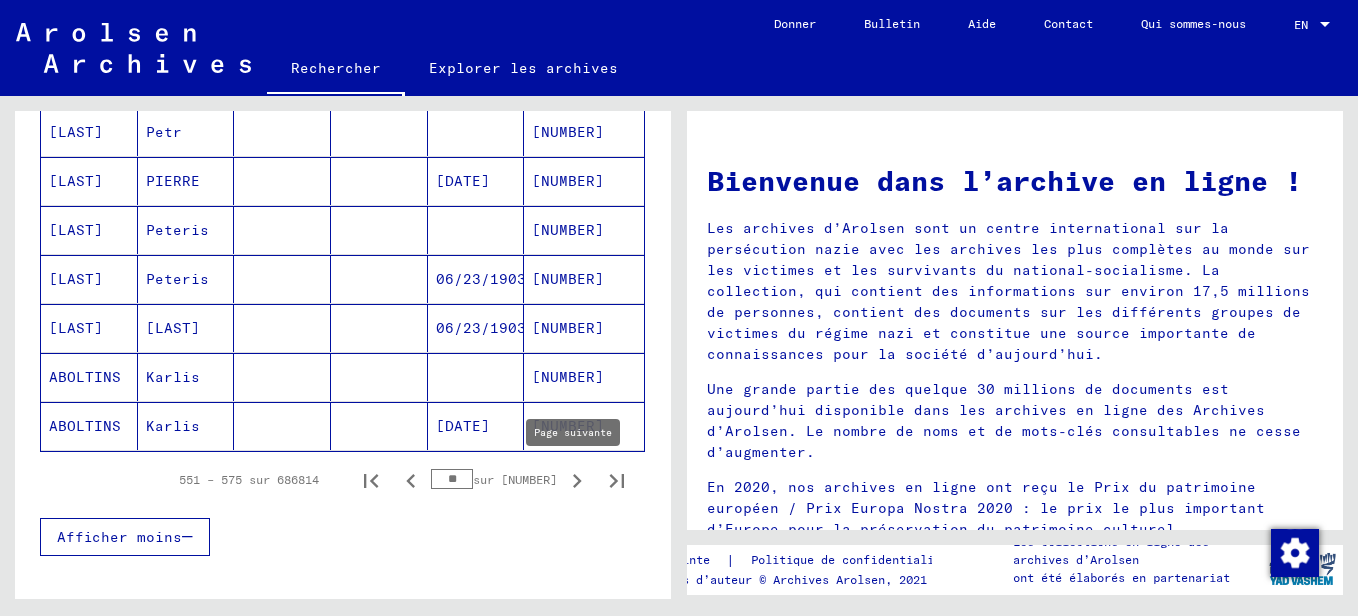 click 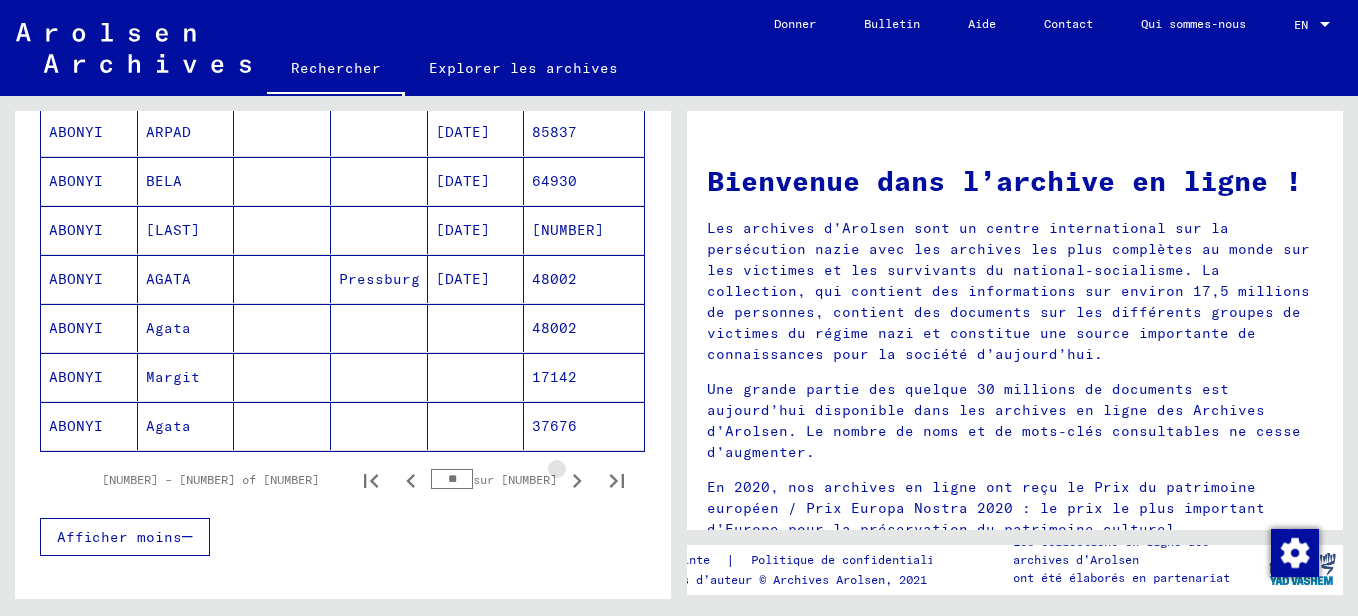 click 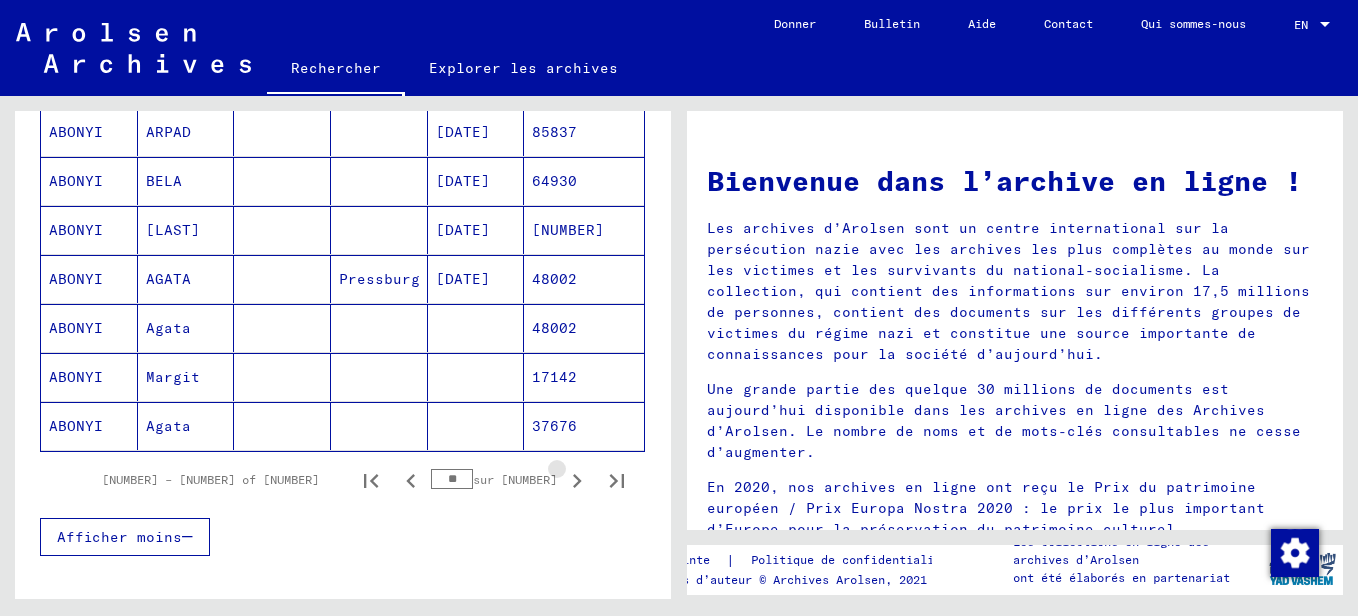 click 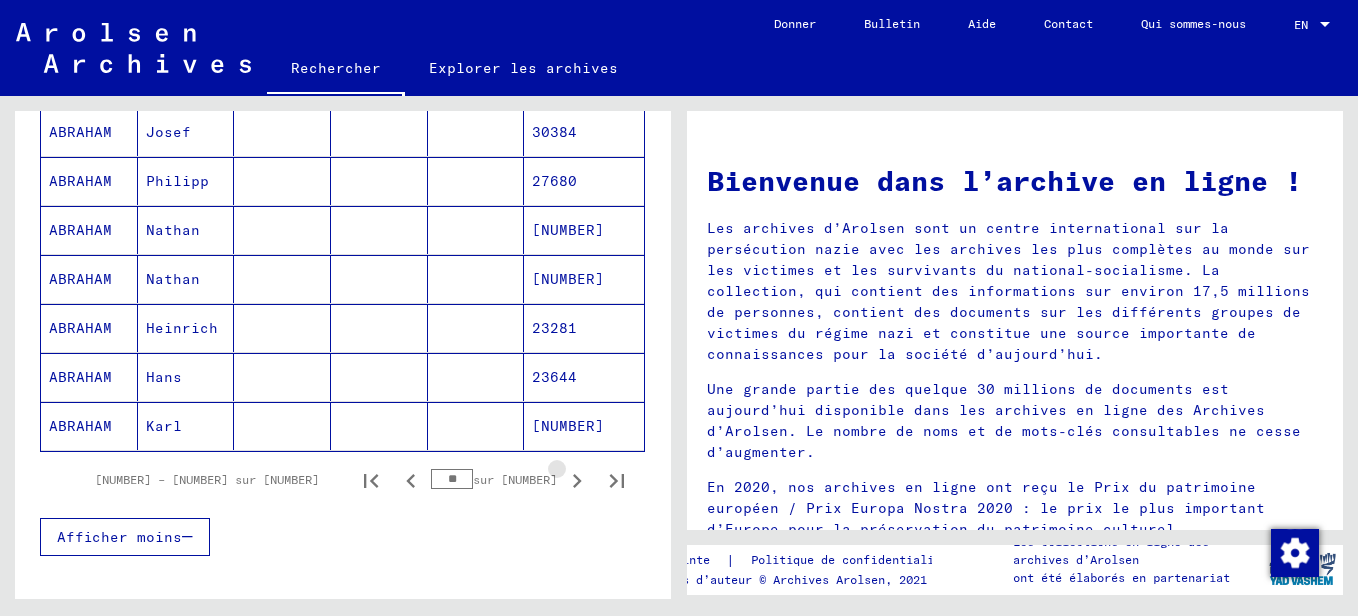 click 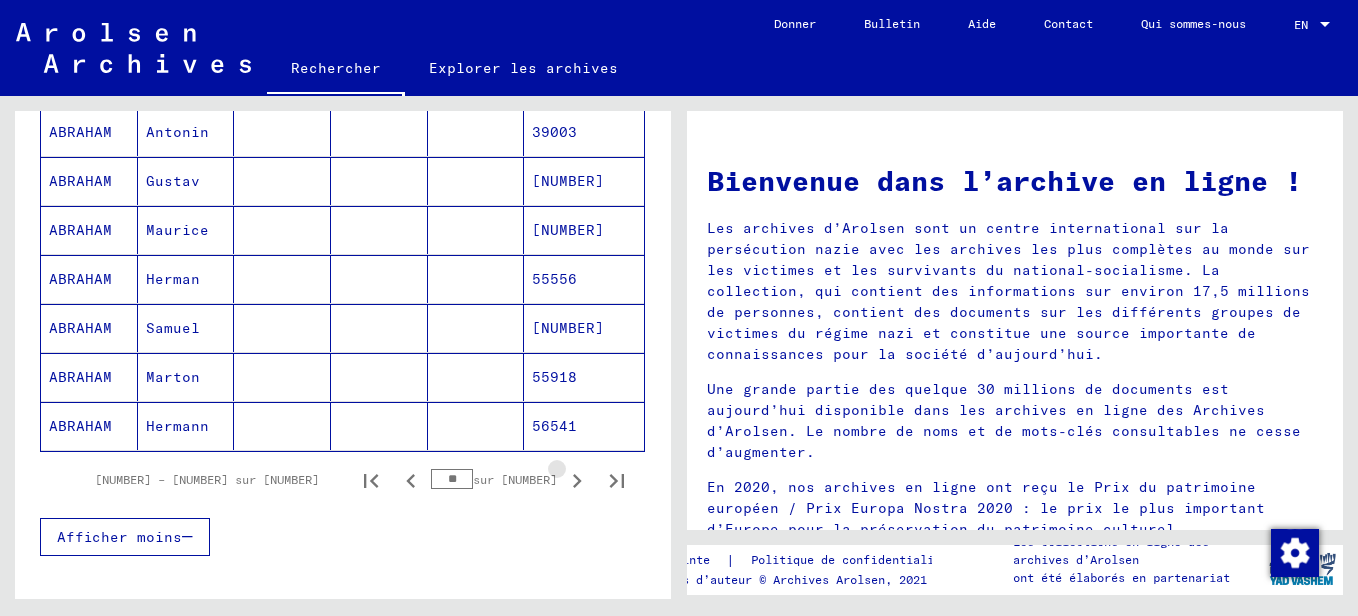 click 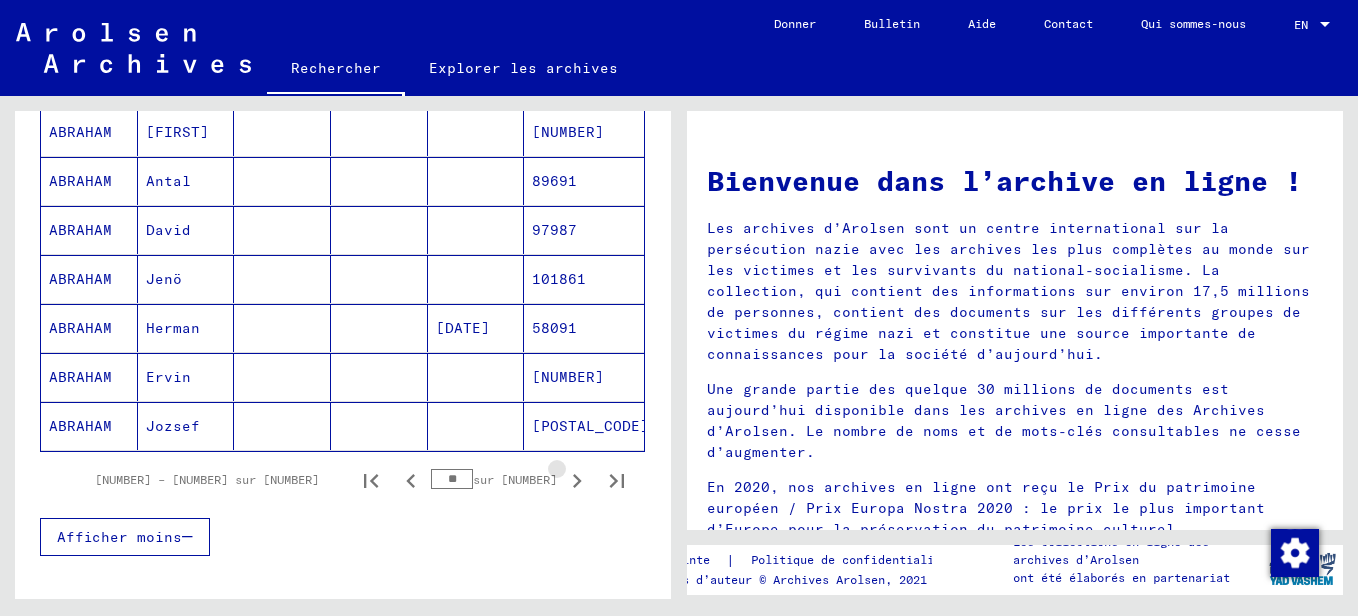 click 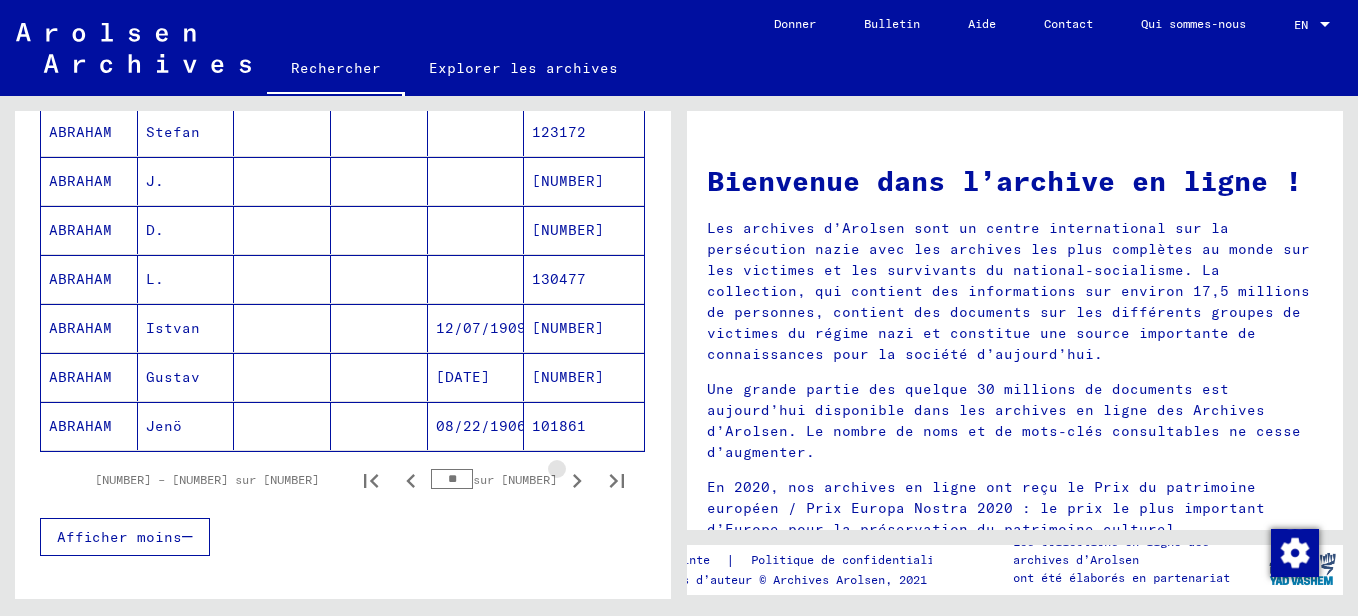 click 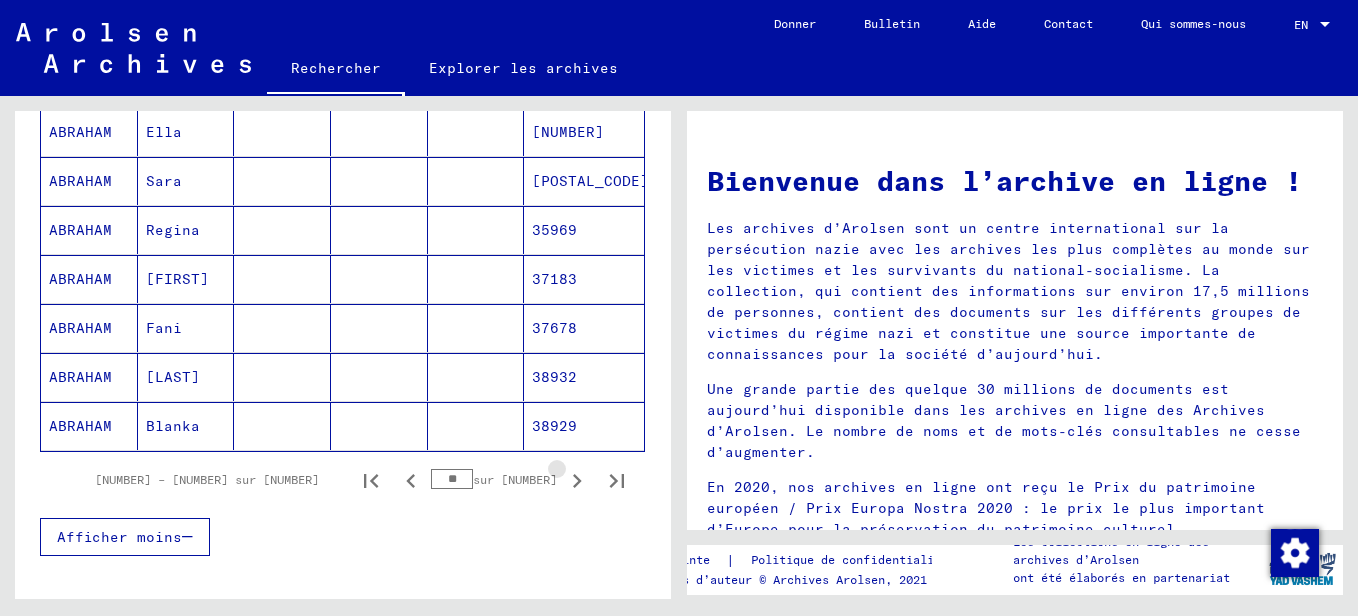 click 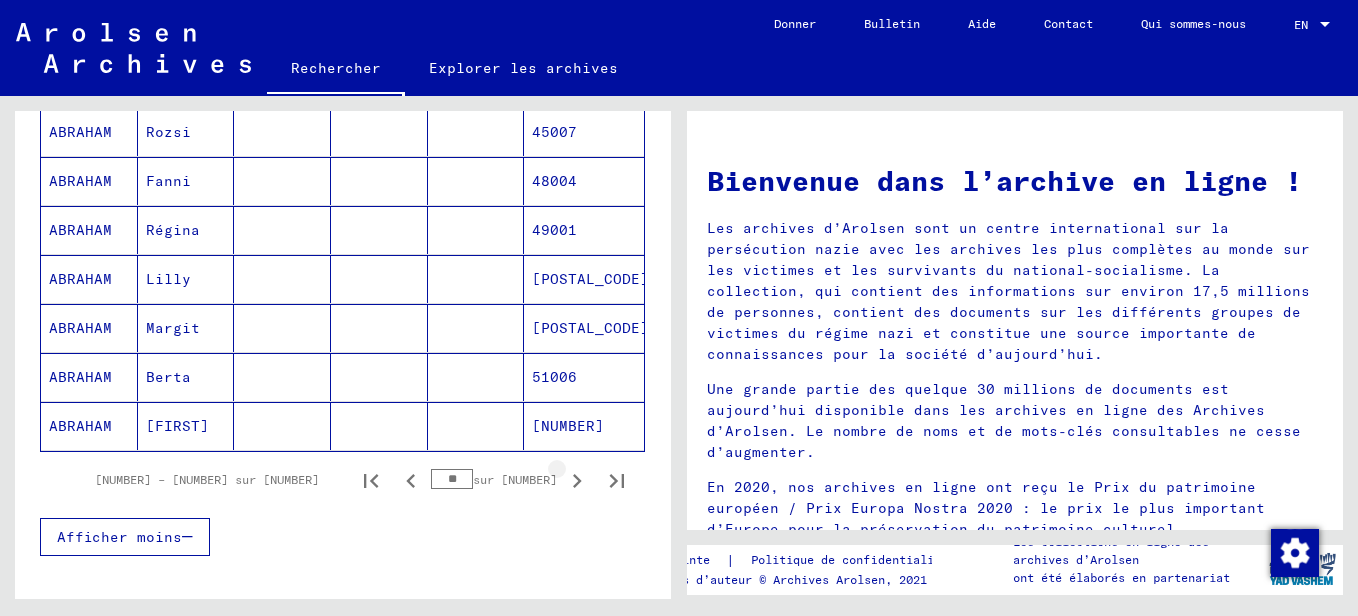 click 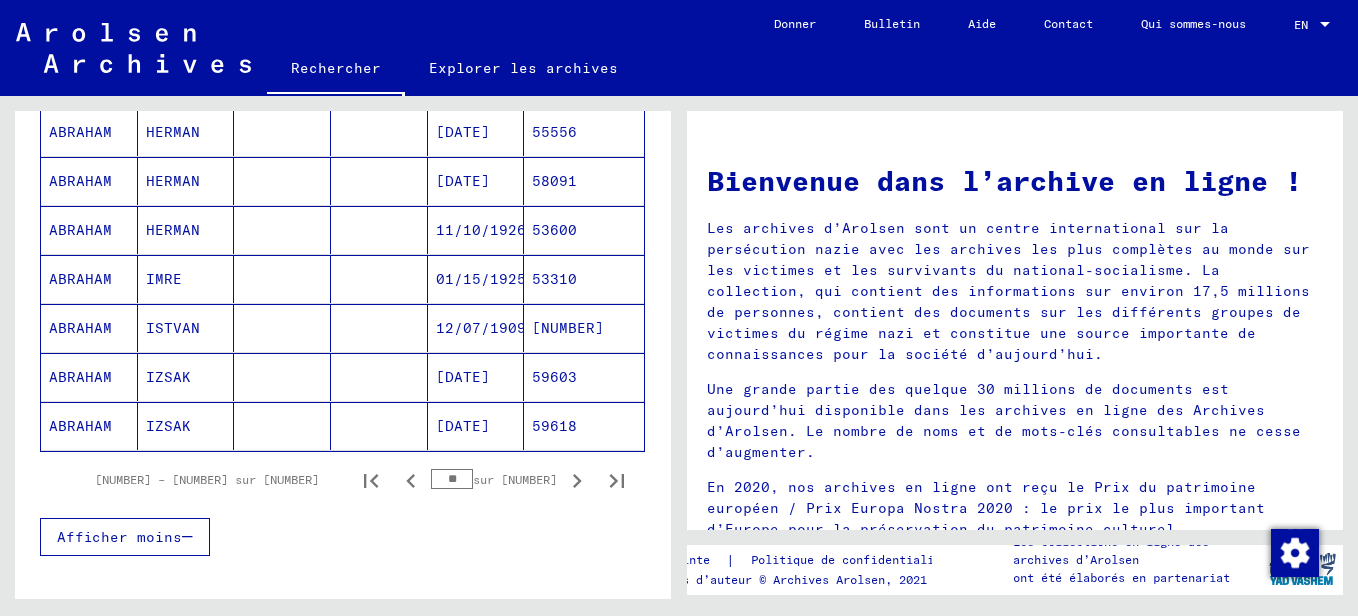 click 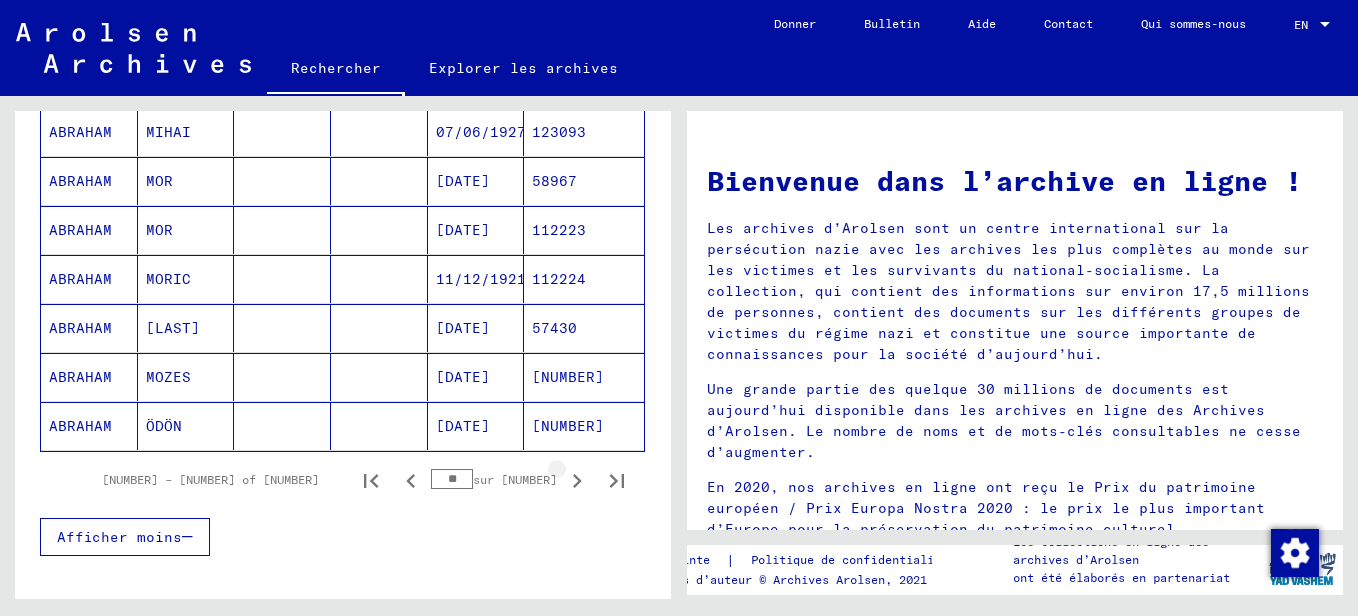 click 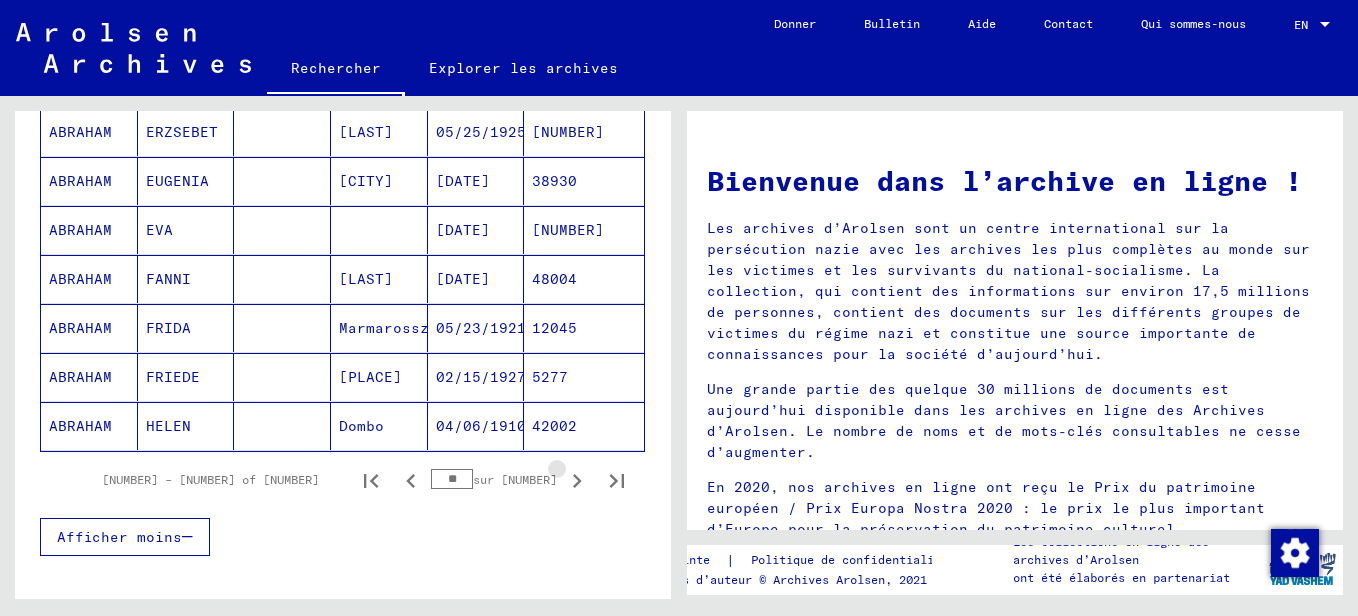 click 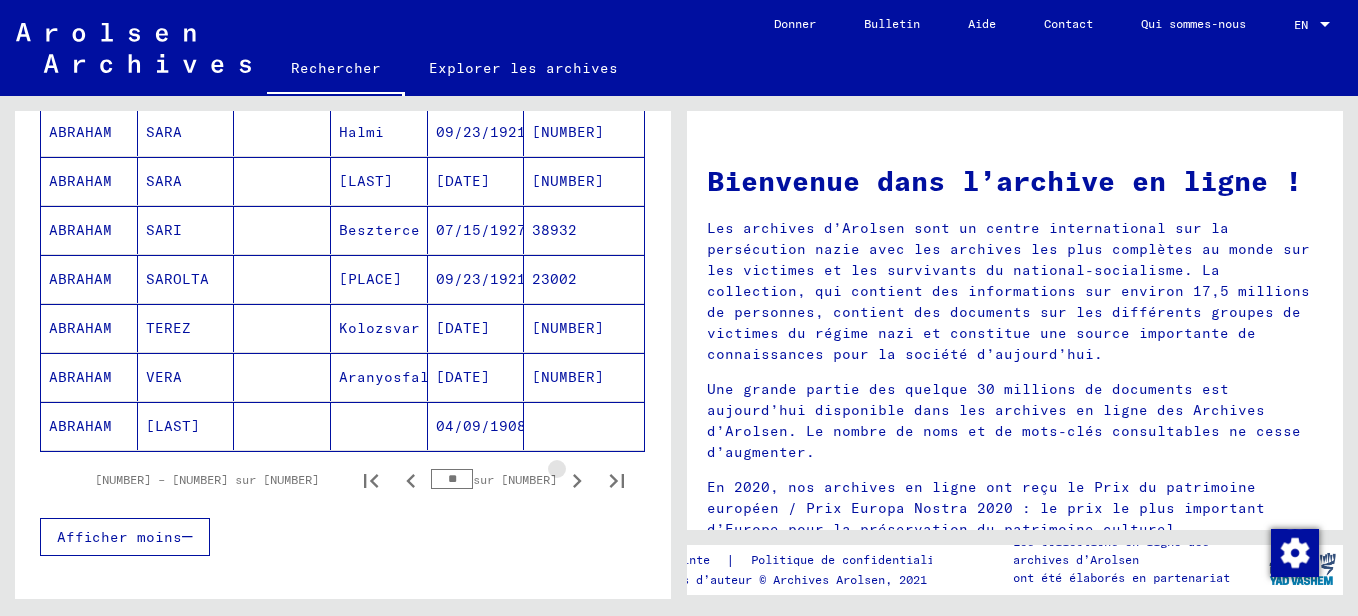 click 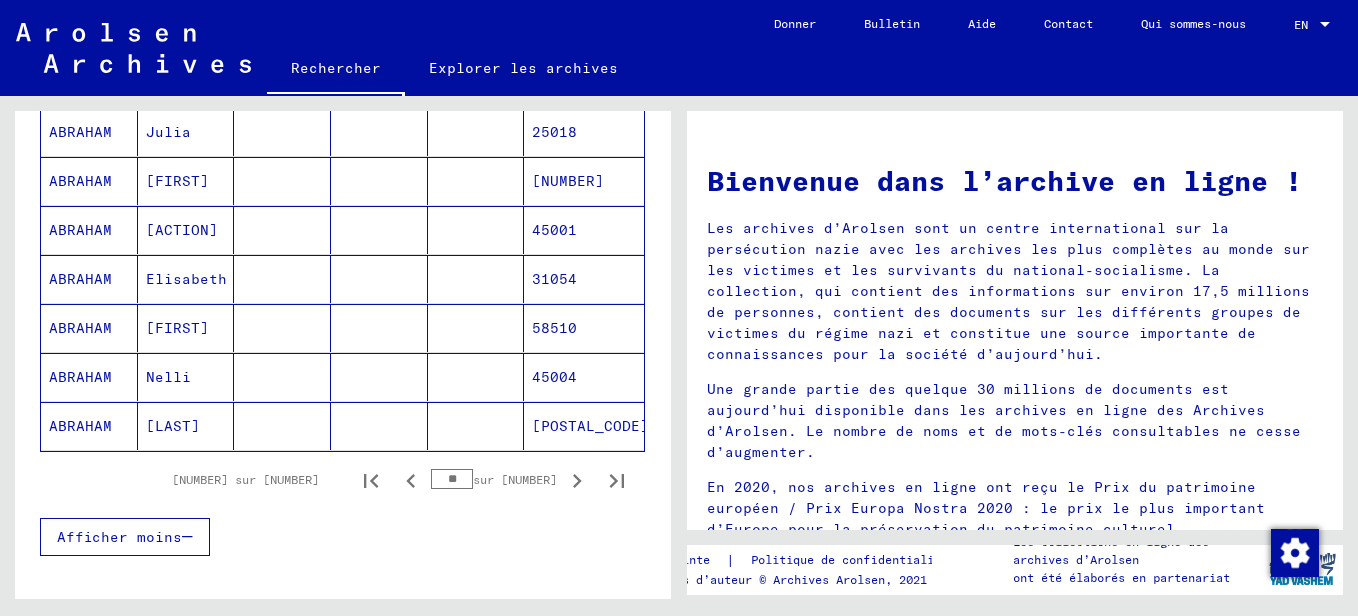 click 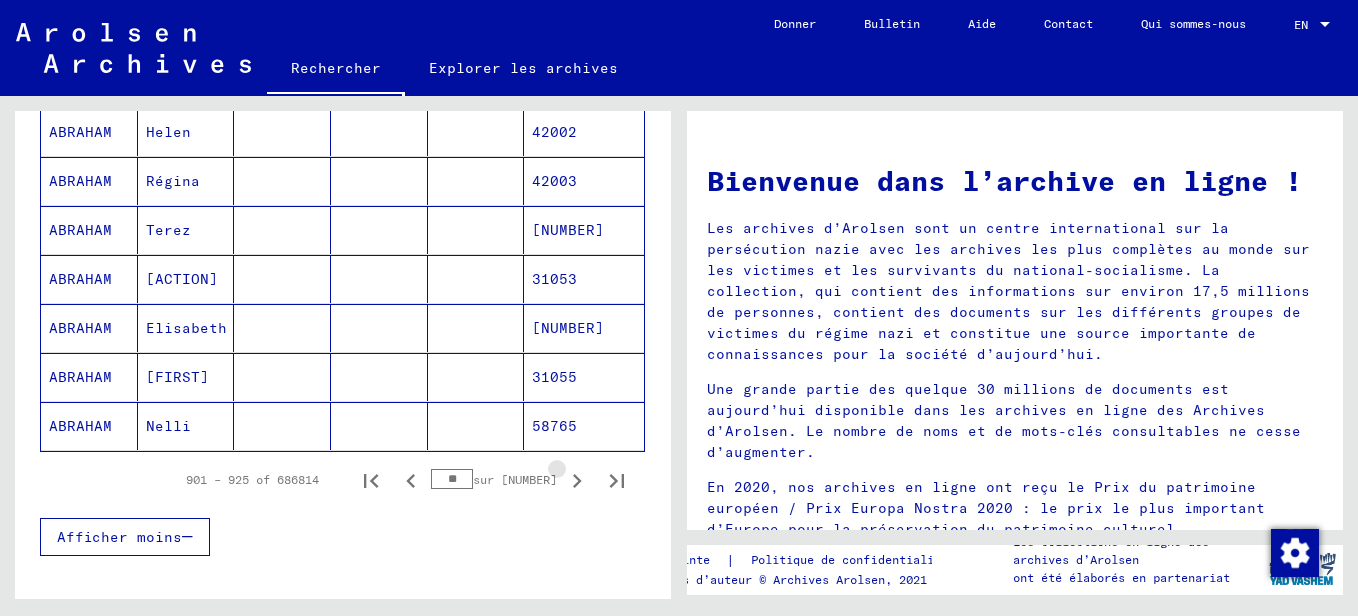 click 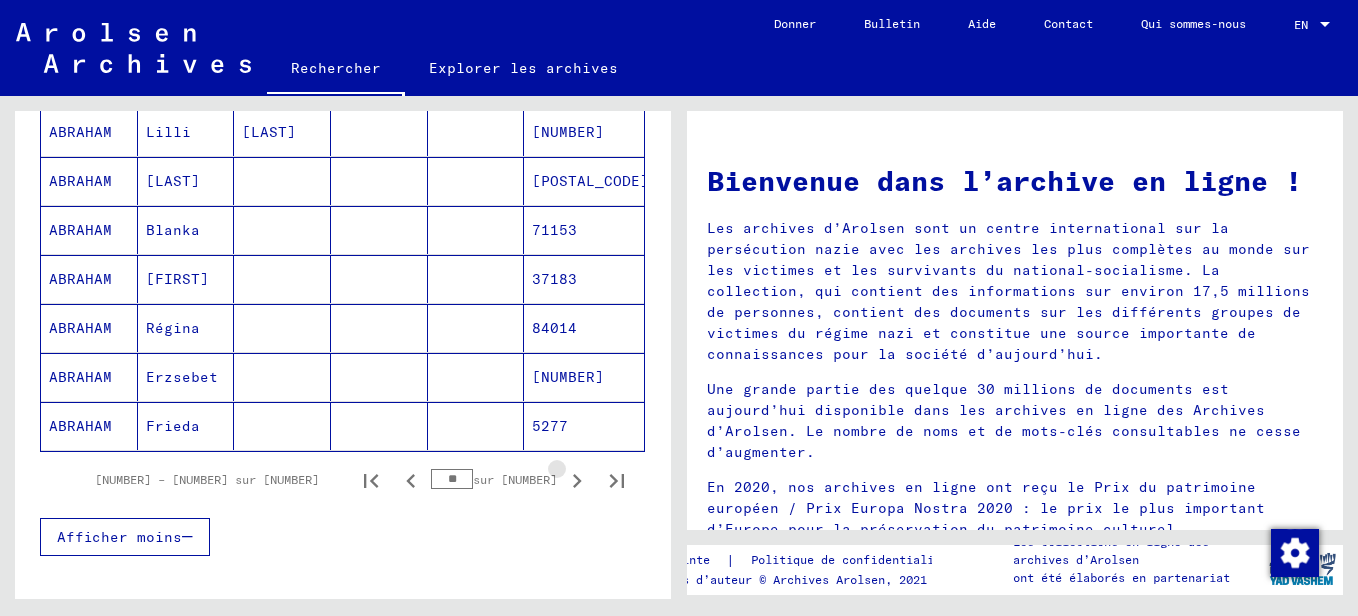 click 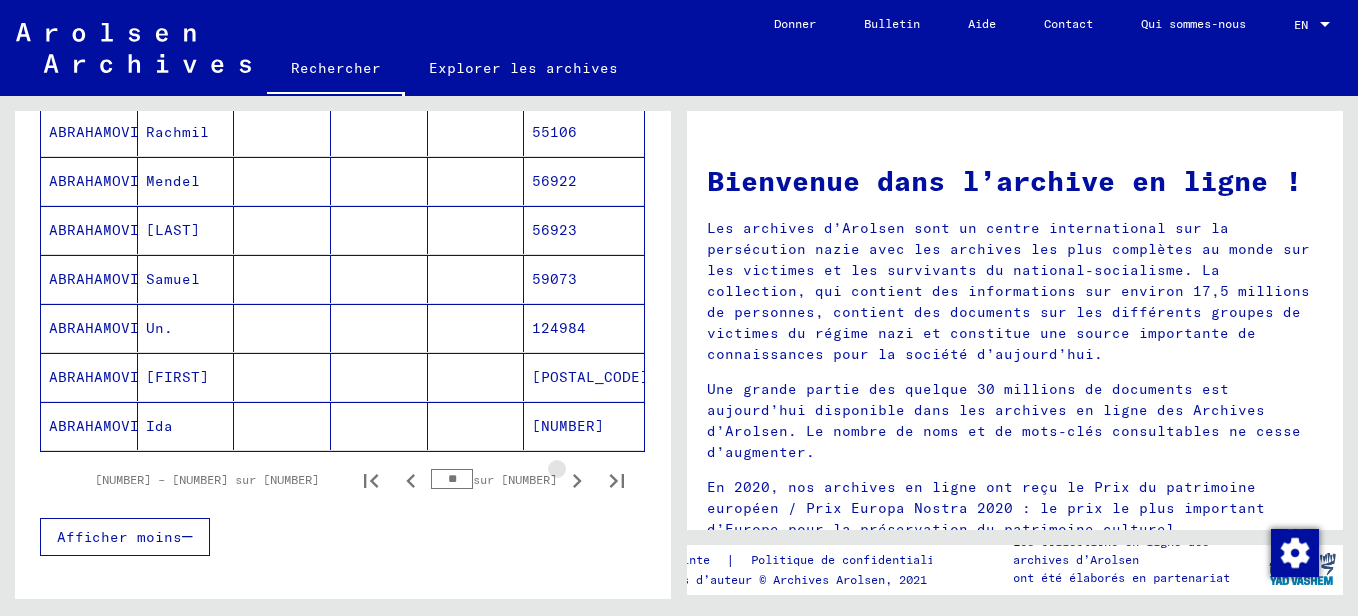 click 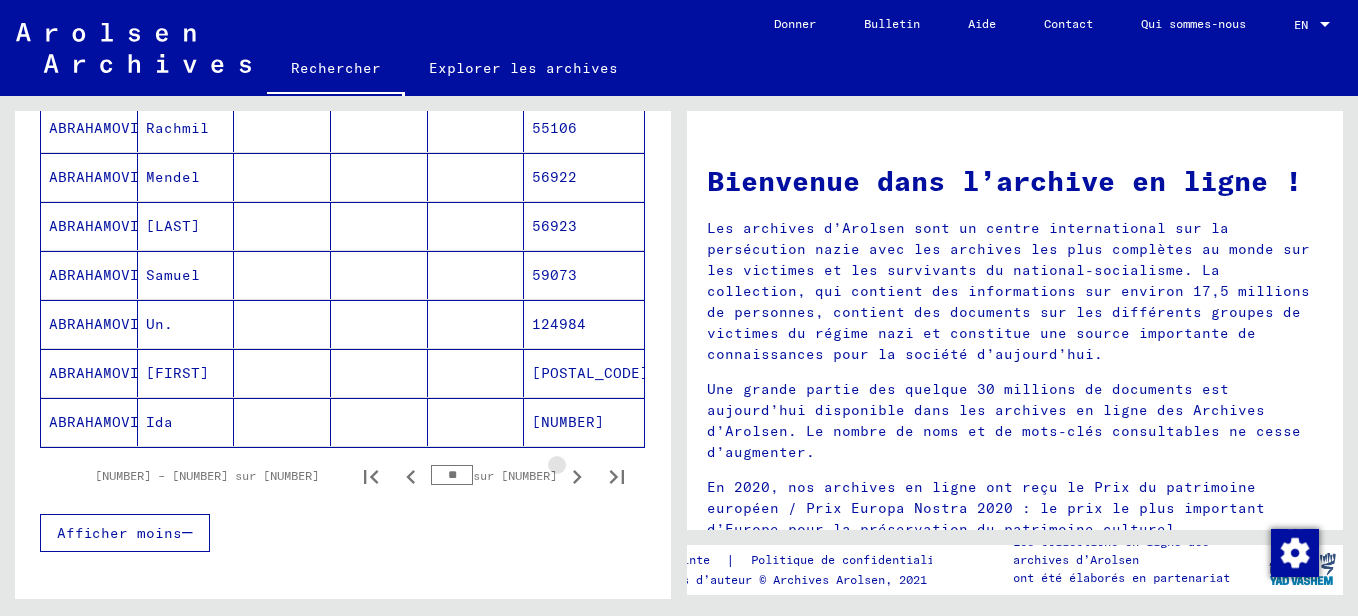 click 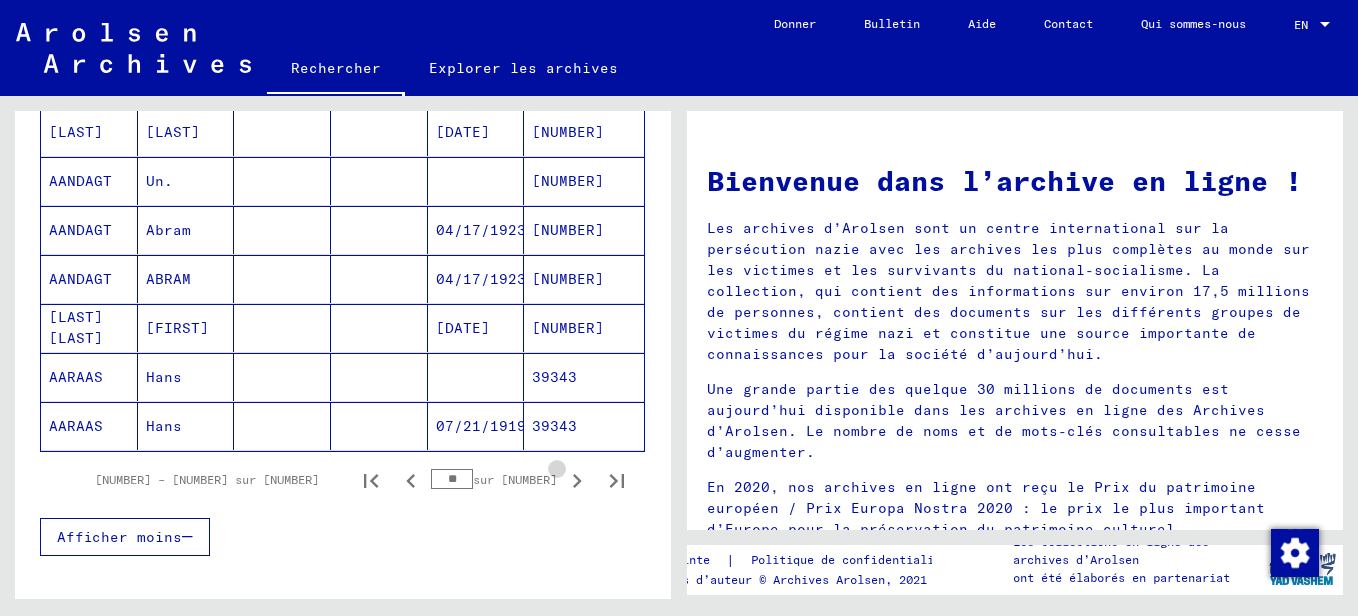 click 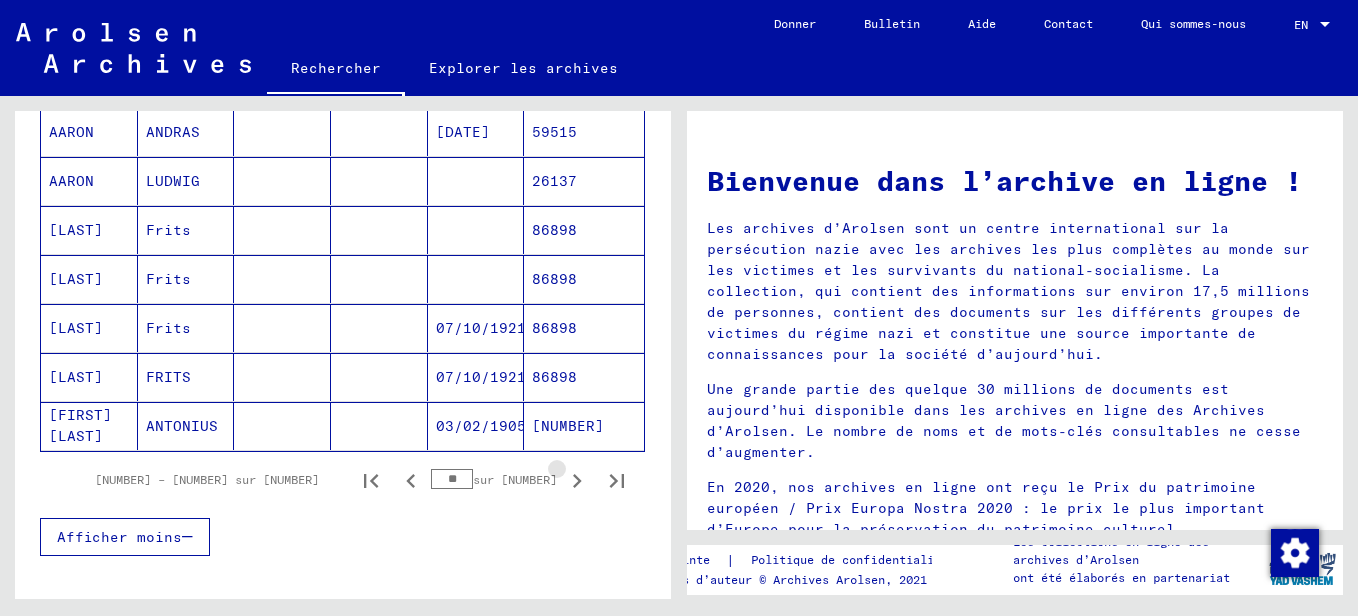 click 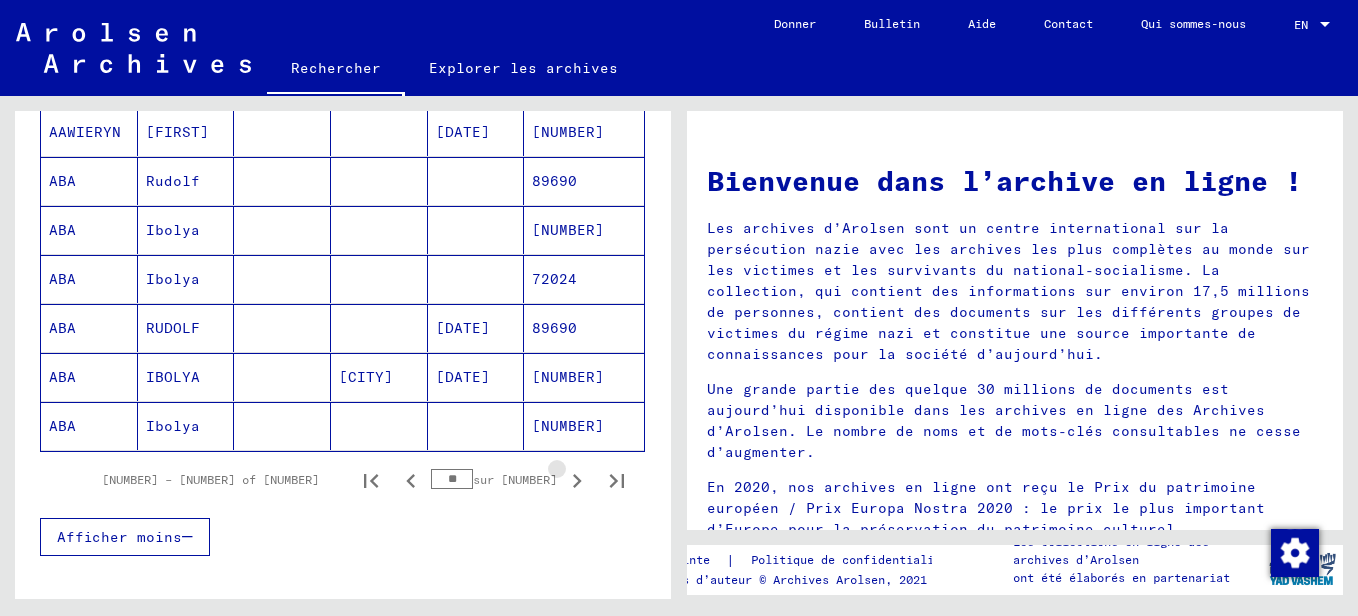 click 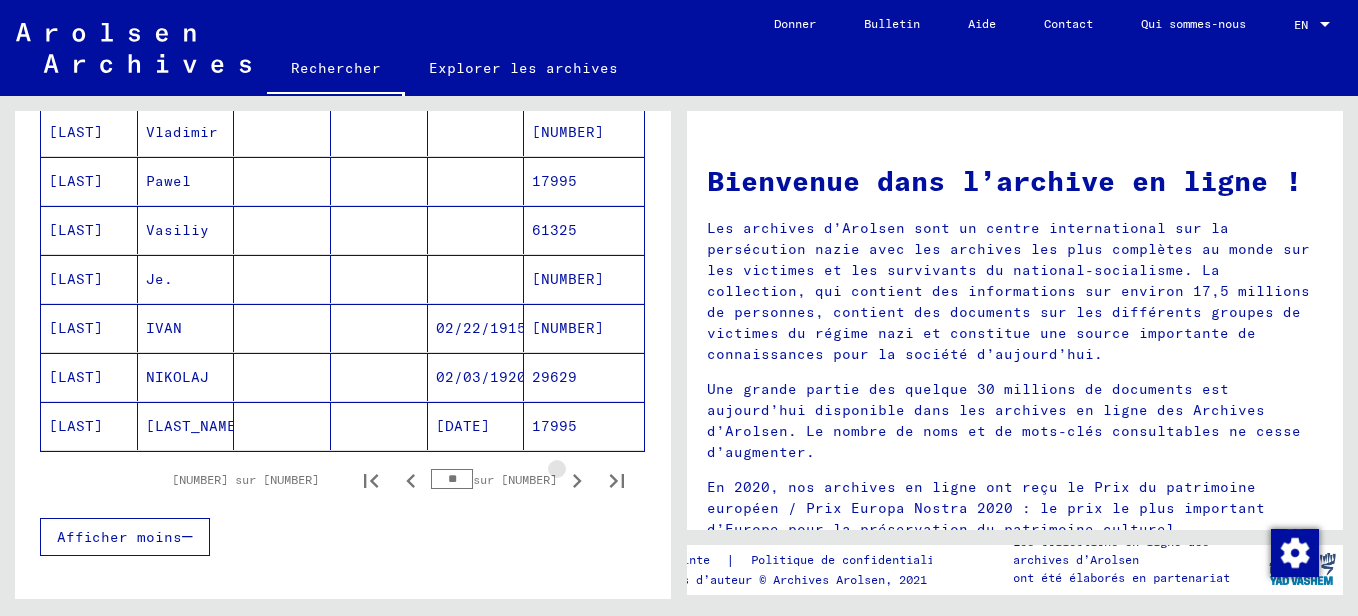 click 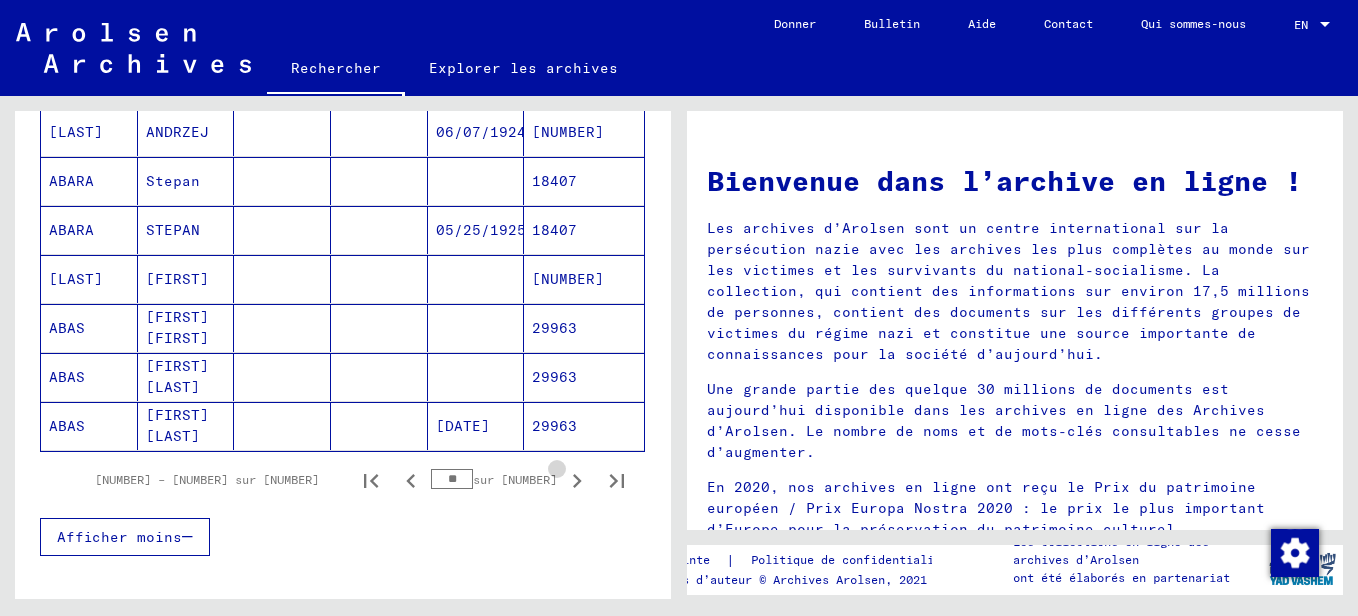 click 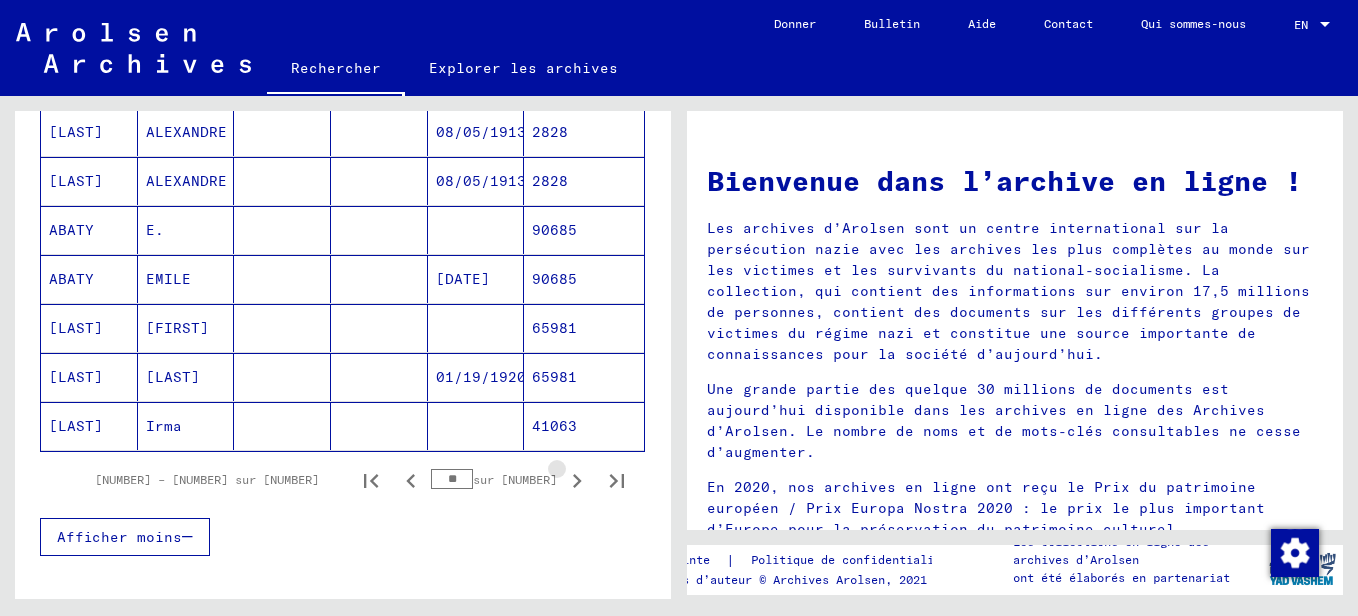 click 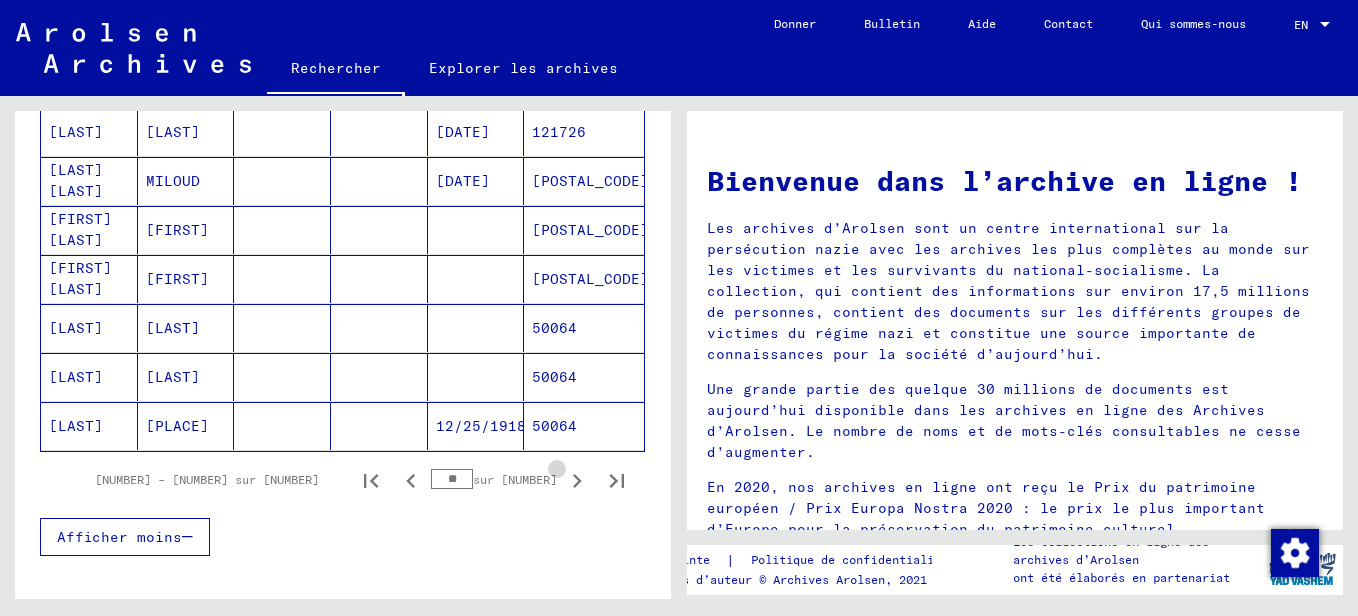 click 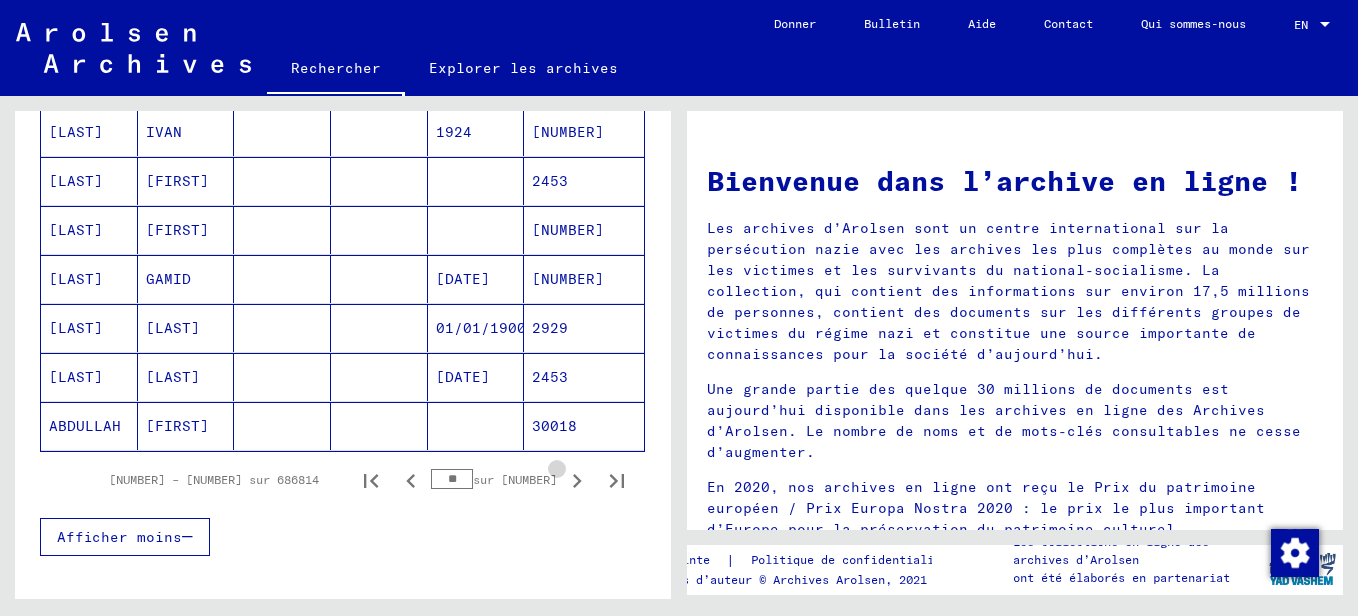 click 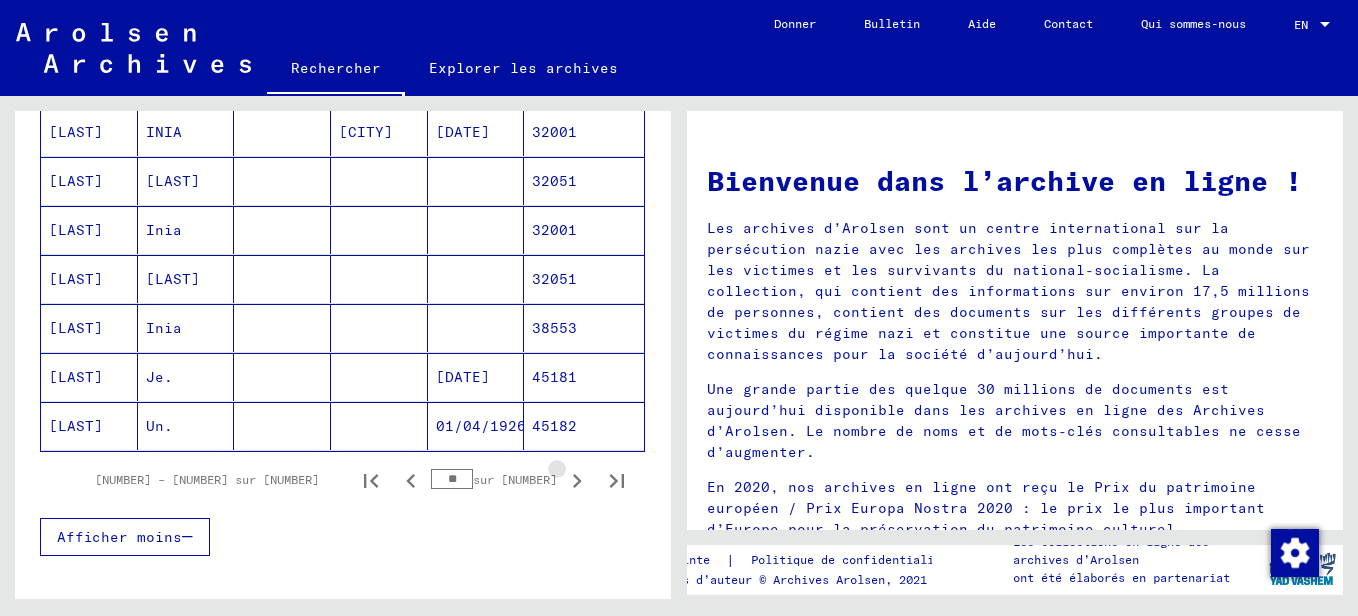 click 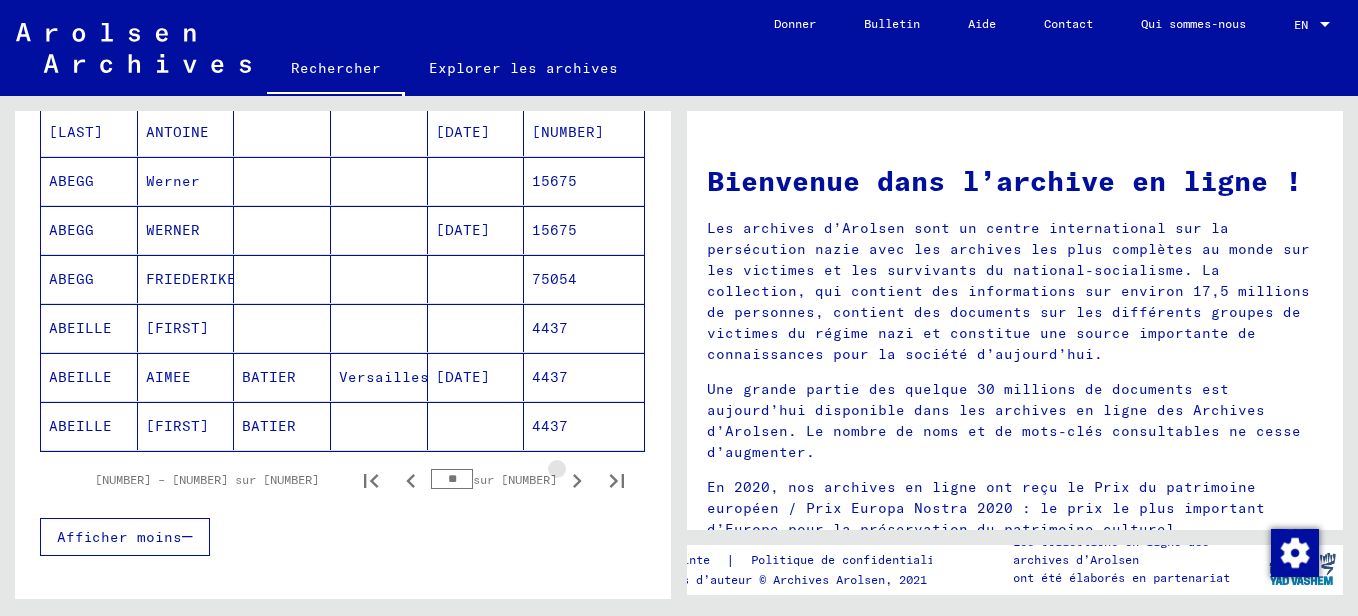 click 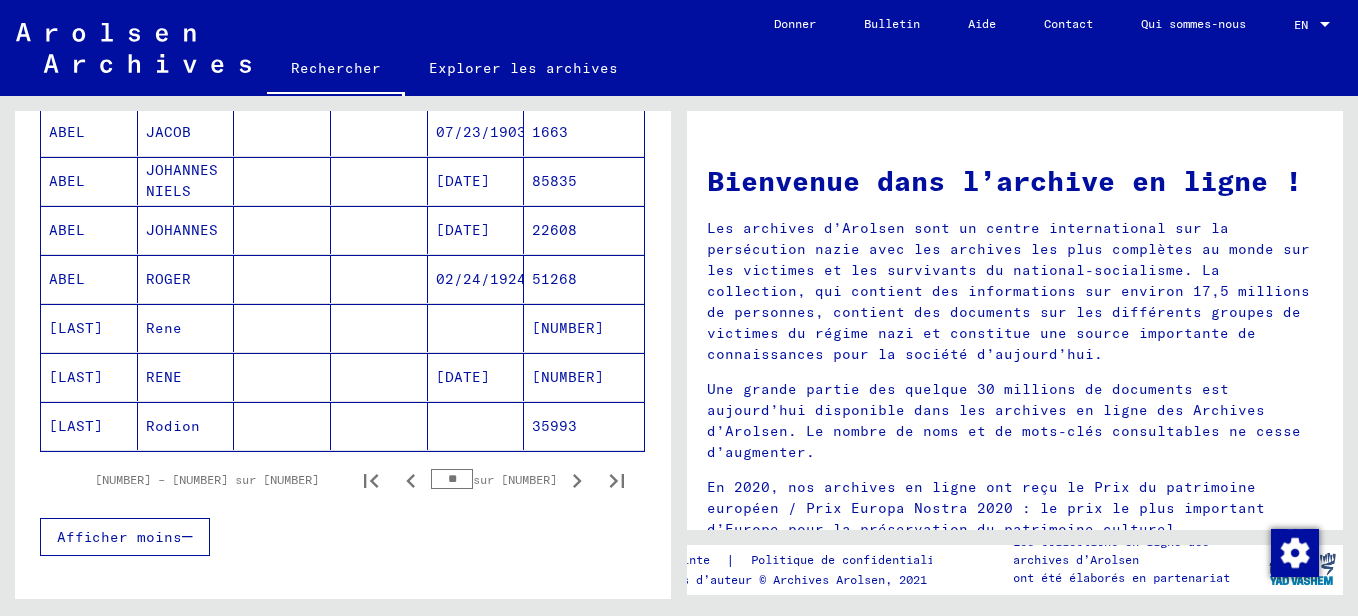 click 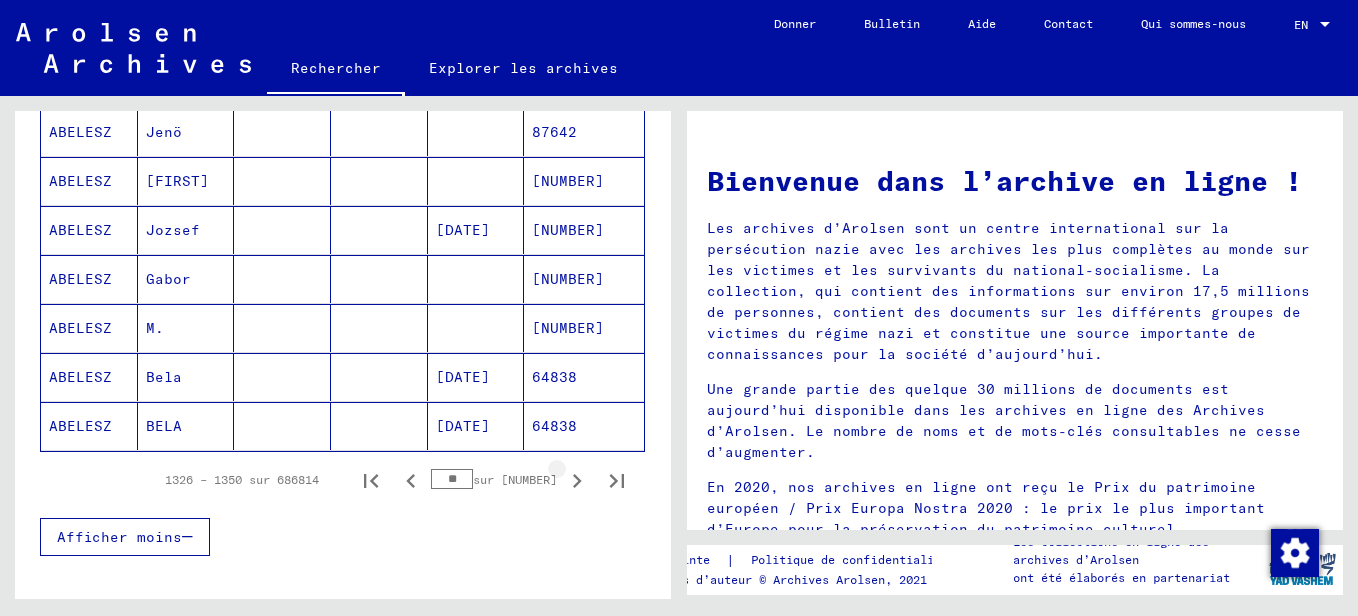 click 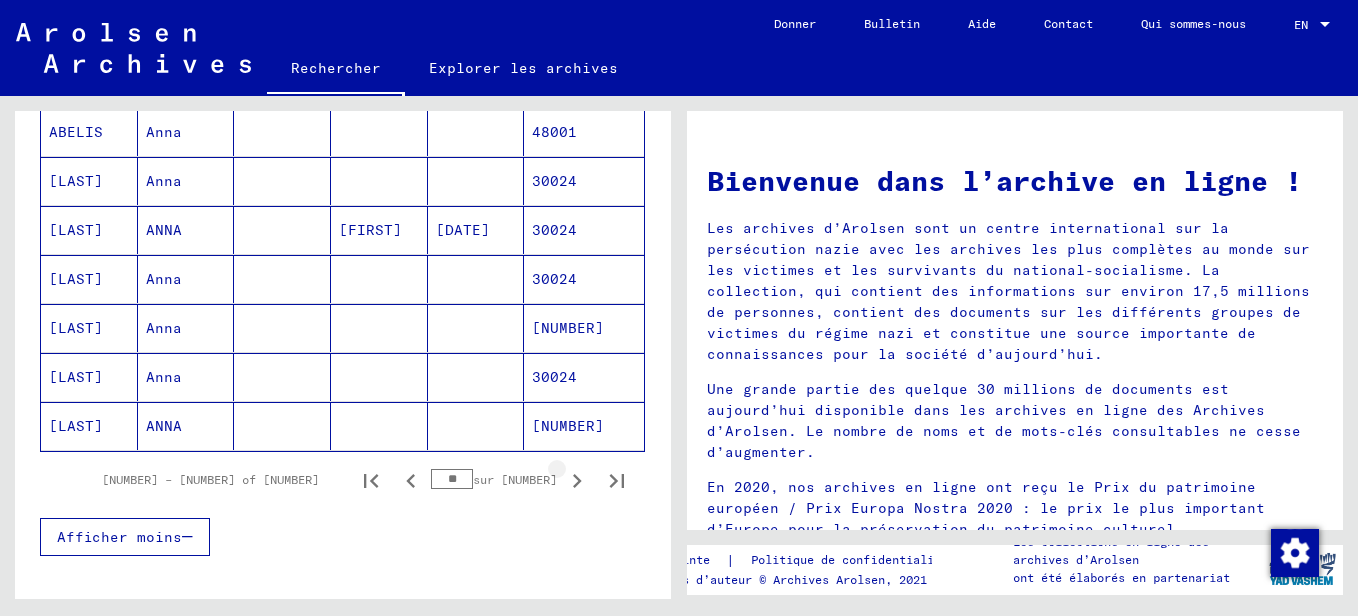 click 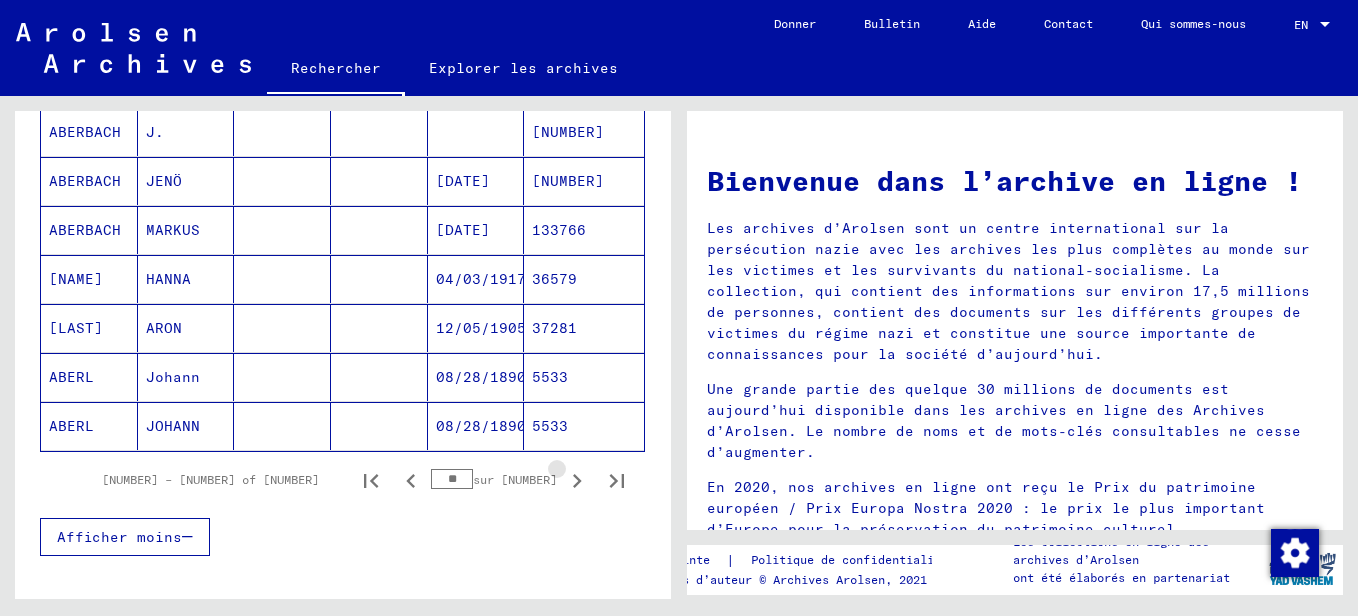 click 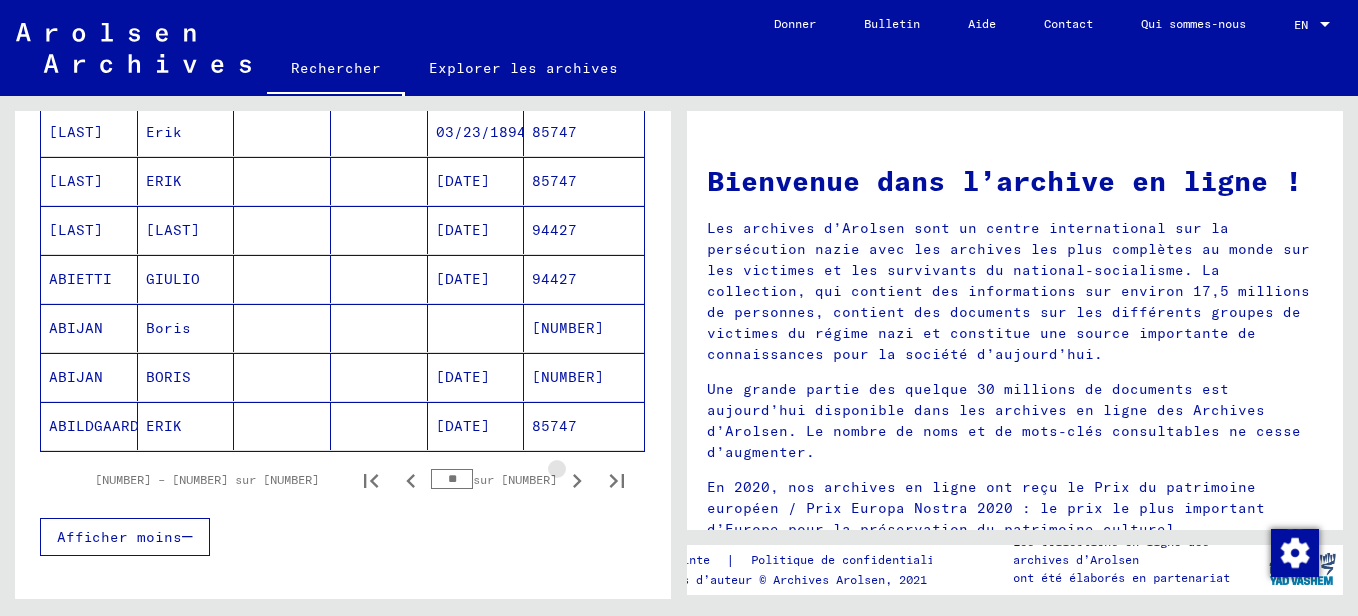 click 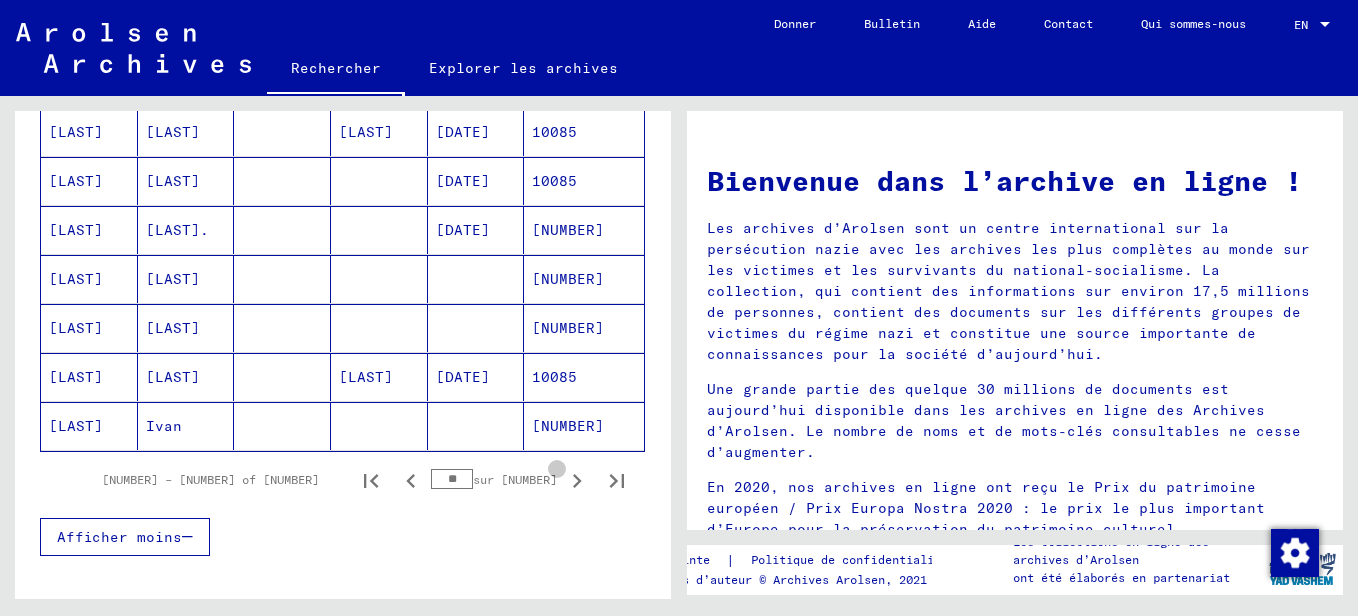 click 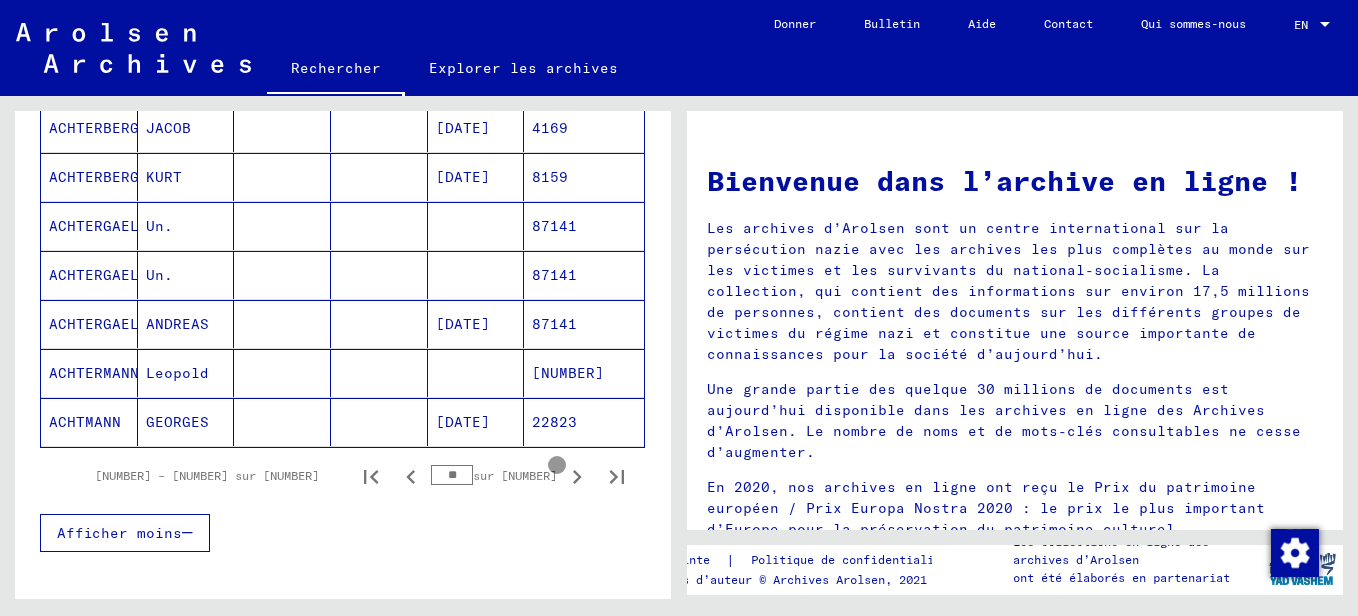 click 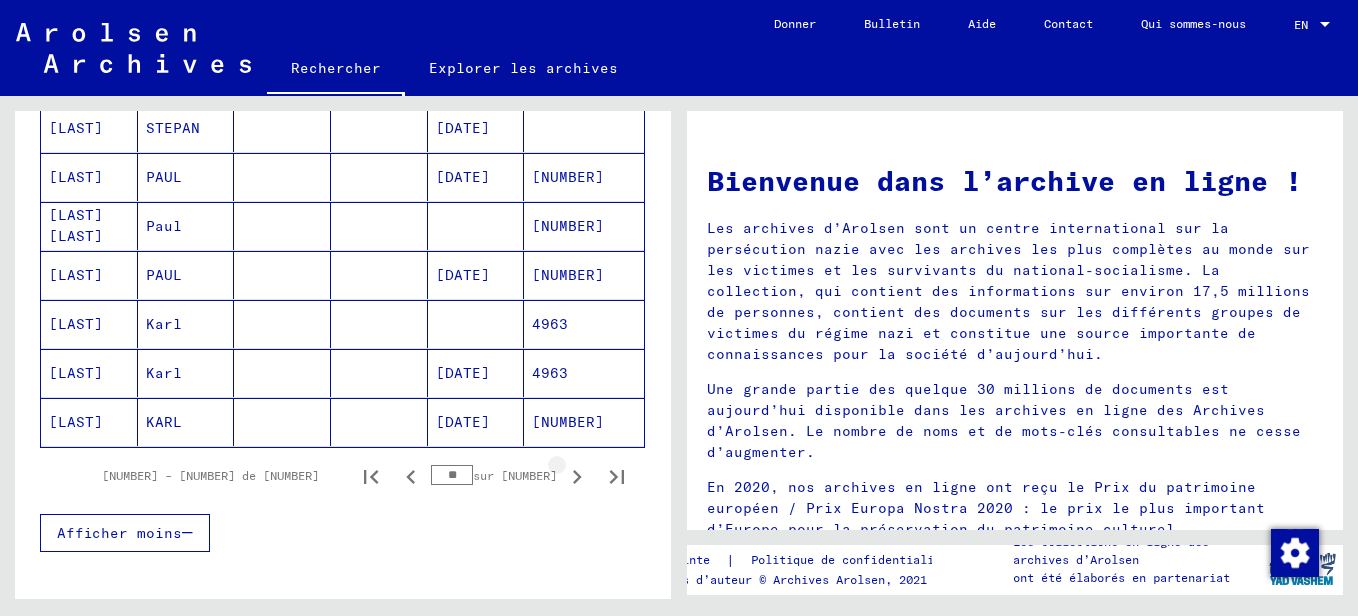 scroll, scrollTop: 1200, scrollLeft: 0, axis: vertical 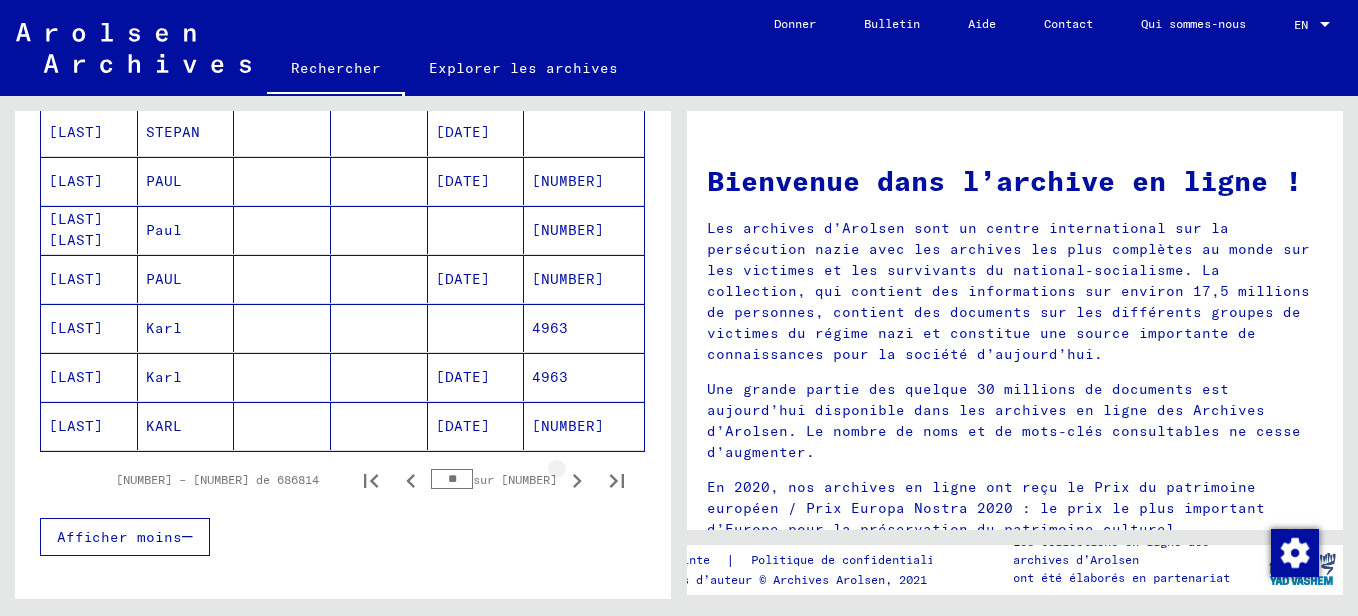 click 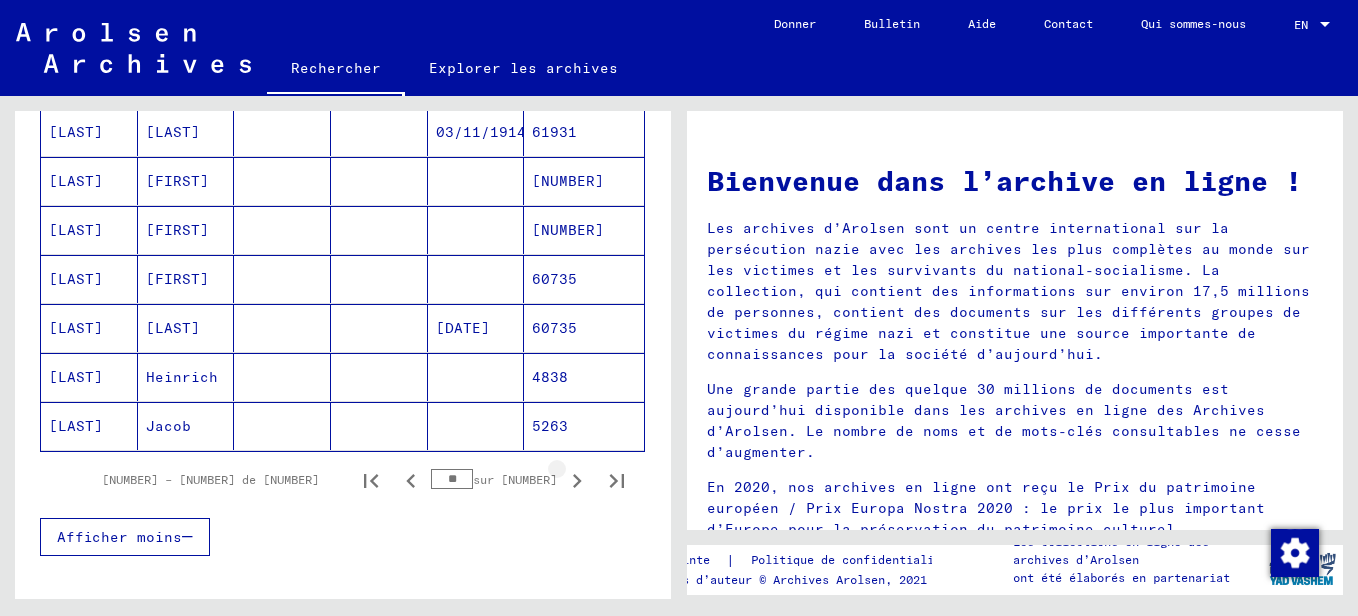click 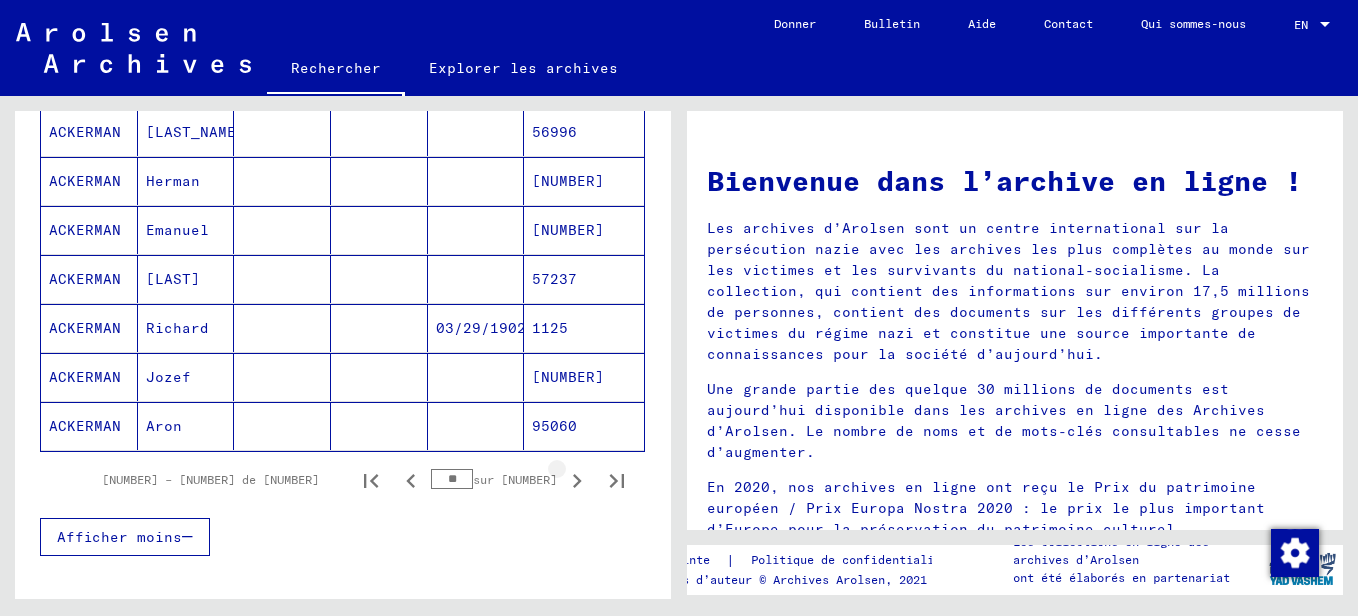 click 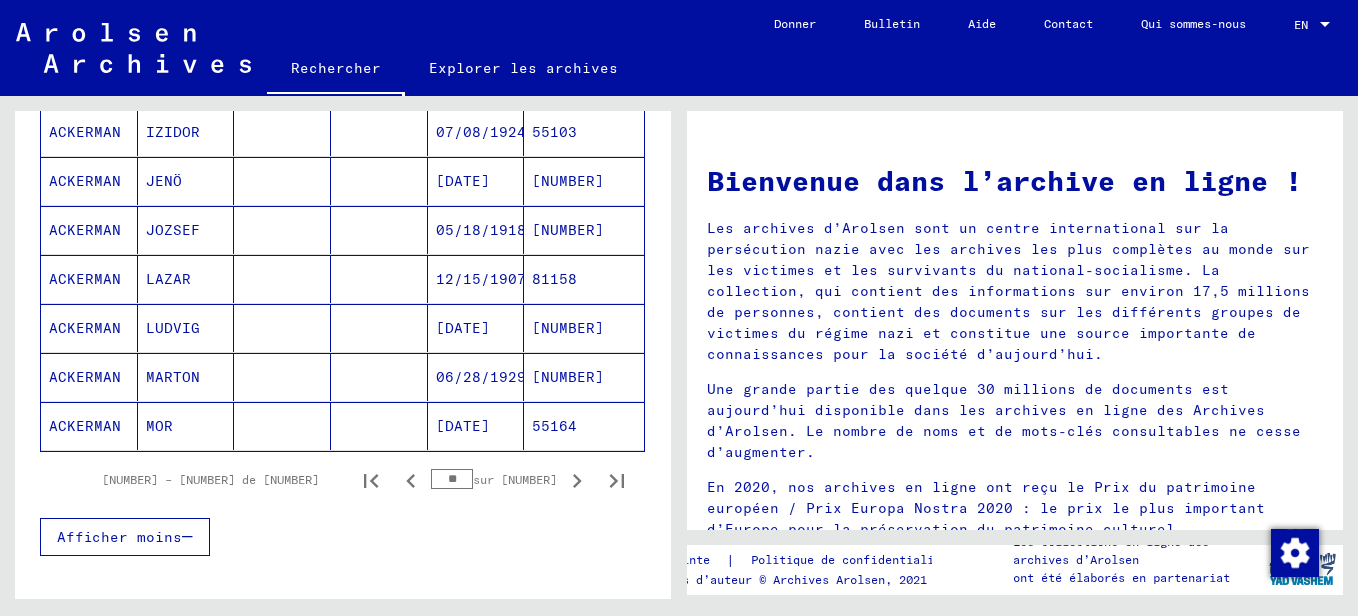click 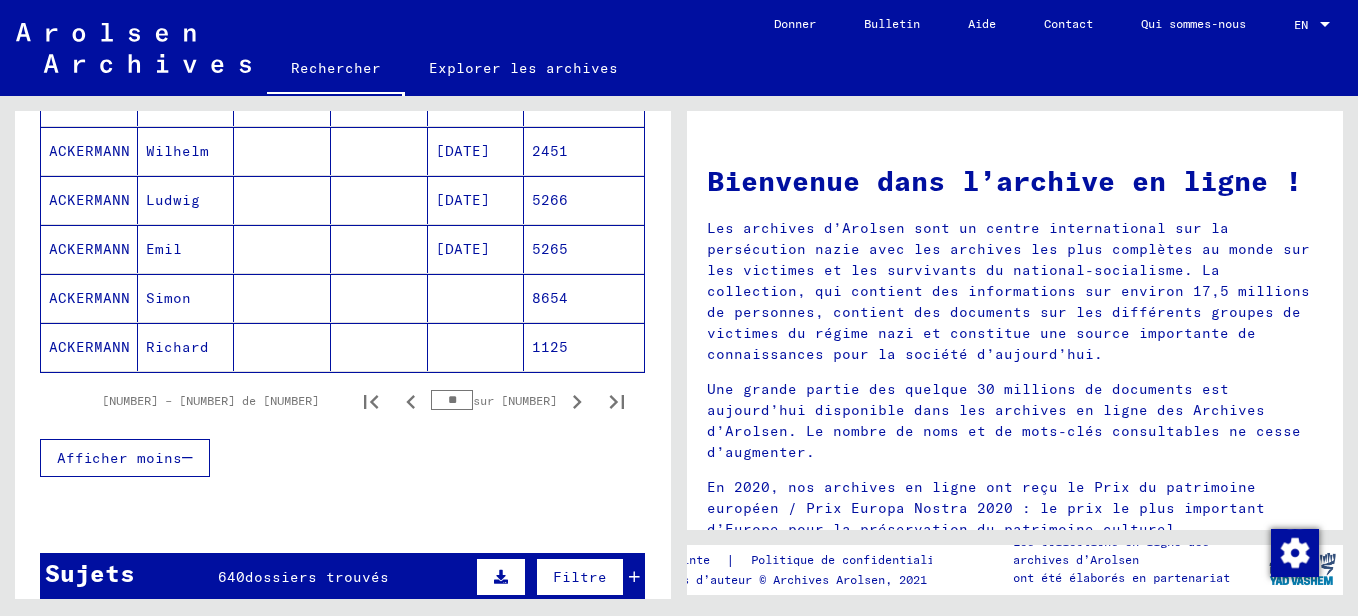 scroll, scrollTop: 1200, scrollLeft: 0, axis: vertical 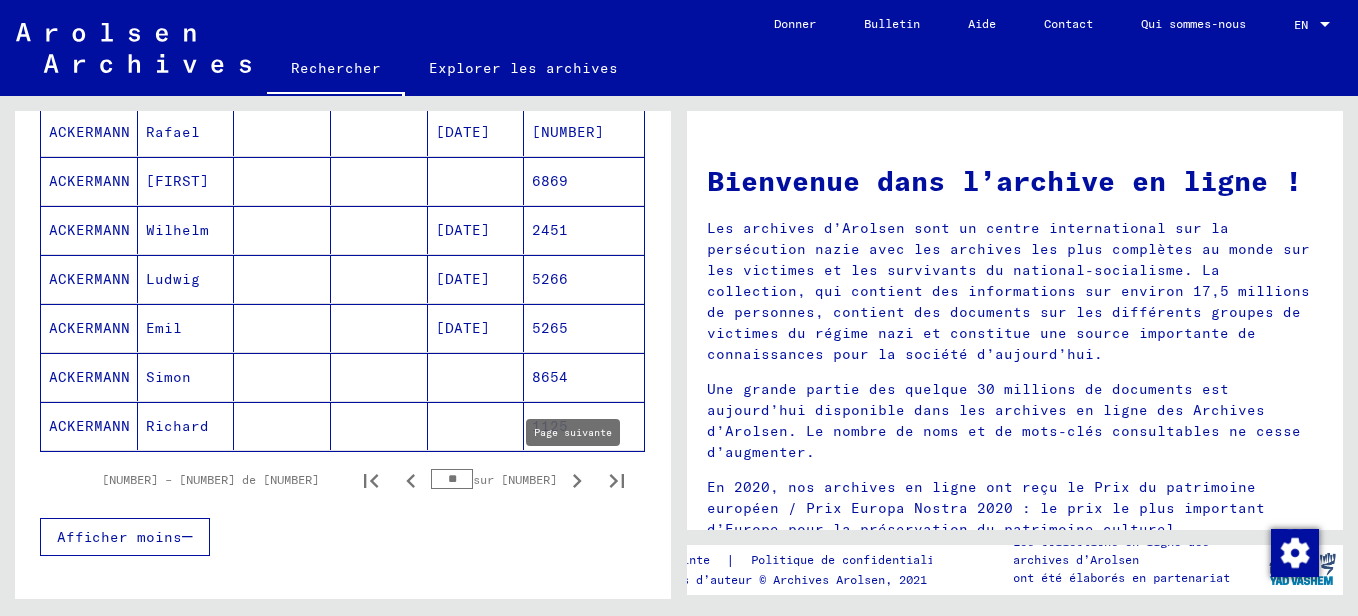 click 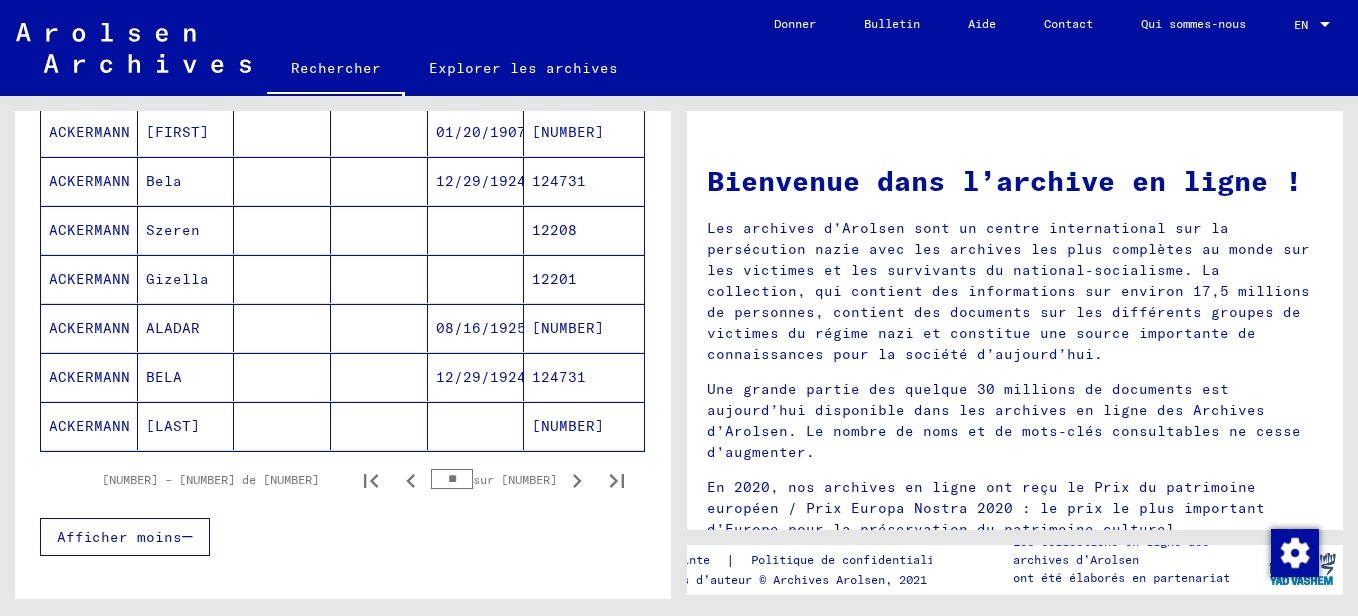 click 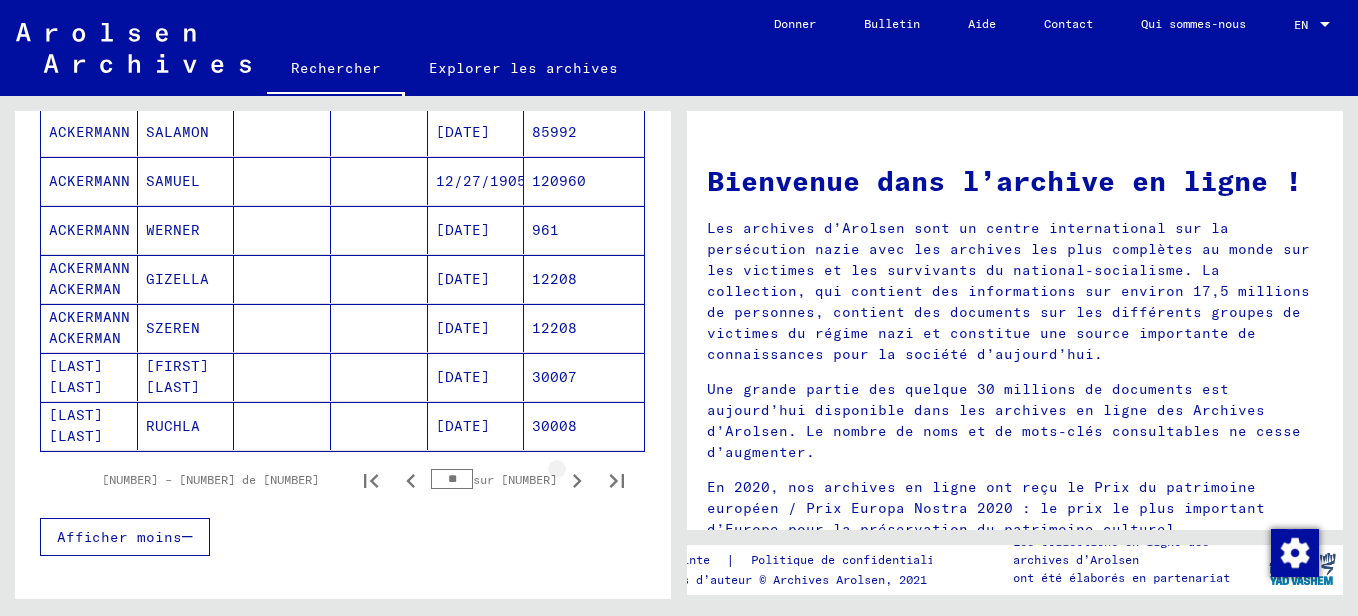 click 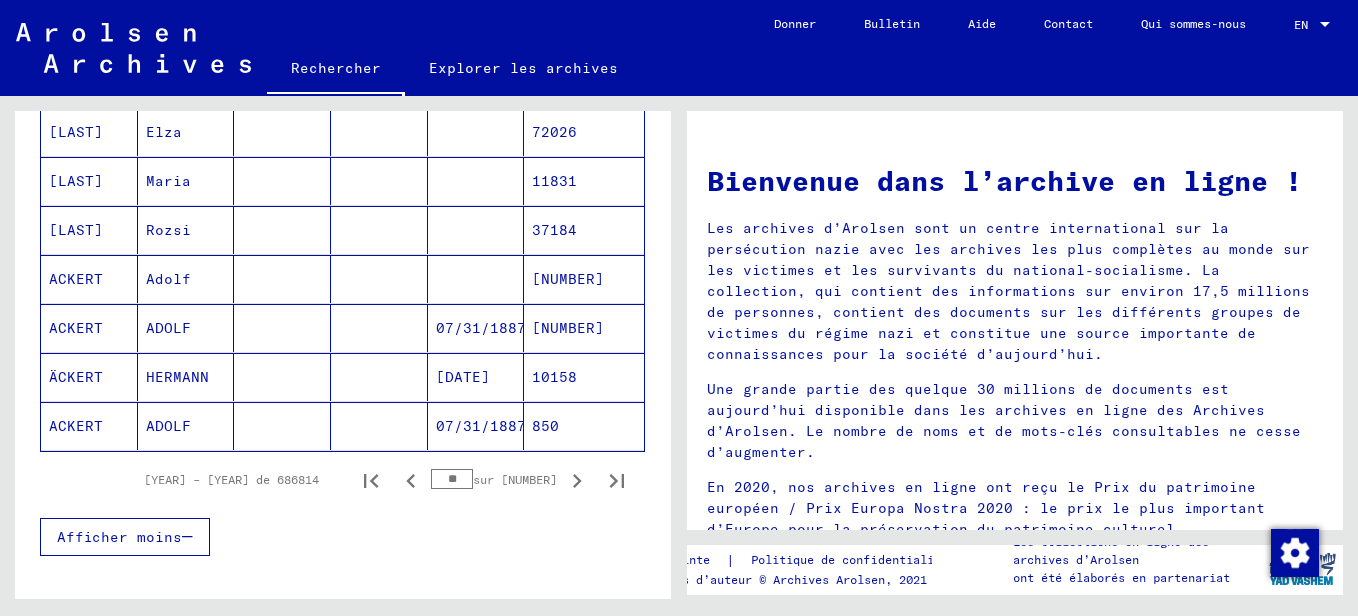 click 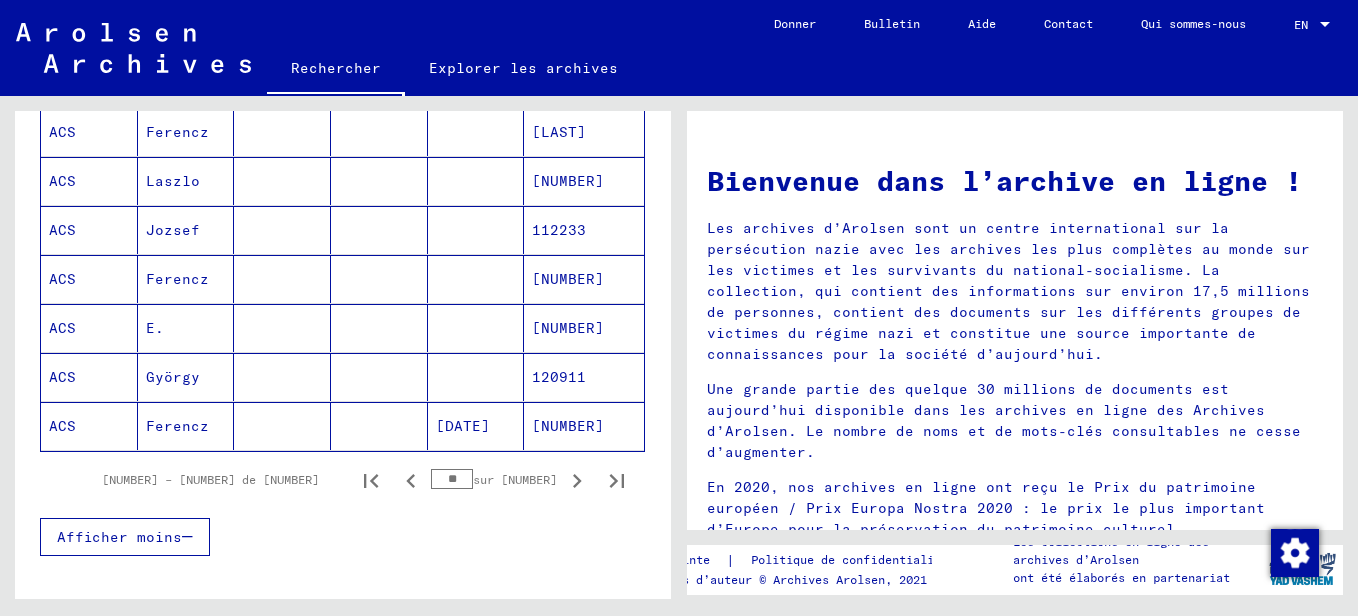 click 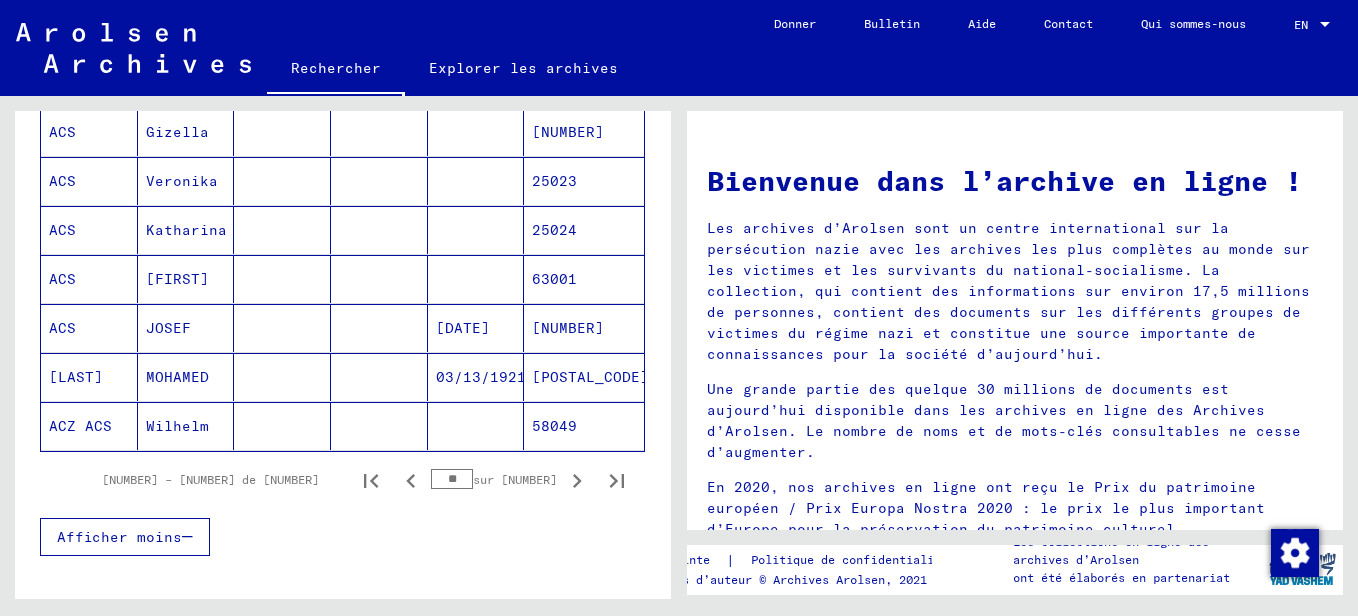 click 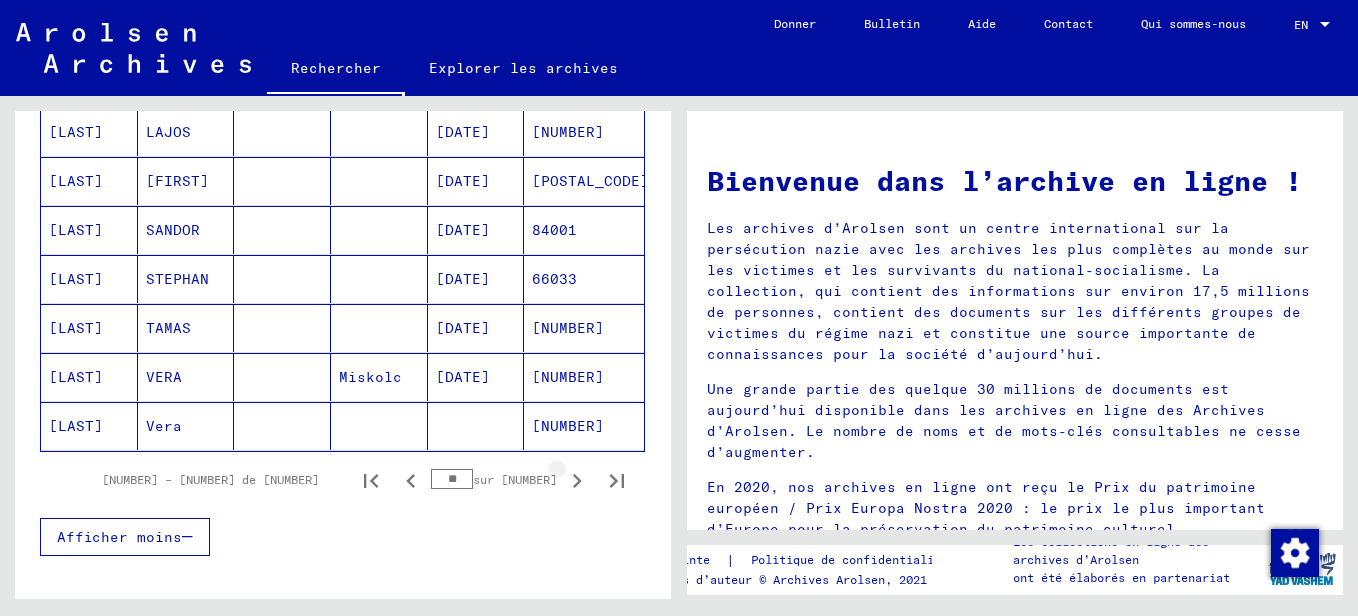 click 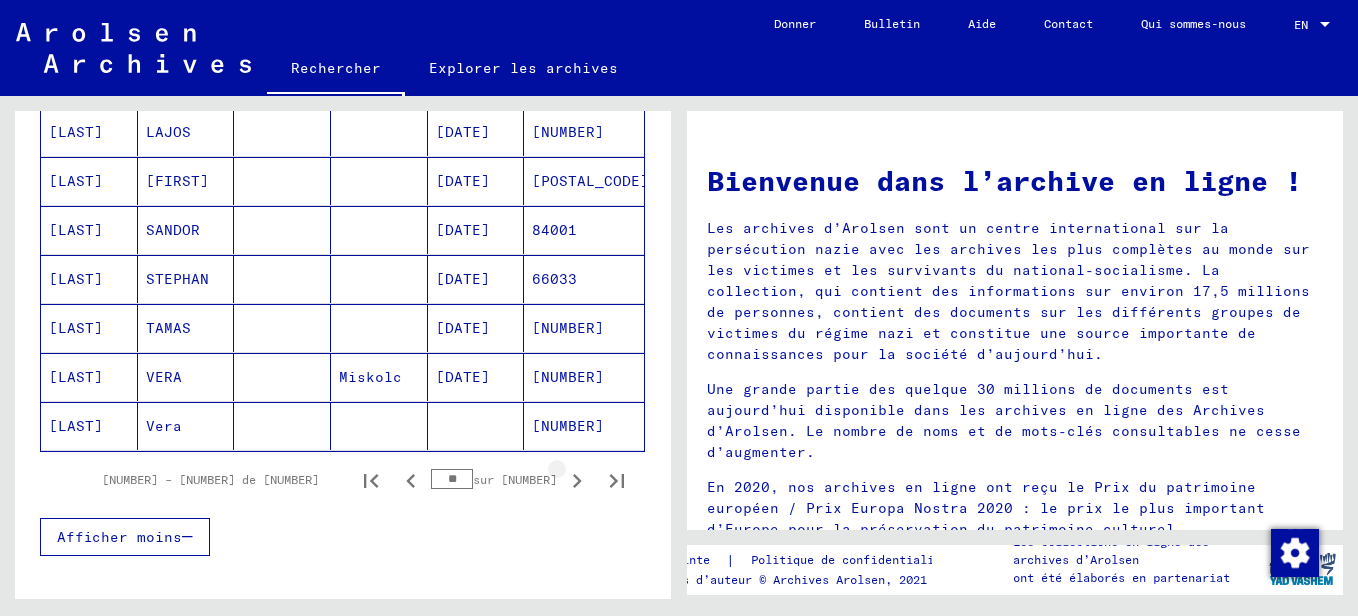 scroll, scrollTop: 1204, scrollLeft: 0, axis: vertical 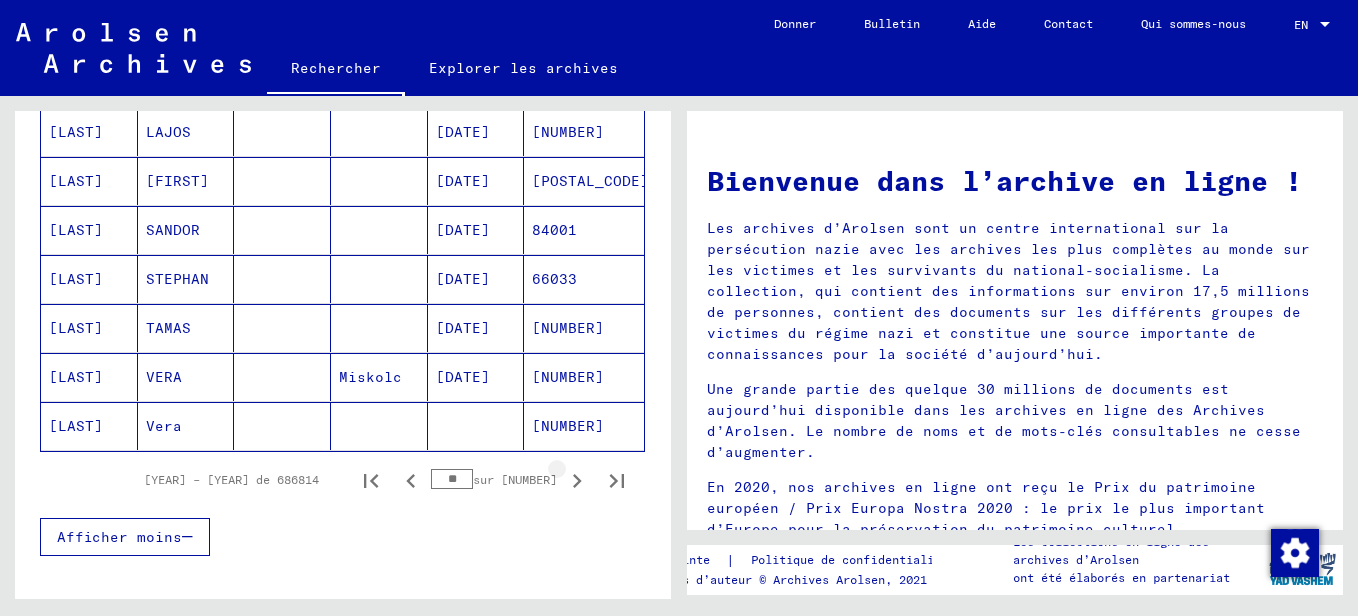 click 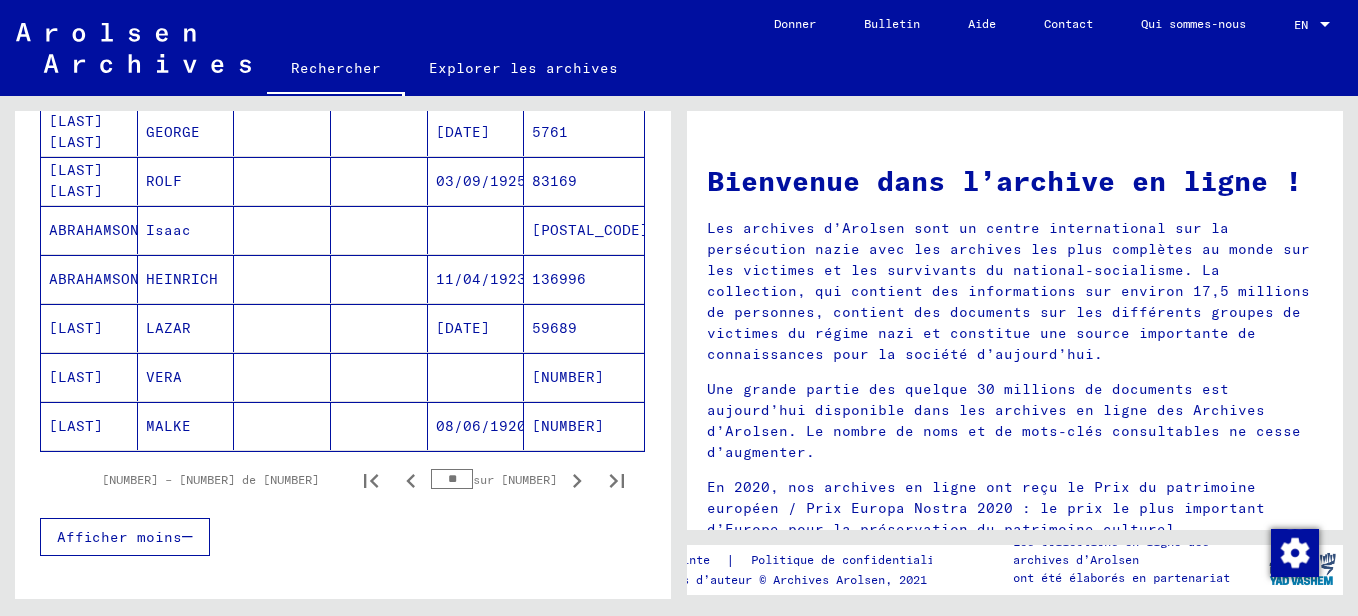 click 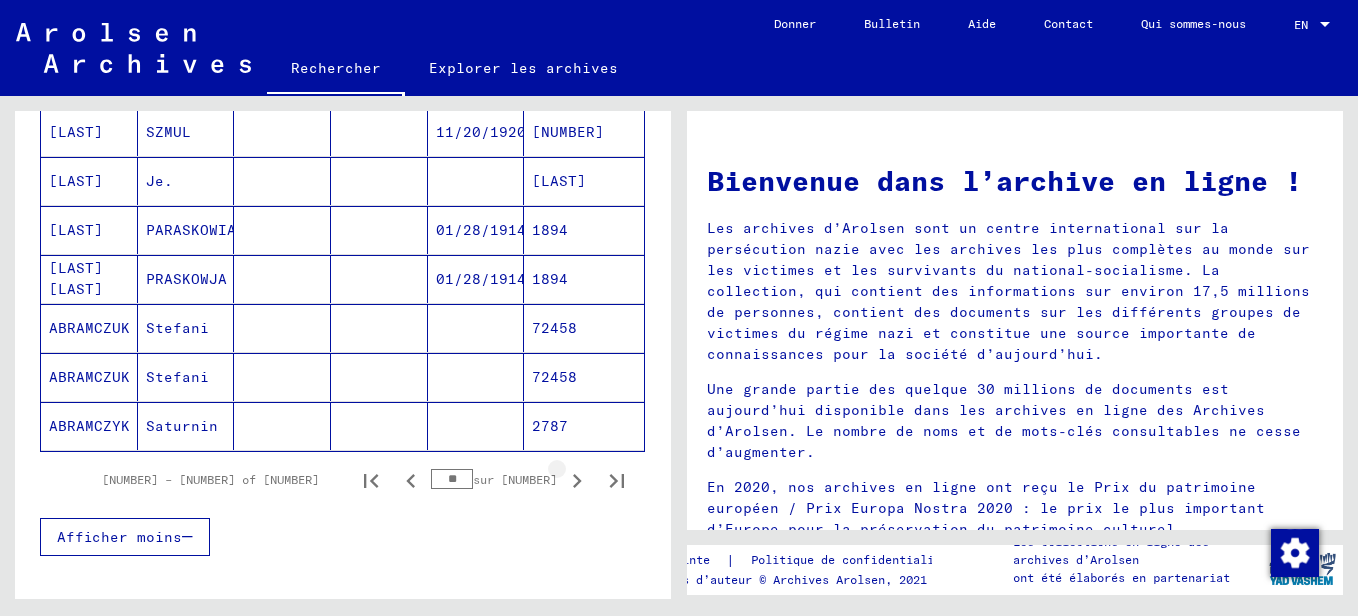 click 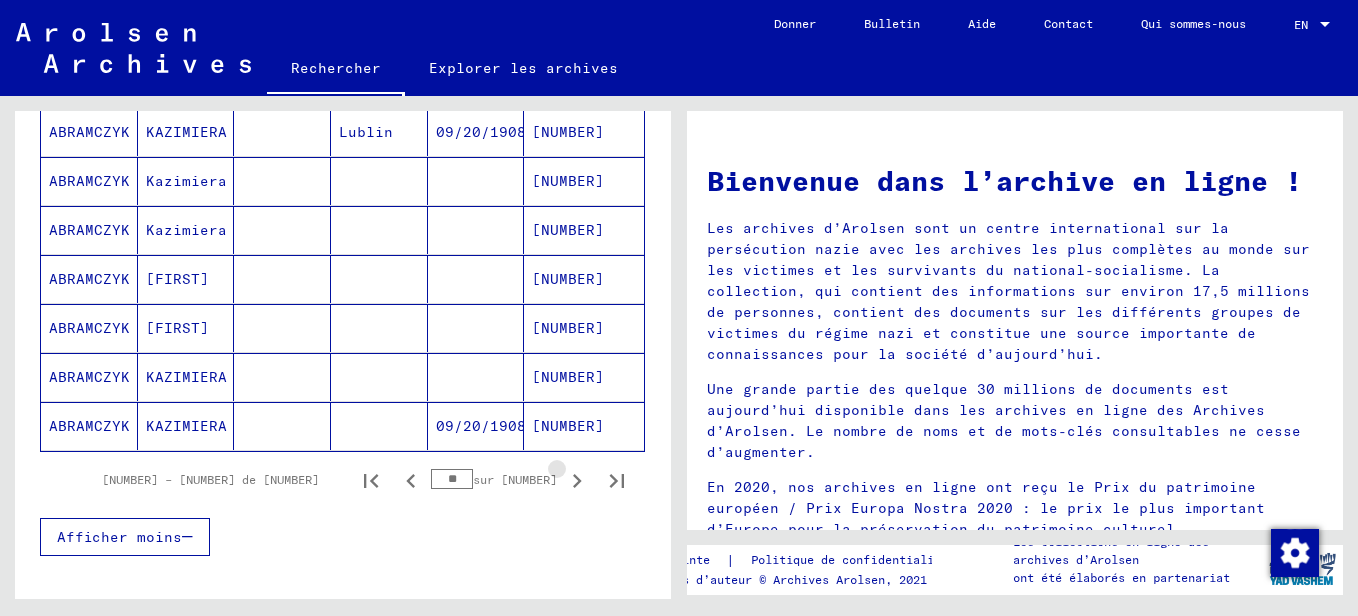 click 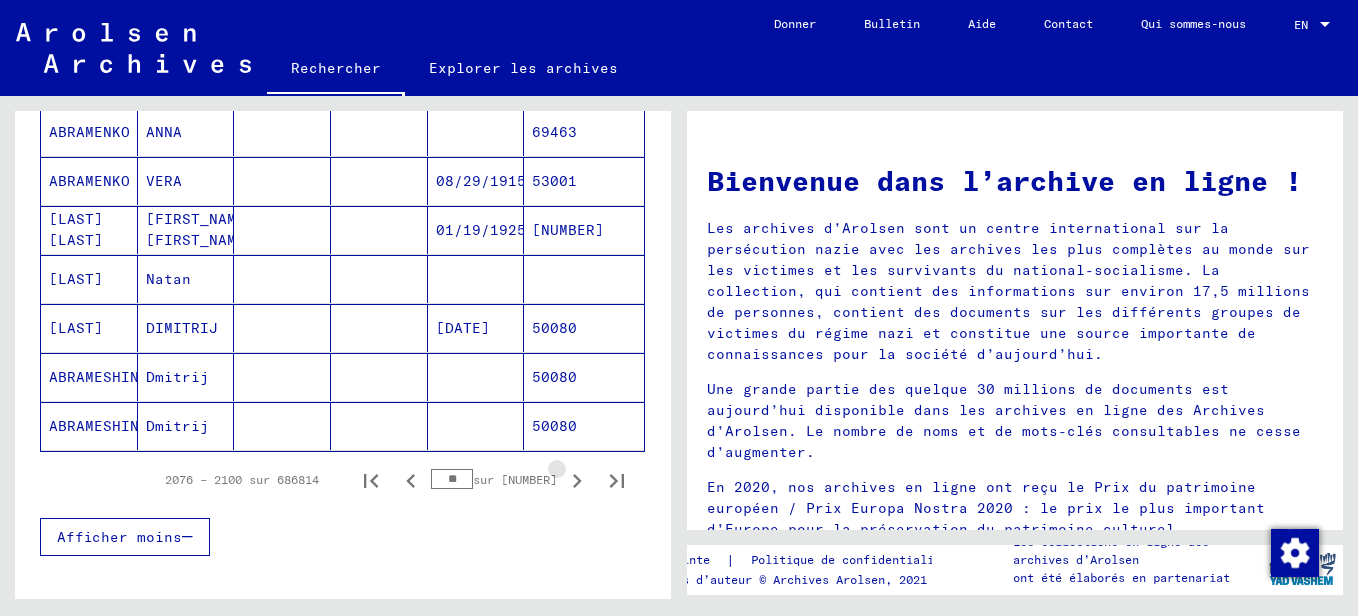 click 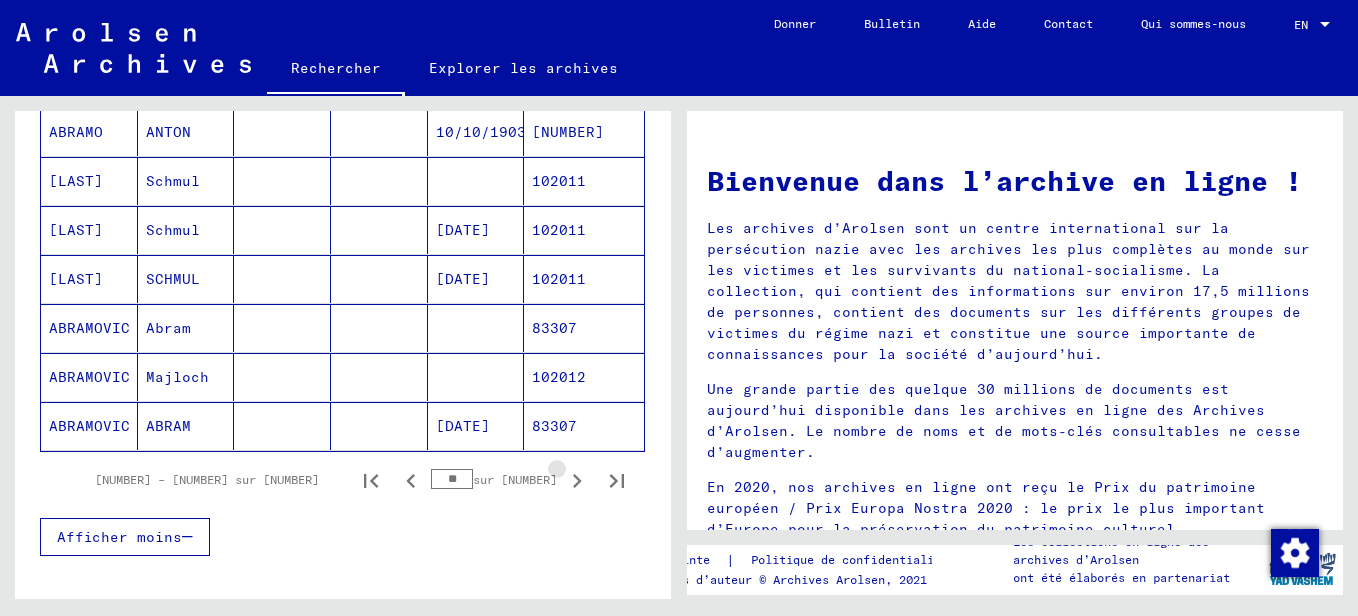 click 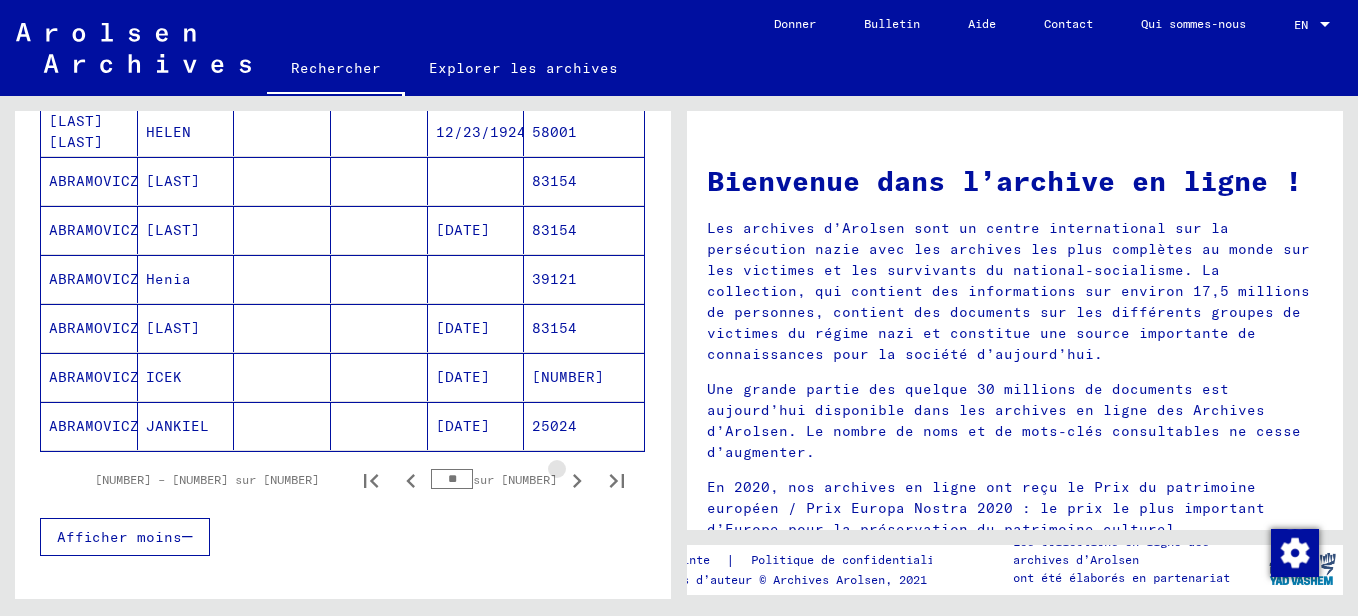 click 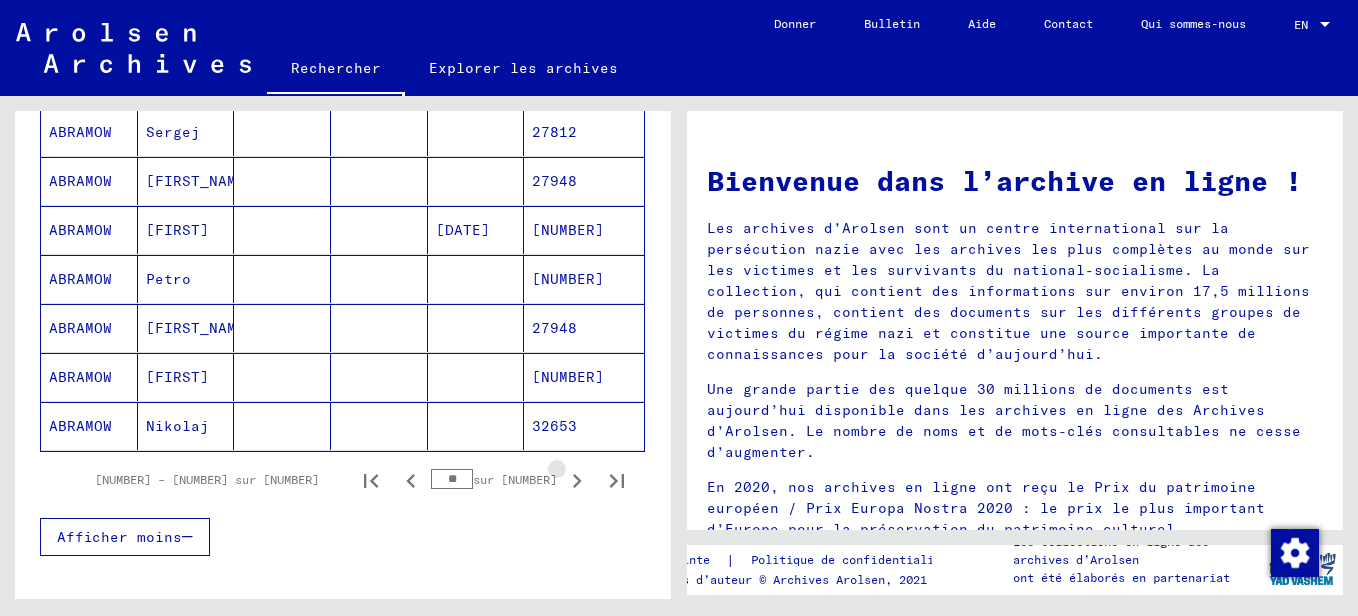 click 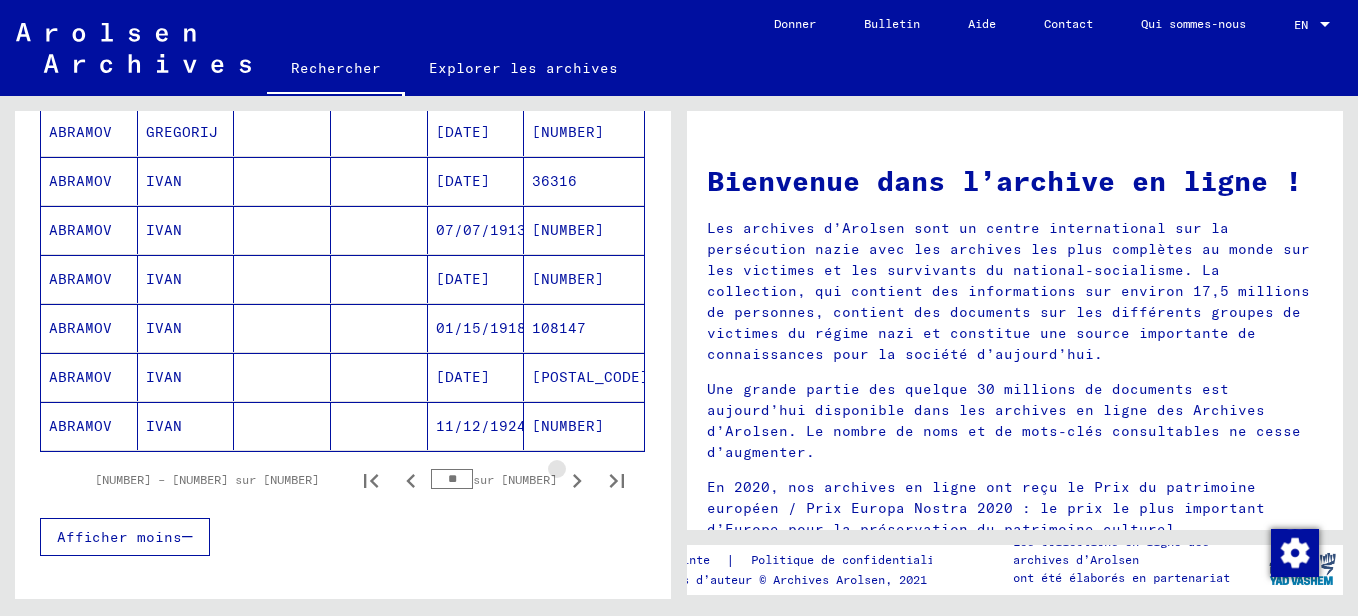 click 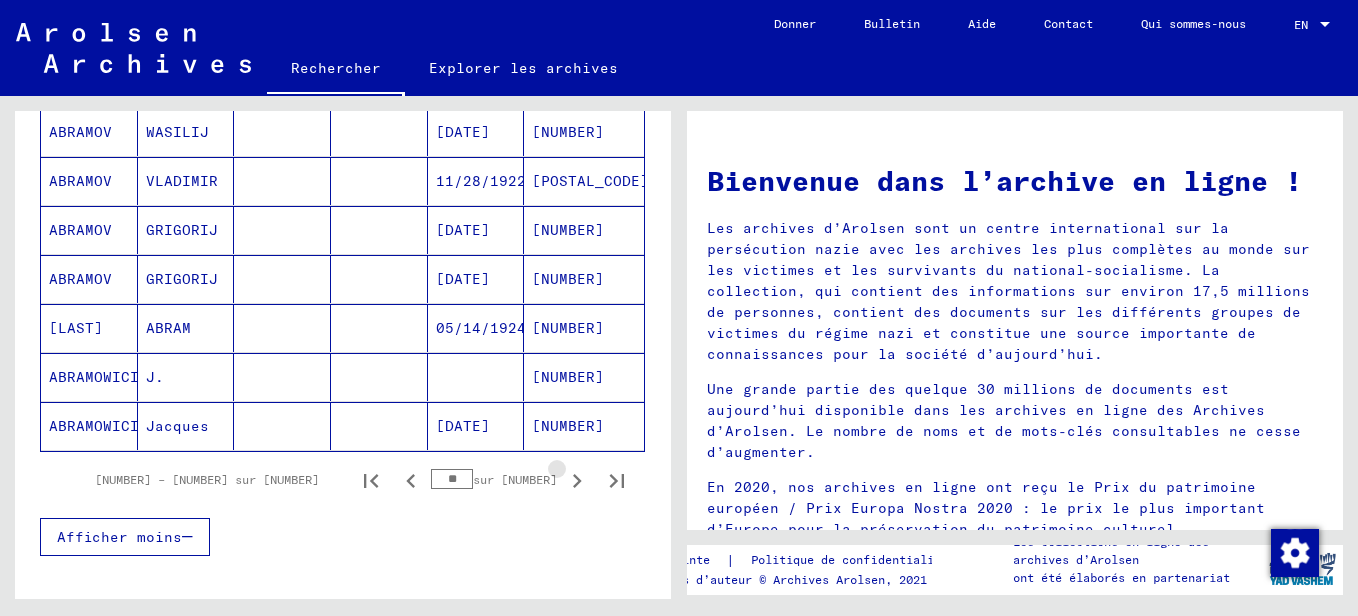 click 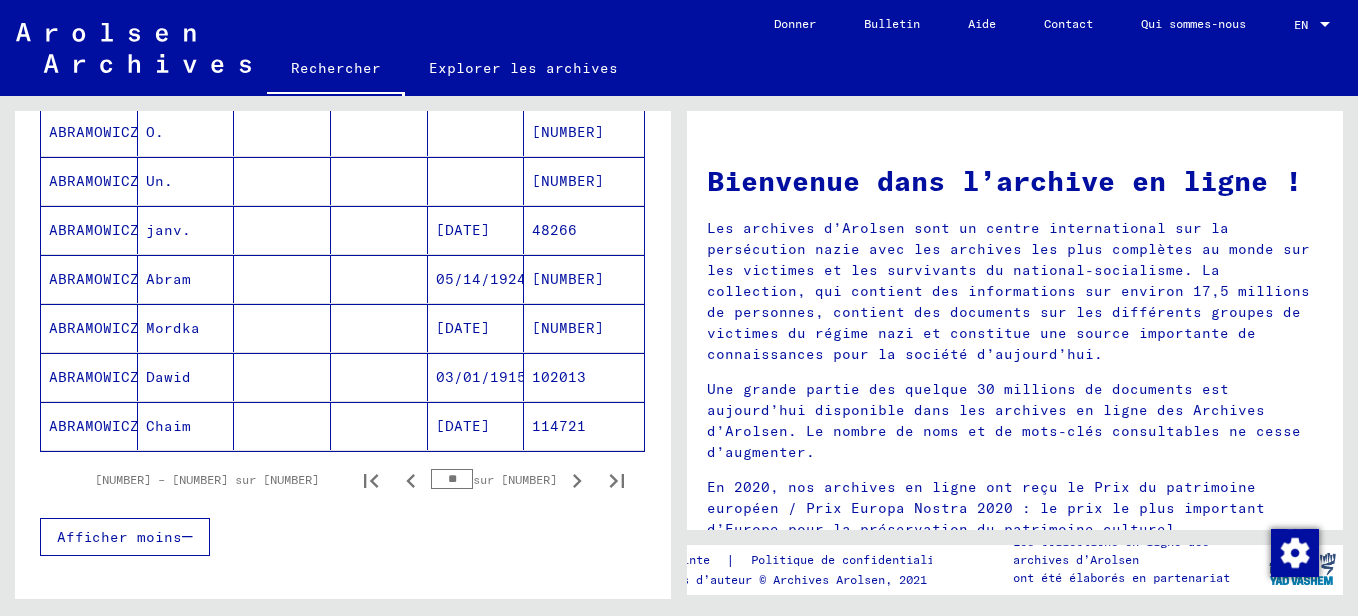 click on "**" at bounding box center [452, 479] 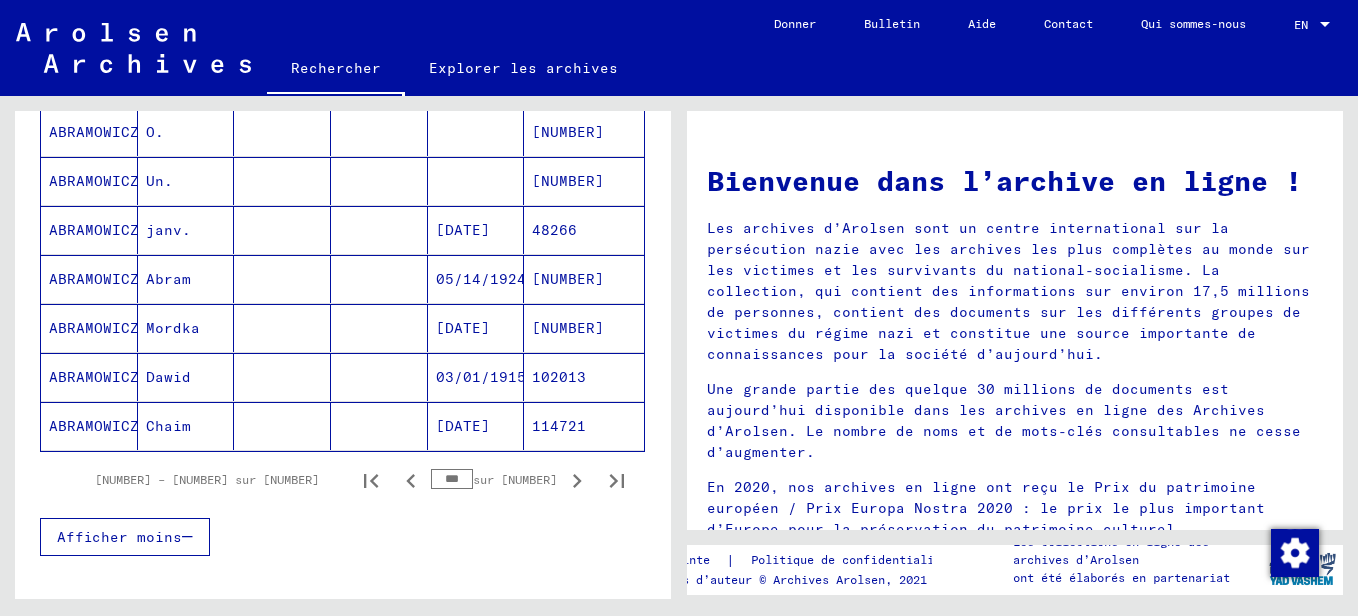 click 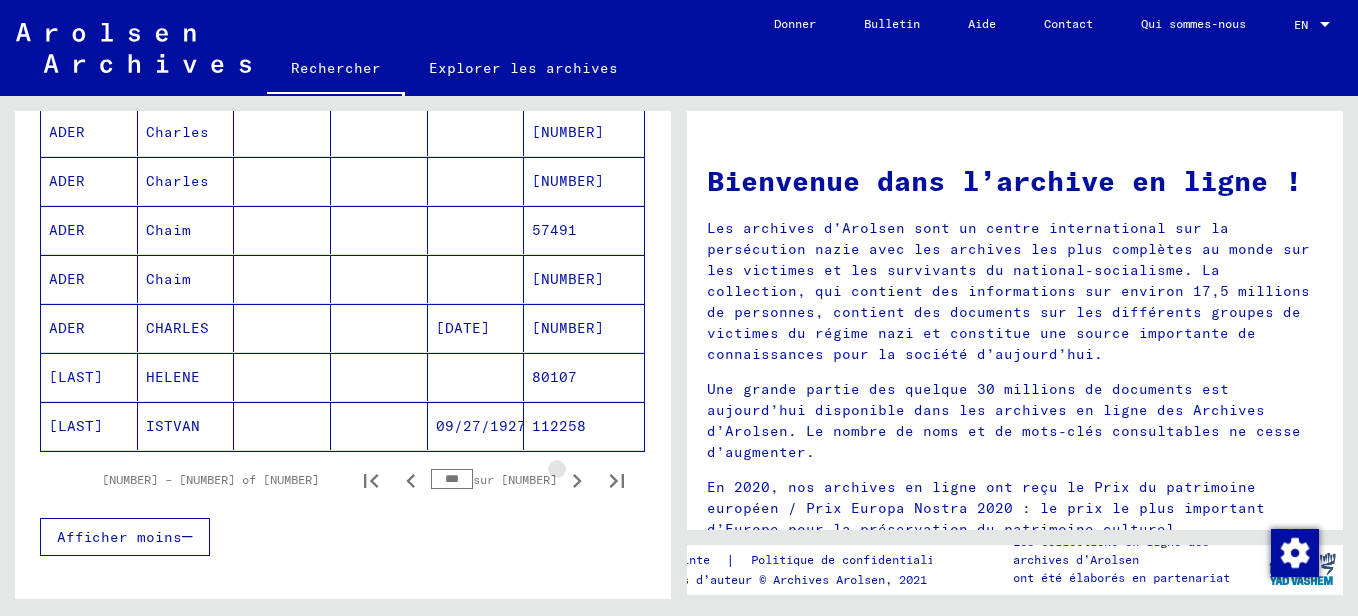 click 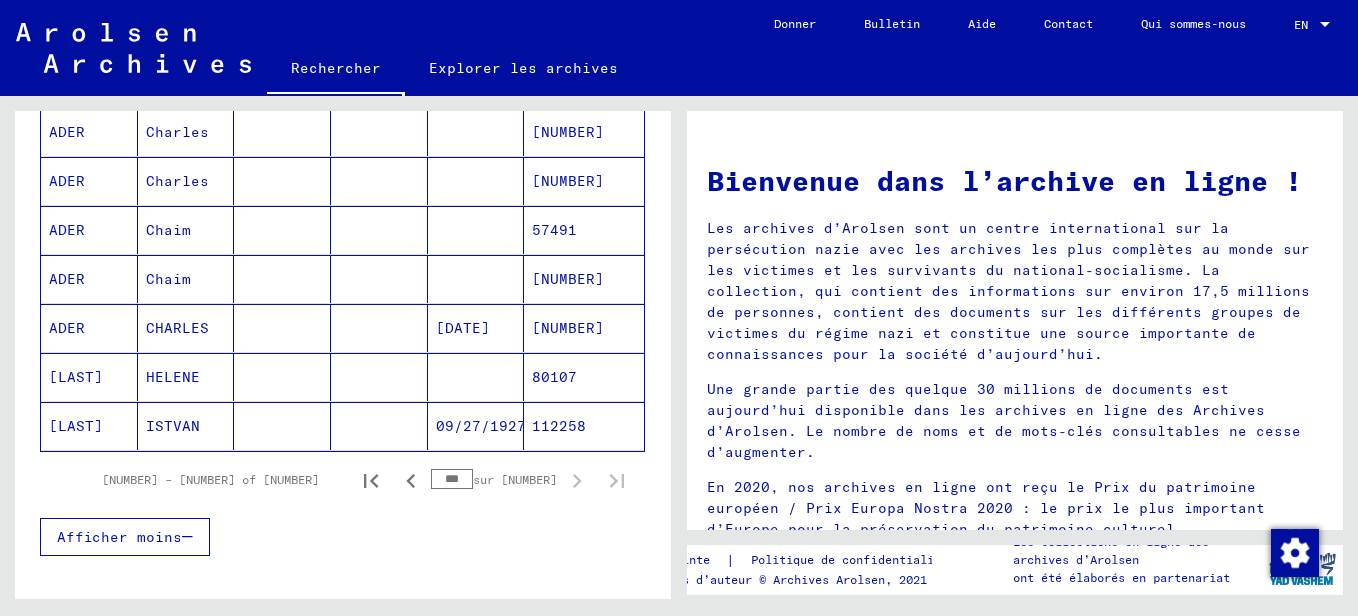 type on "*****" 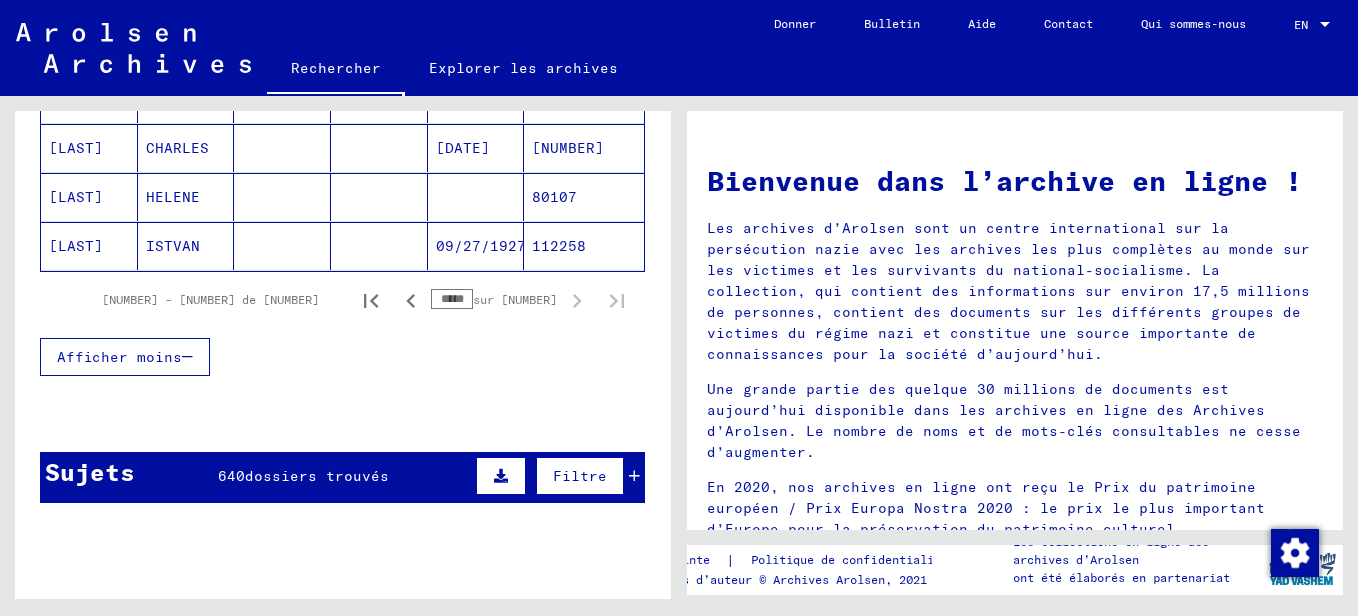 scroll, scrollTop: 1404, scrollLeft: 0, axis: vertical 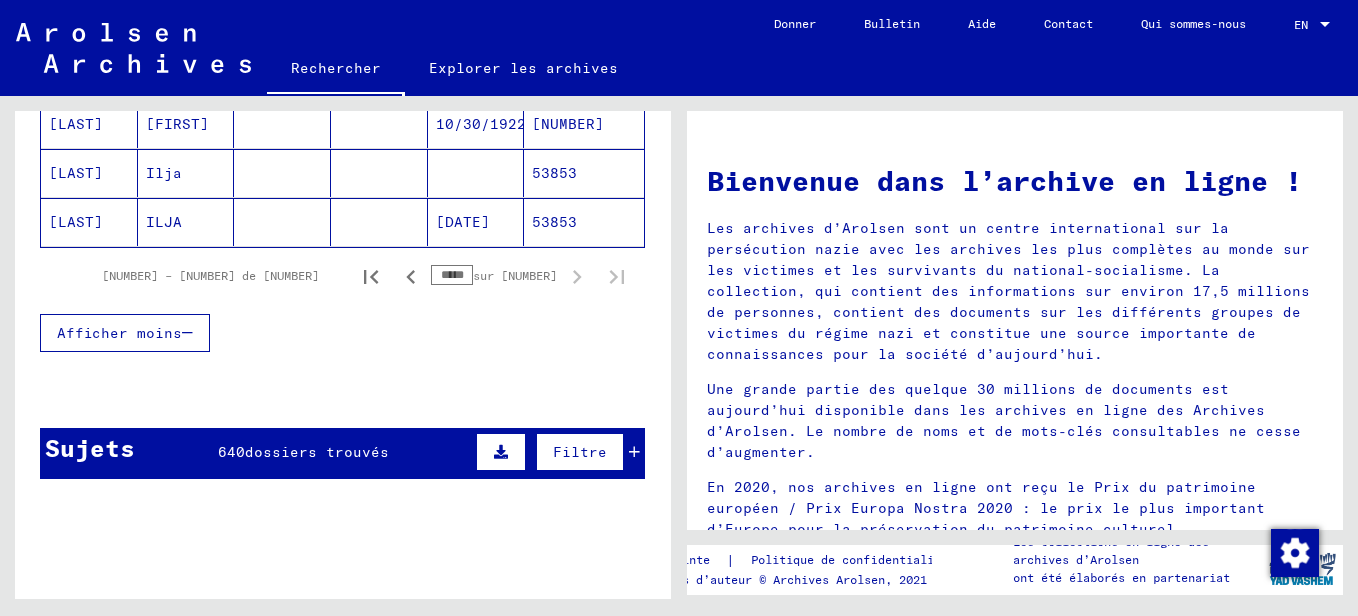 click on "Filtre" at bounding box center [555, 452] 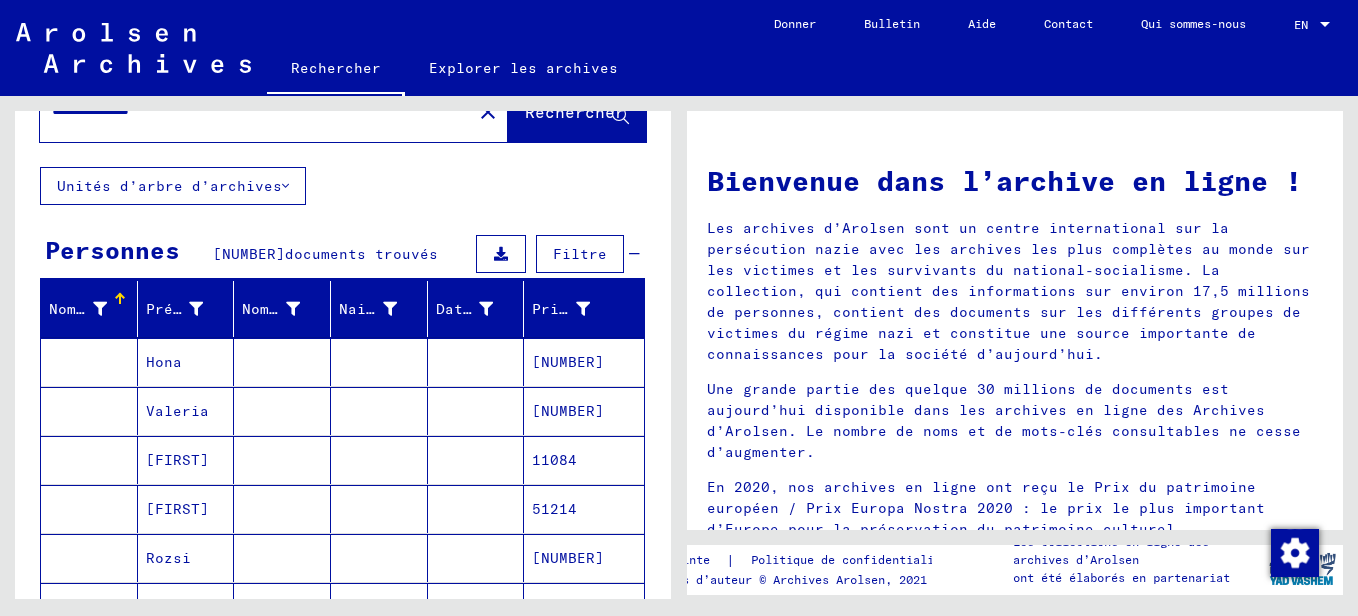scroll, scrollTop: 100, scrollLeft: 0, axis: vertical 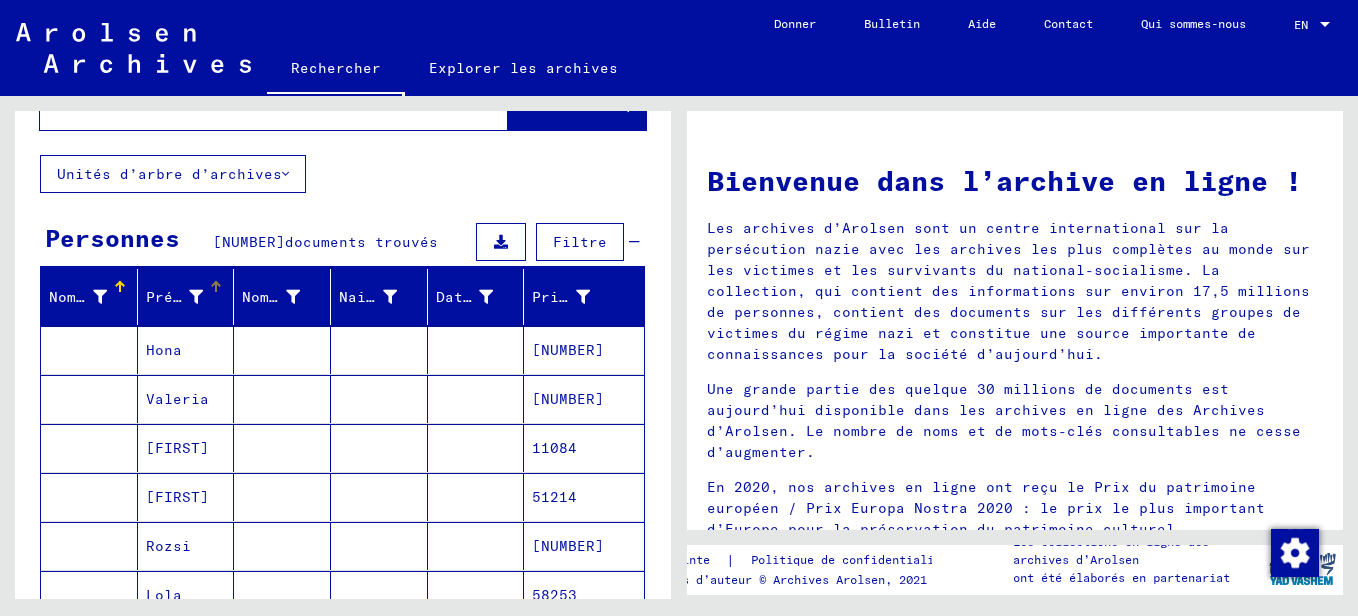 click on "Prénom" at bounding box center (173, 297) 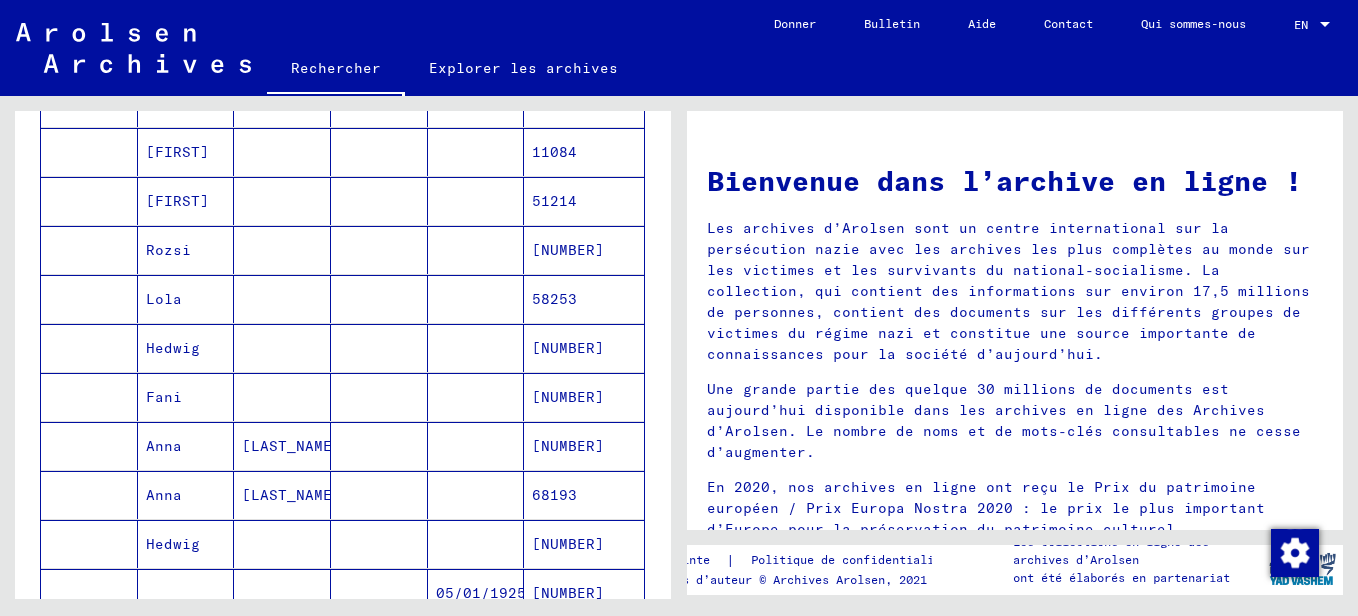 scroll, scrollTop: 110, scrollLeft: 0, axis: vertical 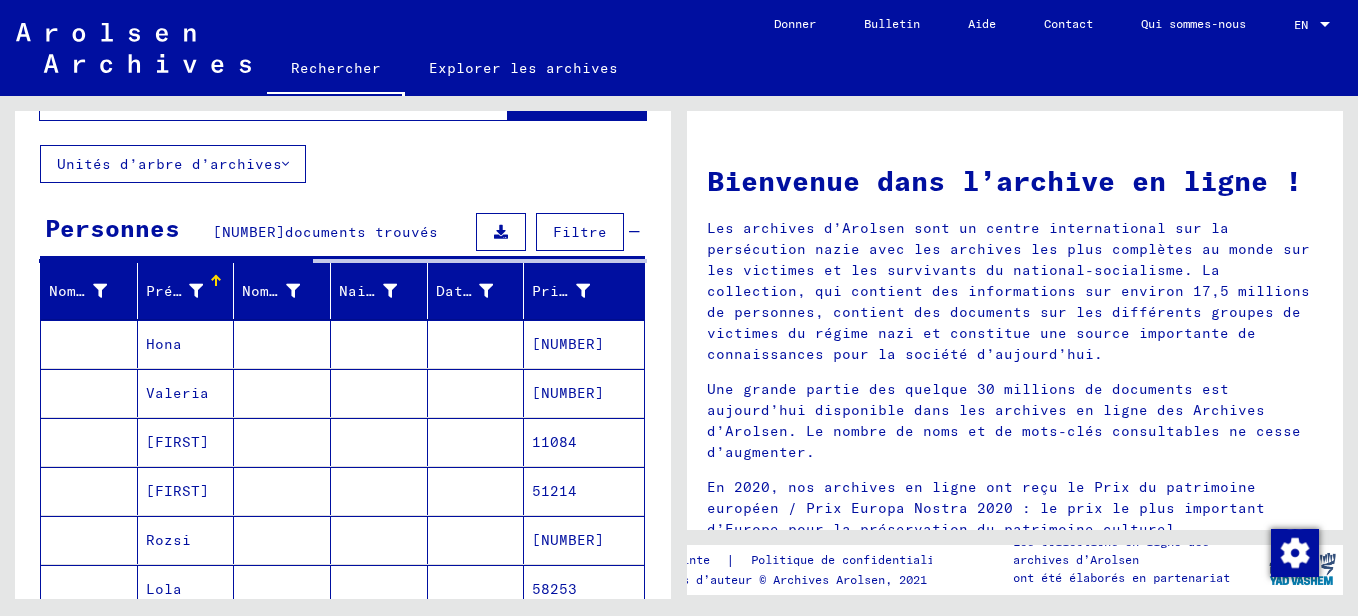 click on "Nom de famille" at bounding box center (112, 291) 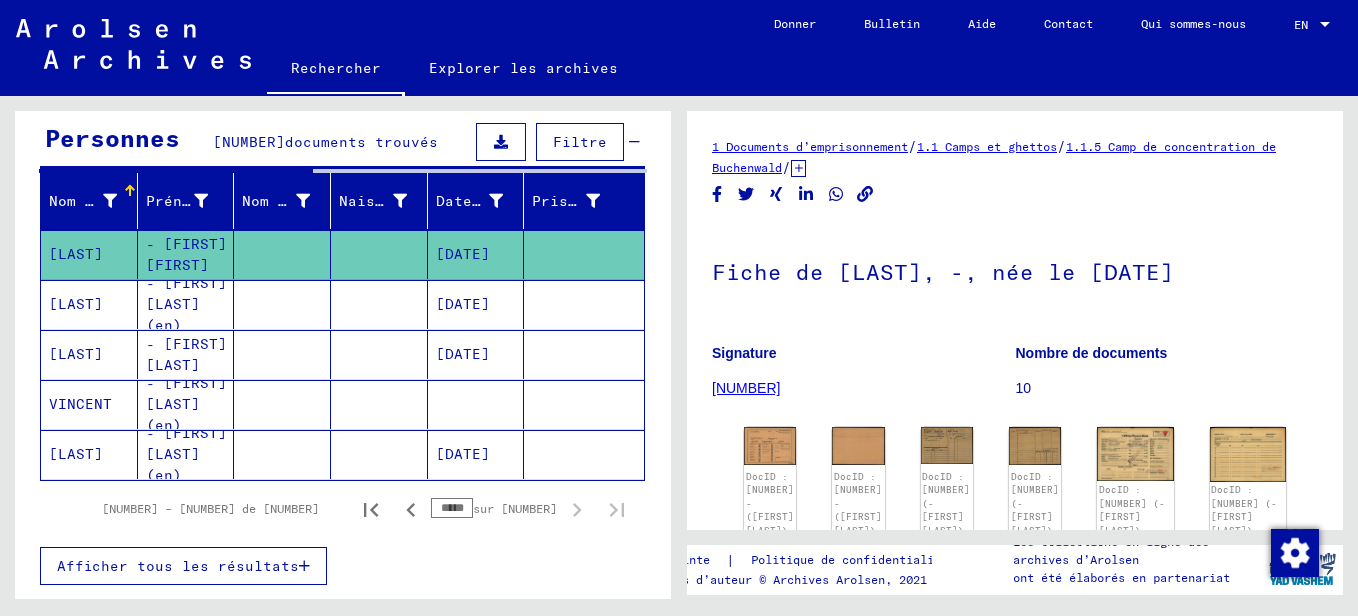 scroll, scrollTop: 0, scrollLeft: 0, axis: both 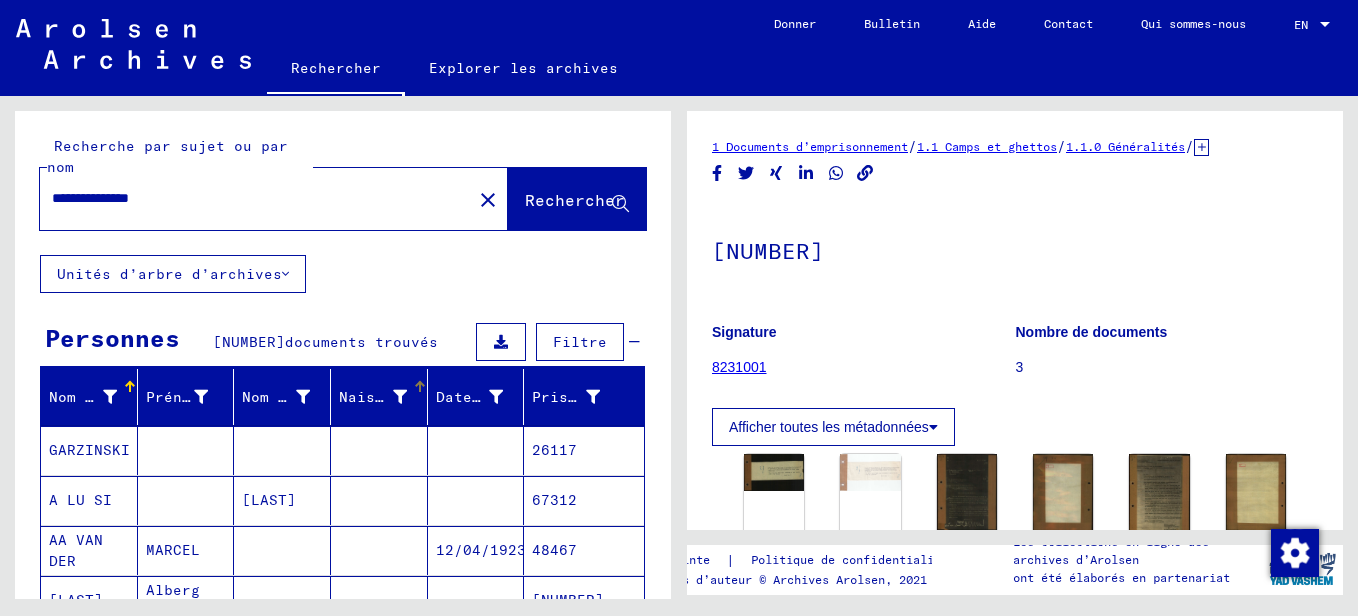 click on "Naissance" at bounding box center [379, 397] 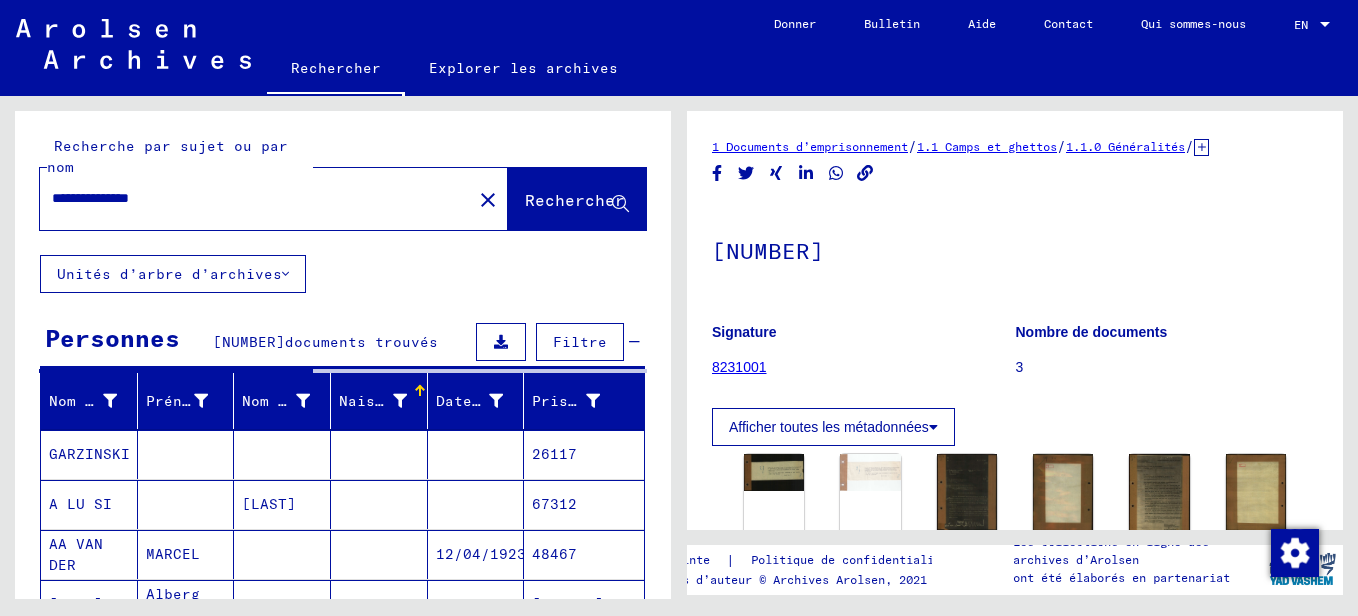 scroll, scrollTop: 100, scrollLeft: 0, axis: vertical 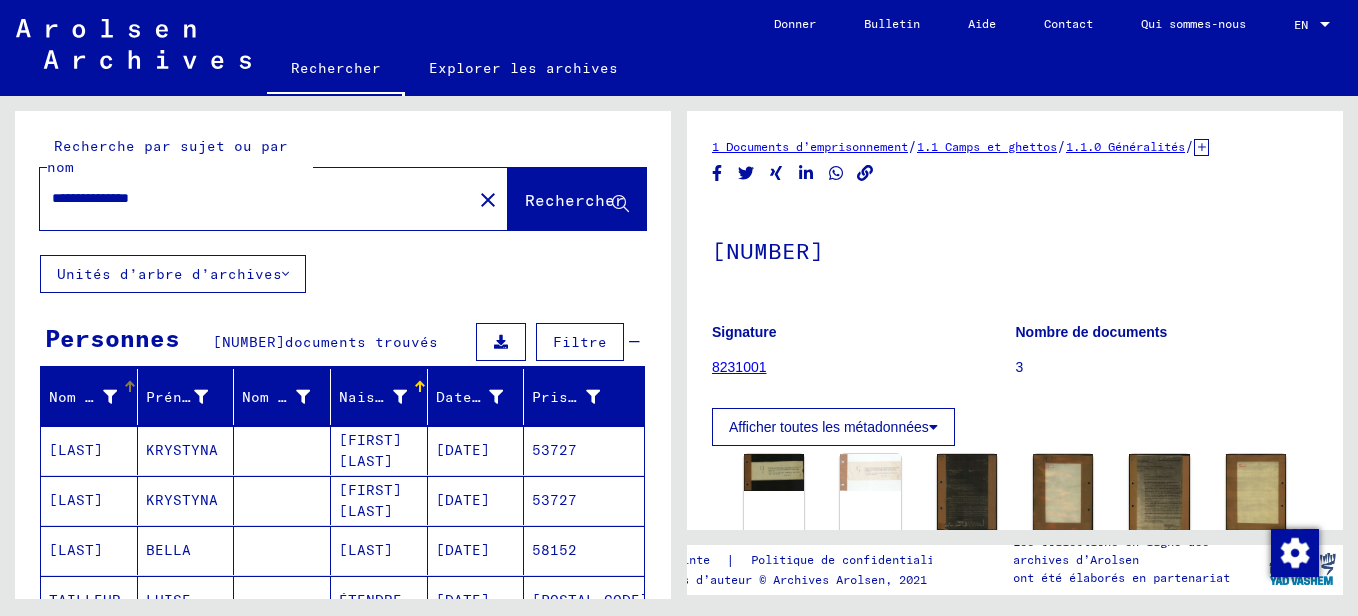 click on "Nom de famille" at bounding box center (112, 397) 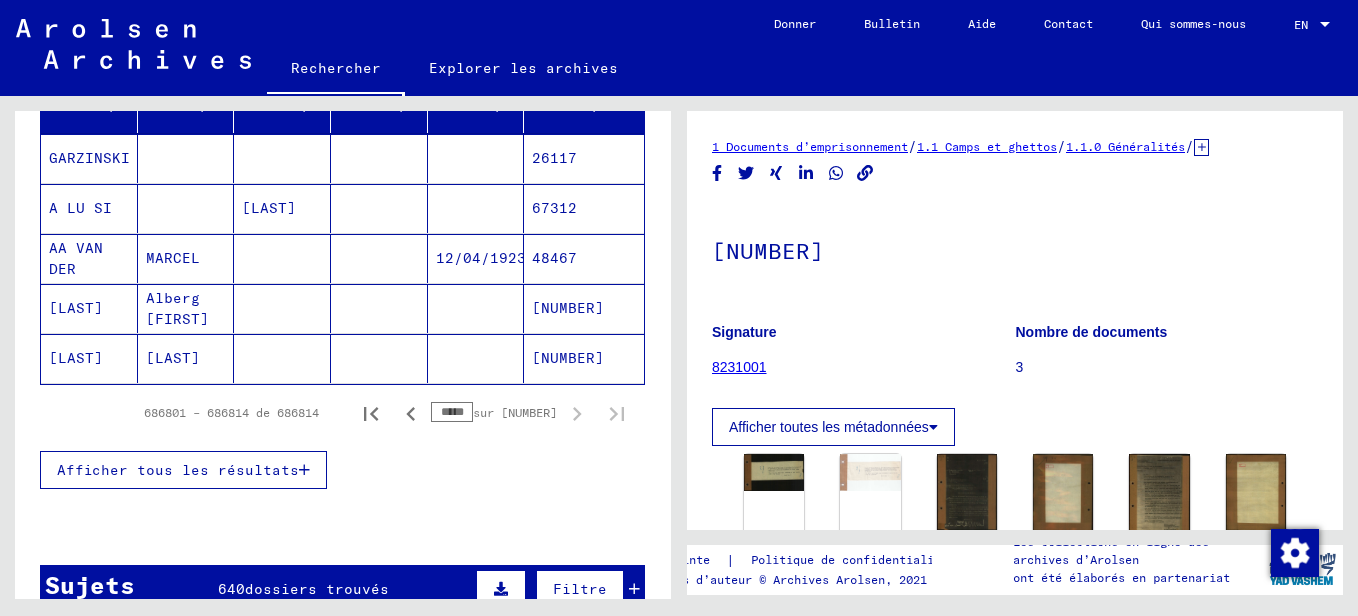 scroll, scrollTop: 300, scrollLeft: 0, axis: vertical 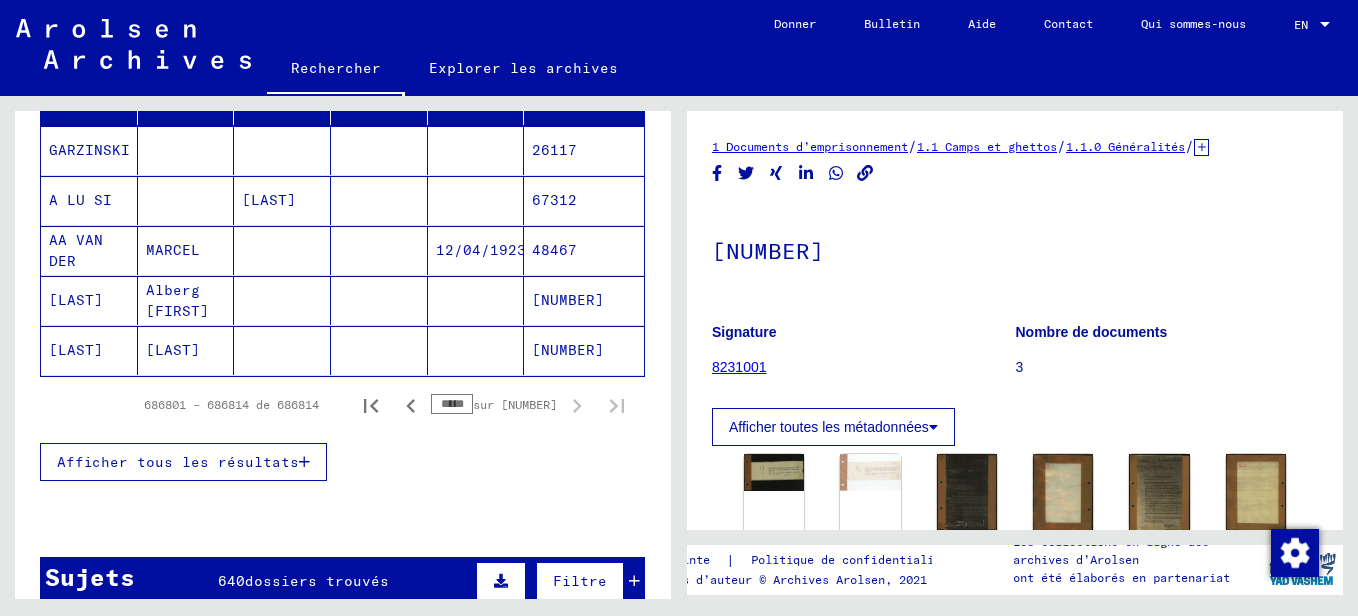 click on "Afficher tous les résultats" at bounding box center (178, 462) 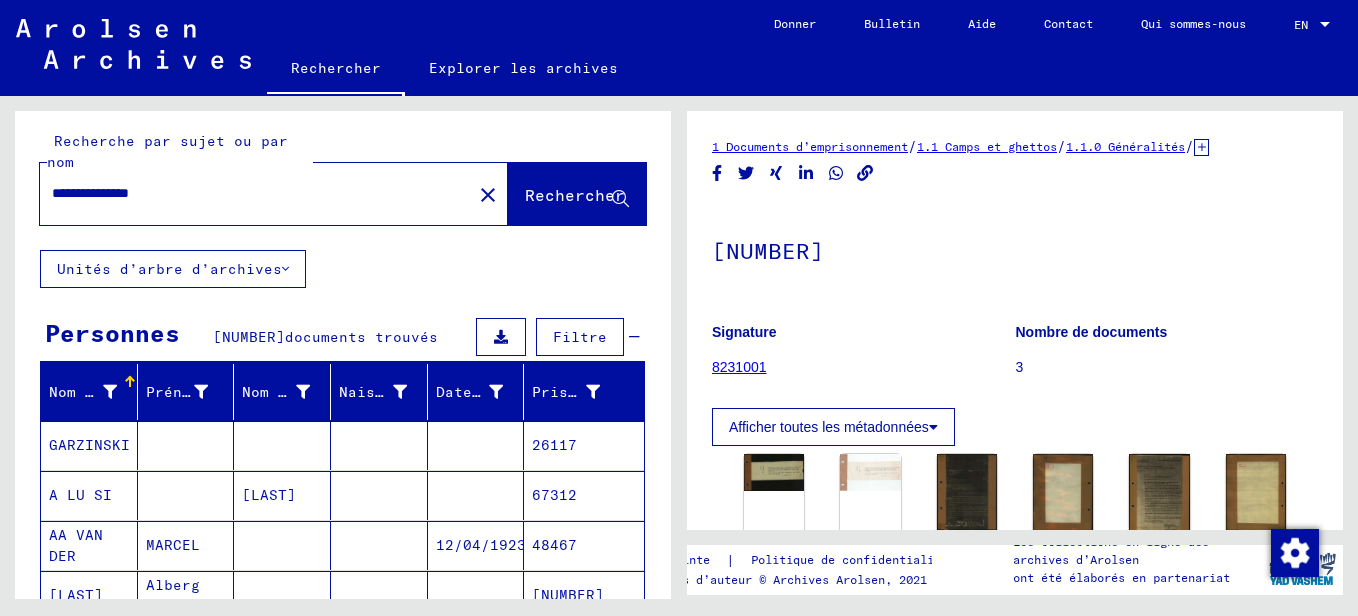 scroll, scrollTop: 0, scrollLeft: 0, axis: both 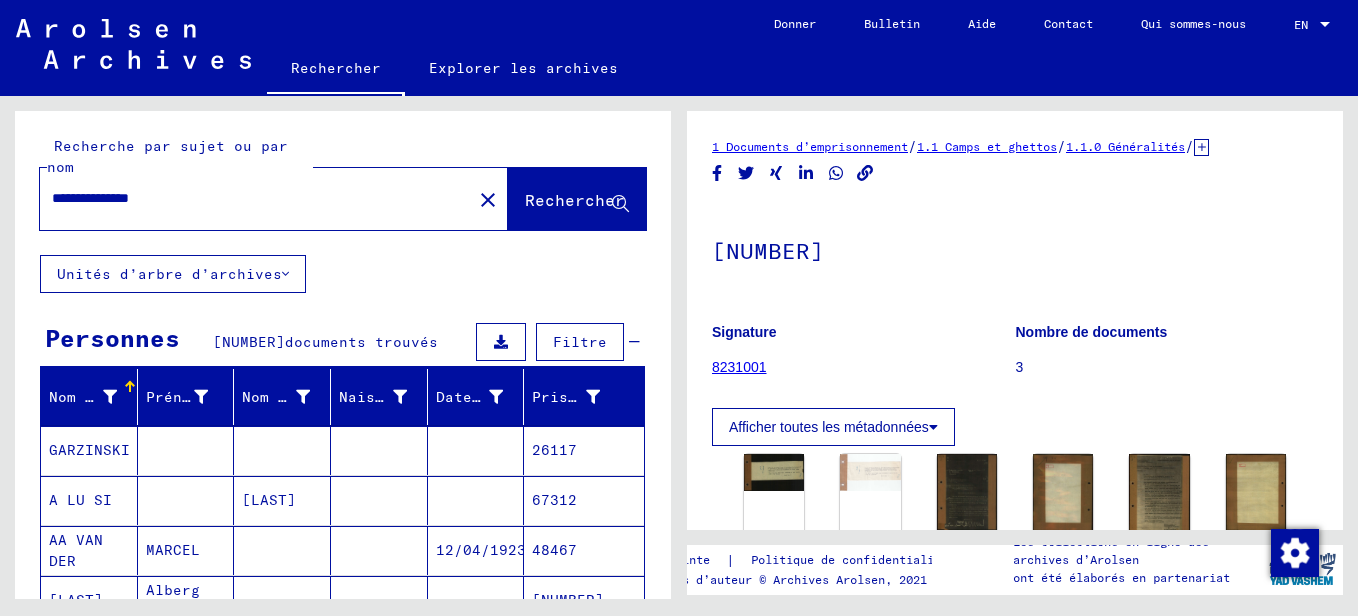 click on "Filtre" at bounding box center (580, 342) 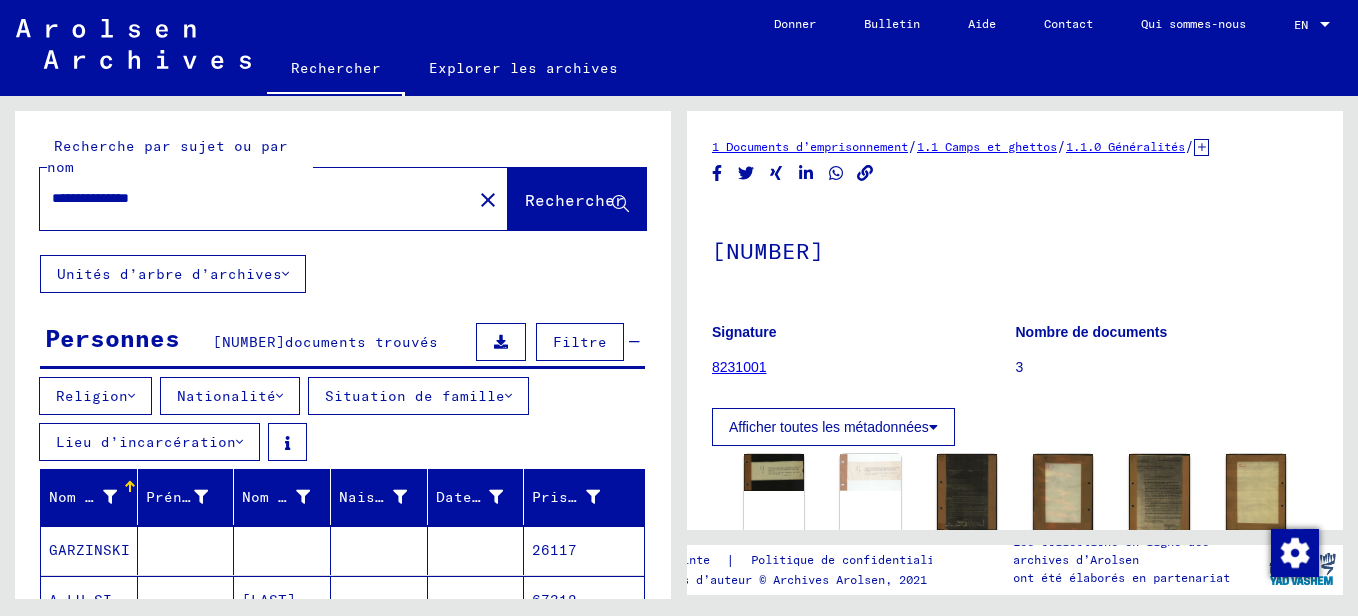 click at bounding box center (279, 396) 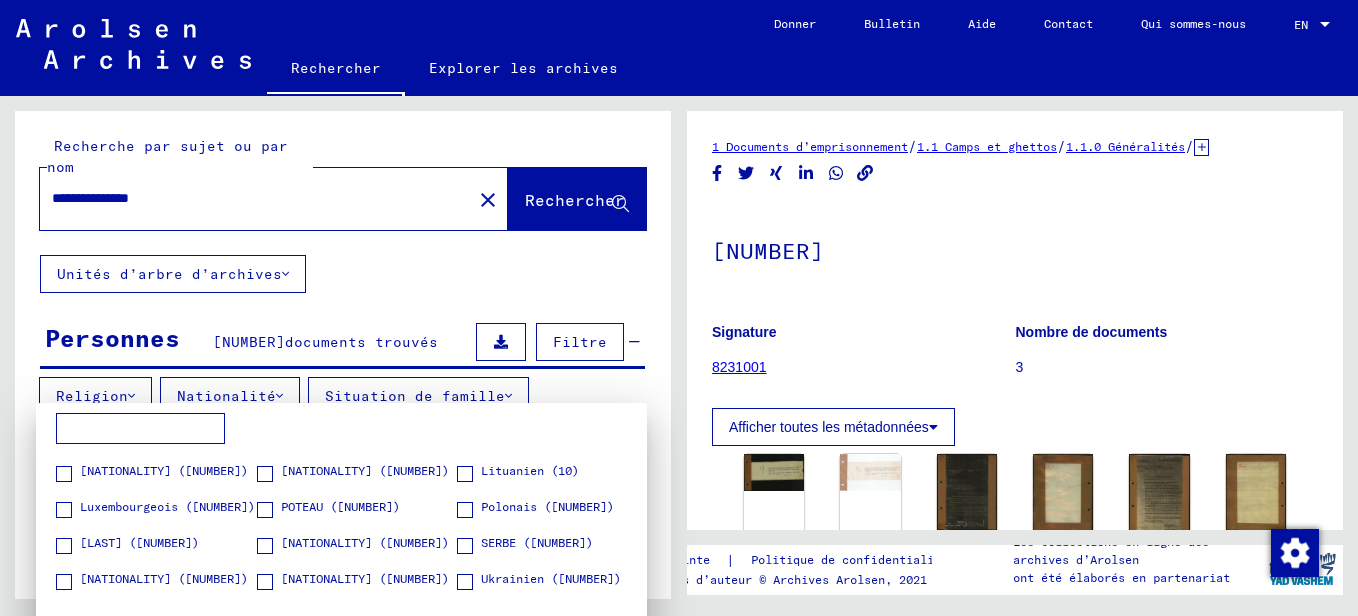 scroll, scrollTop: 0, scrollLeft: 0, axis: both 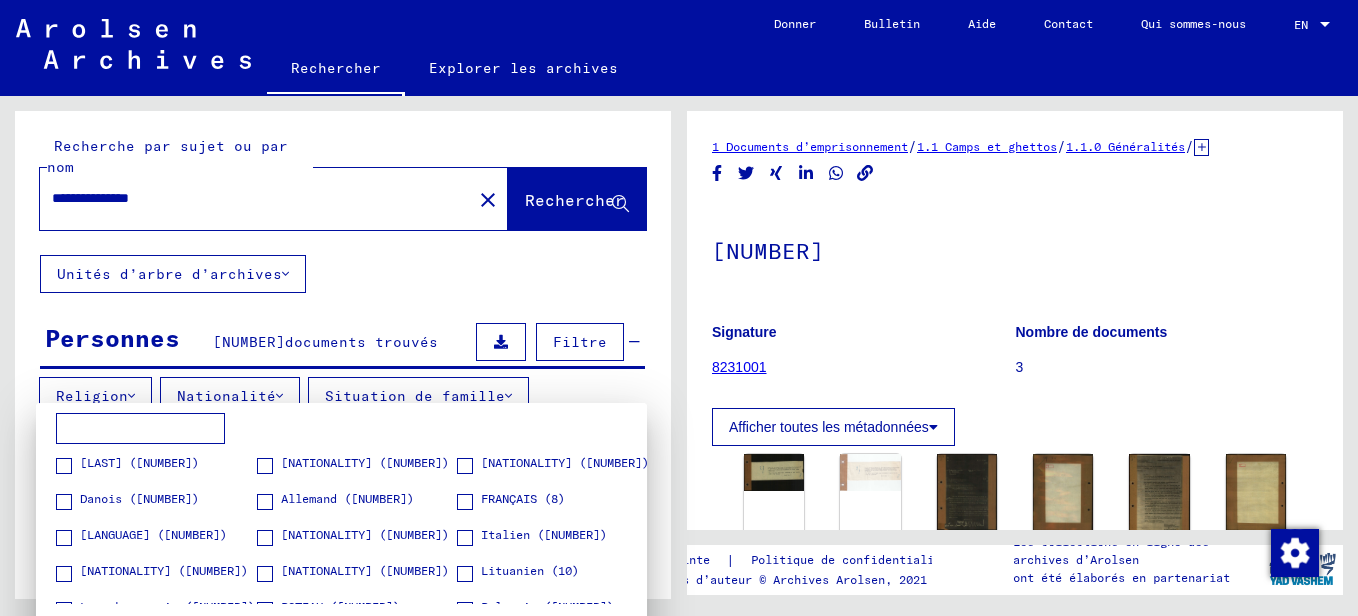 click at bounding box center [64, 538] 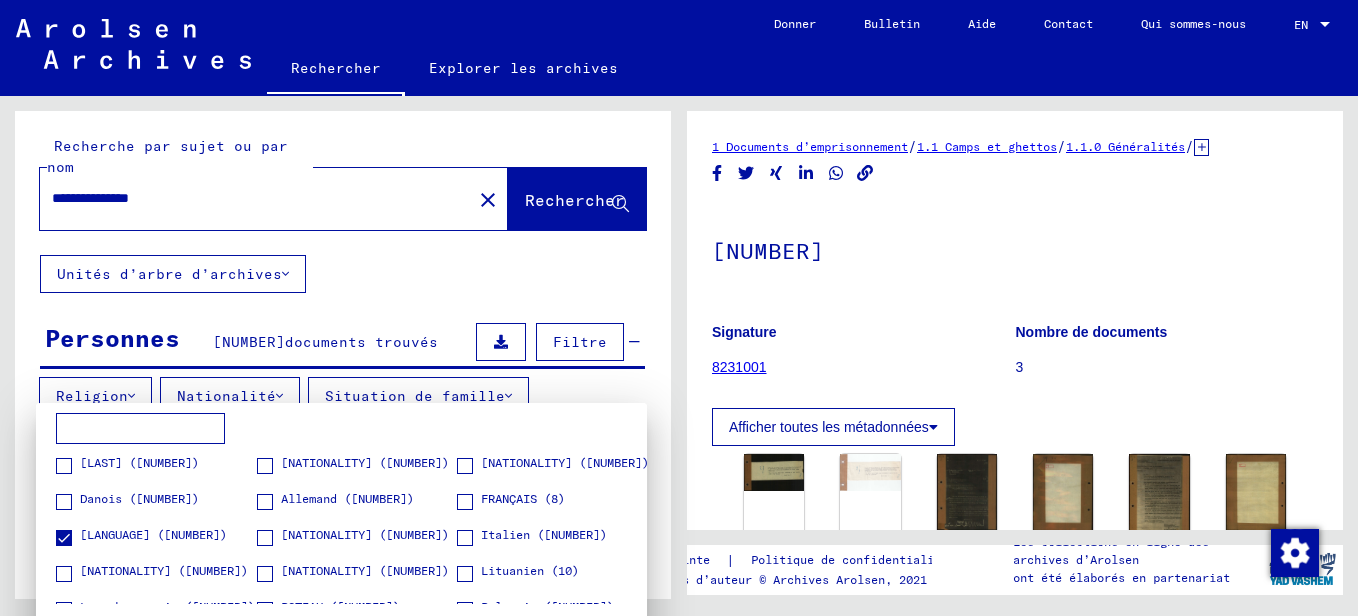 click at bounding box center (679, 308) 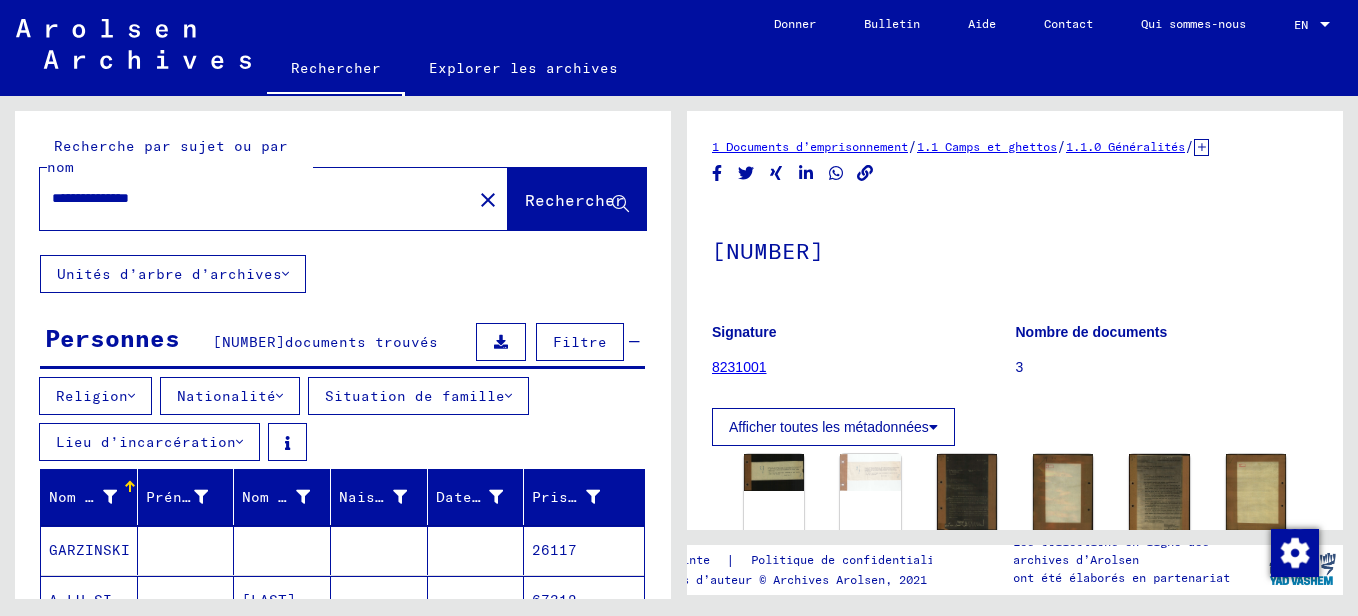 click at bounding box center [239, 442] 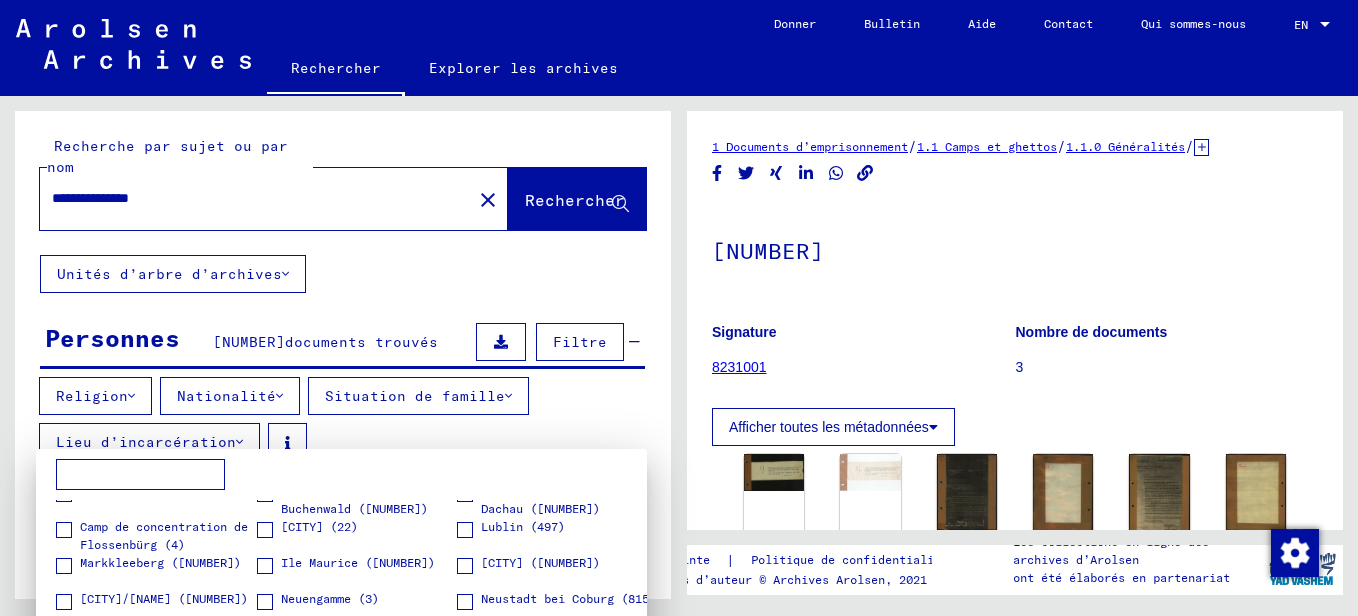 scroll, scrollTop: 189, scrollLeft: 0, axis: vertical 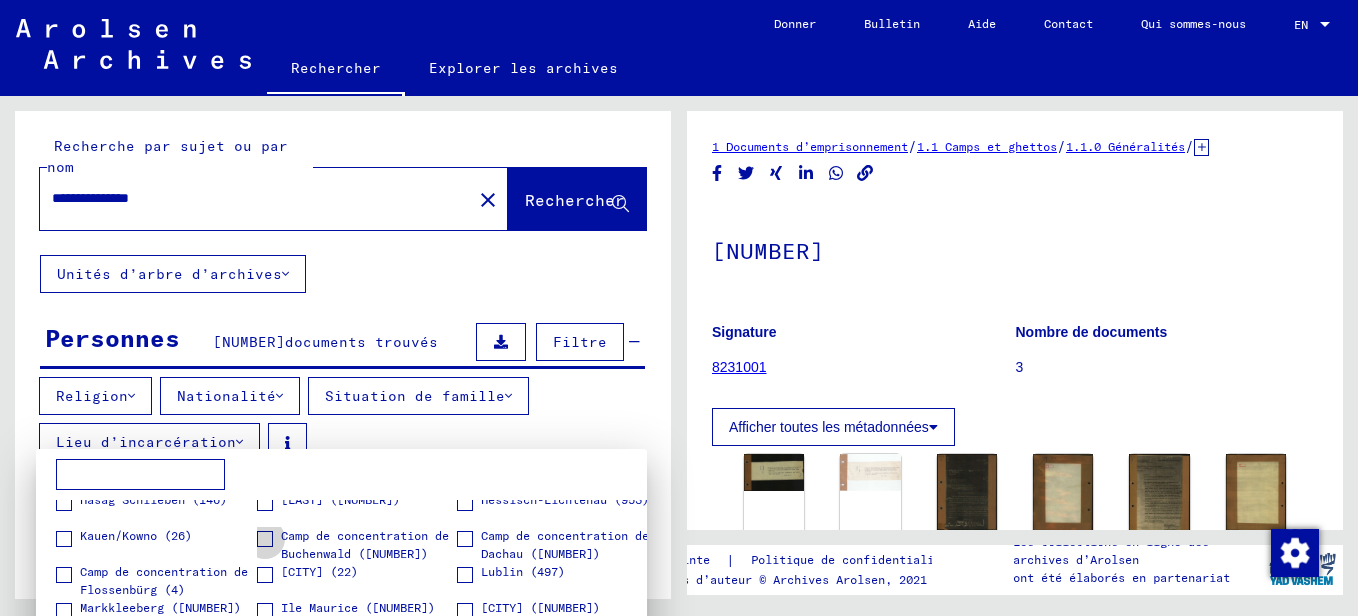 click at bounding box center [265, 539] 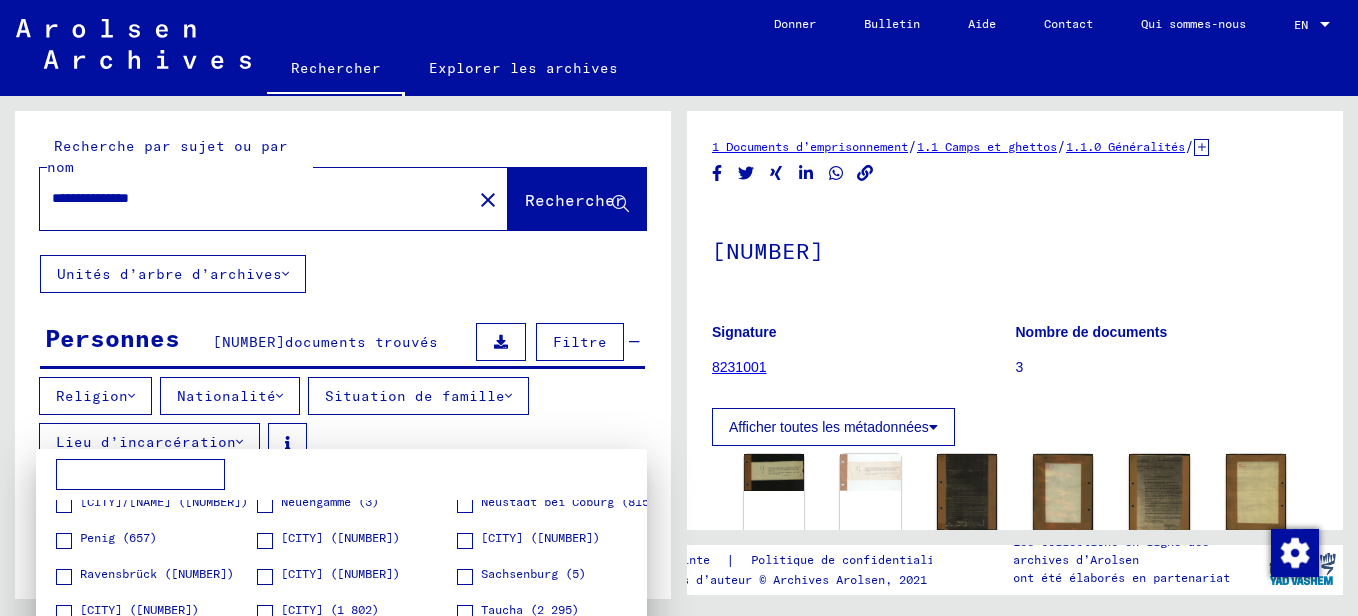 scroll, scrollTop: 389, scrollLeft: 0, axis: vertical 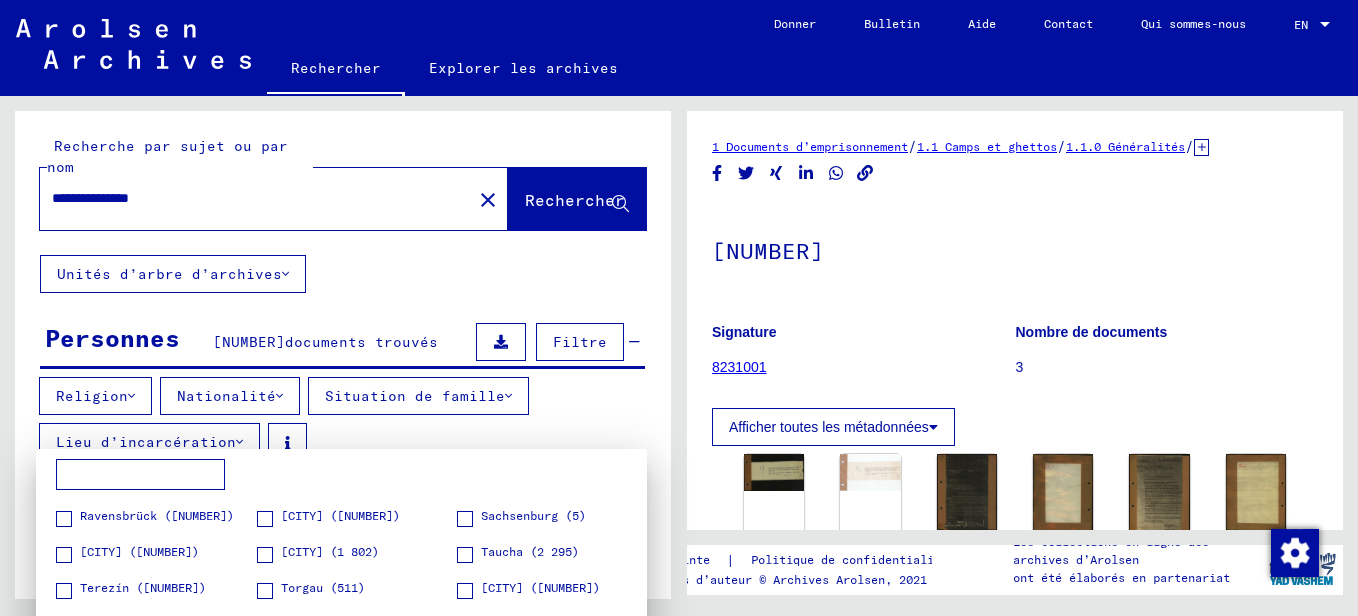 click at bounding box center [679, 308] 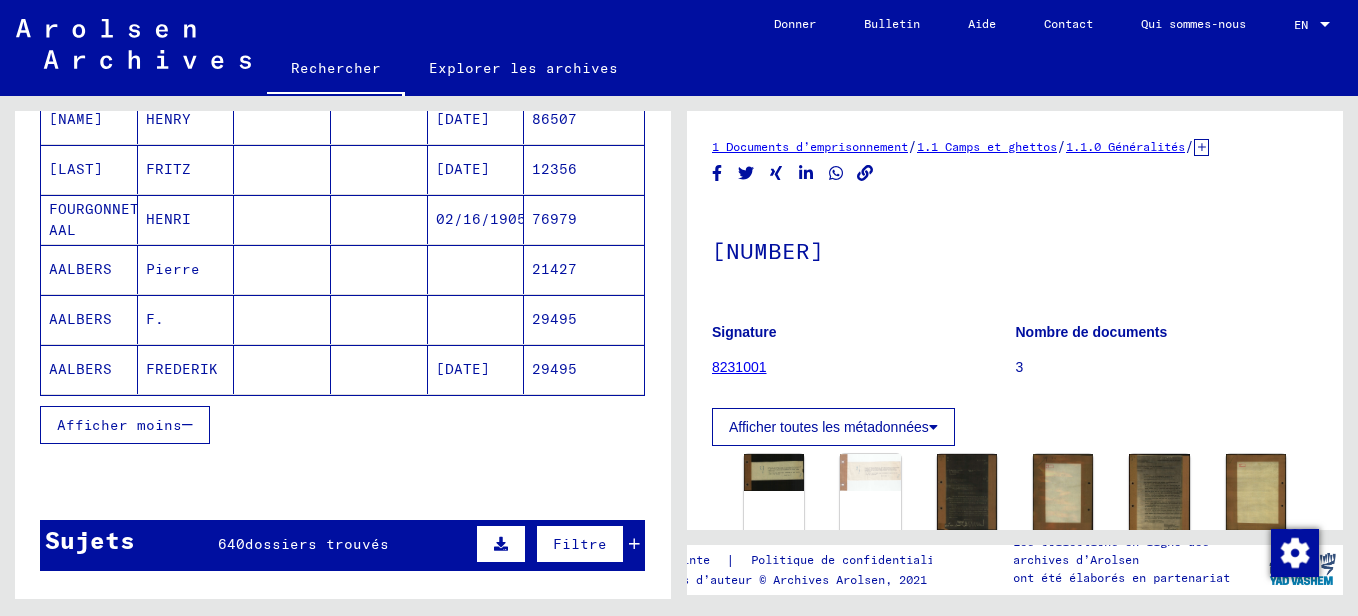 scroll, scrollTop: 1400, scrollLeft: 0, axis: vertical 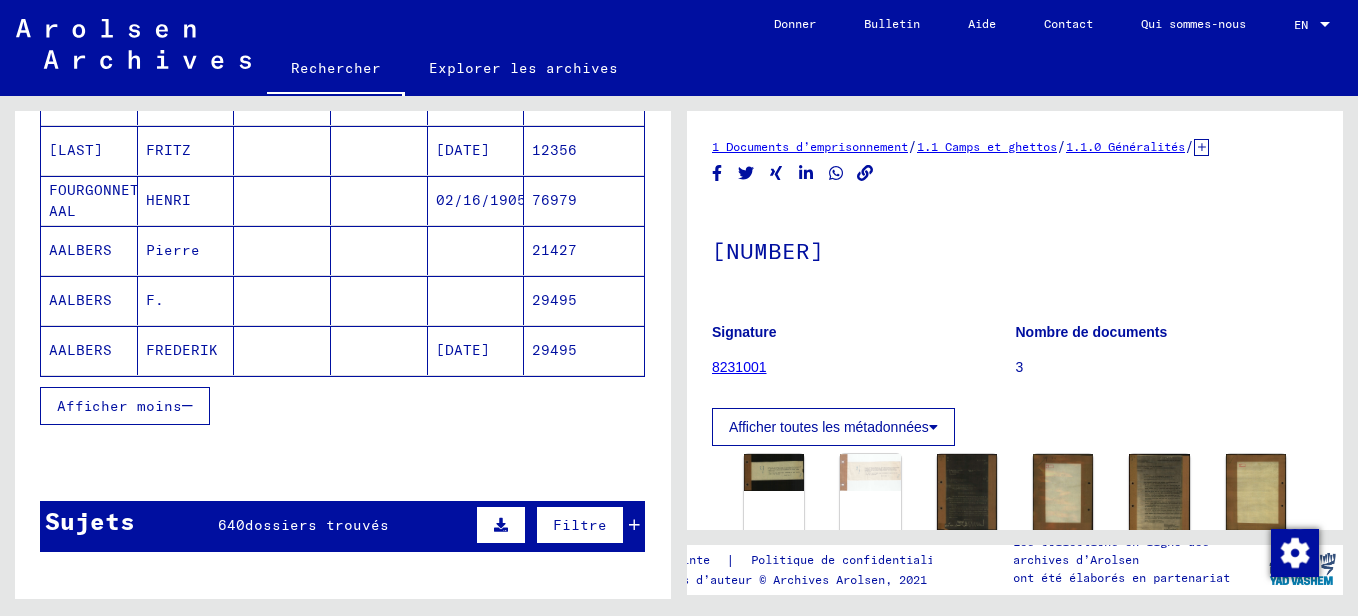 click on "Afficher moins" at bounding box center (342, 406) 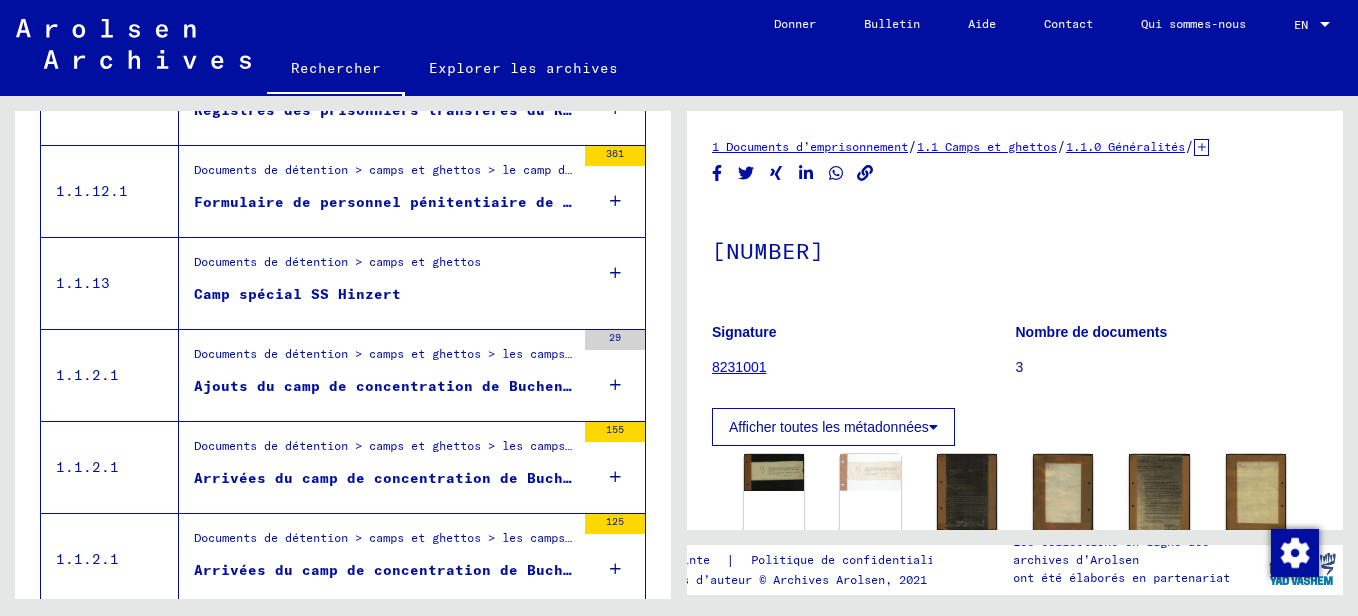 scroll, scrollTop: 2700, scrollLeft: 0, axis: vertical 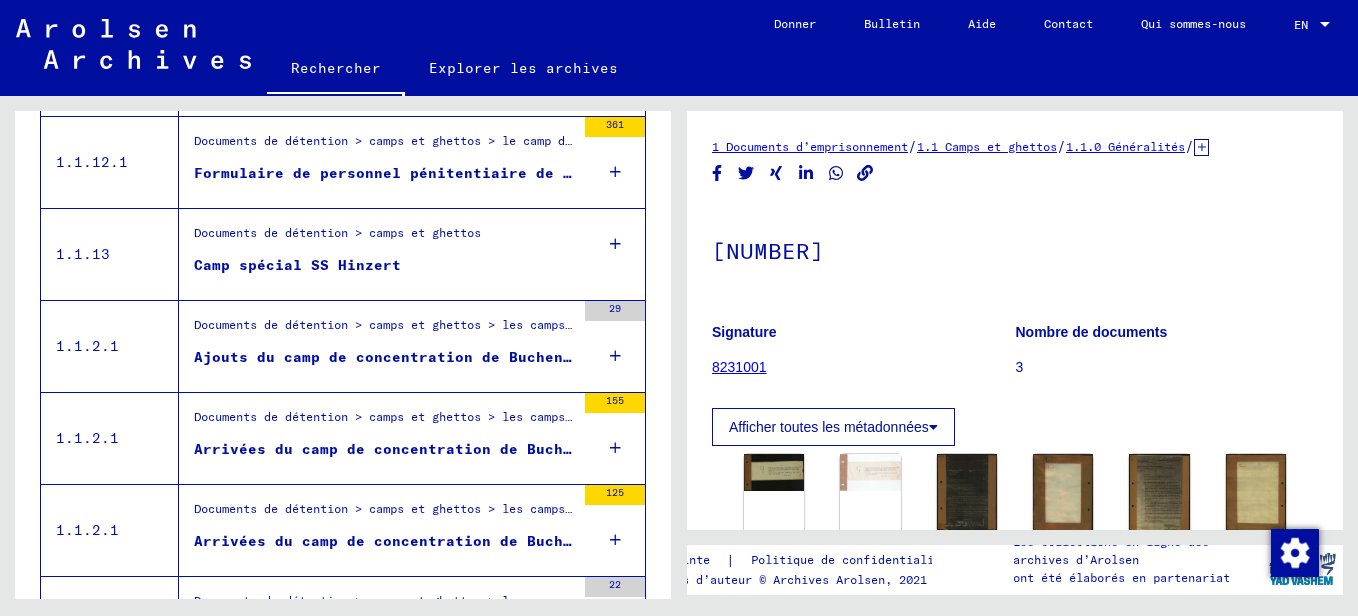 click on "Documents de détention > camps et ghettos > les camps de concentration et d’extermination d’Auschwitz > la liste des documents" at bounding box center [384, 422] 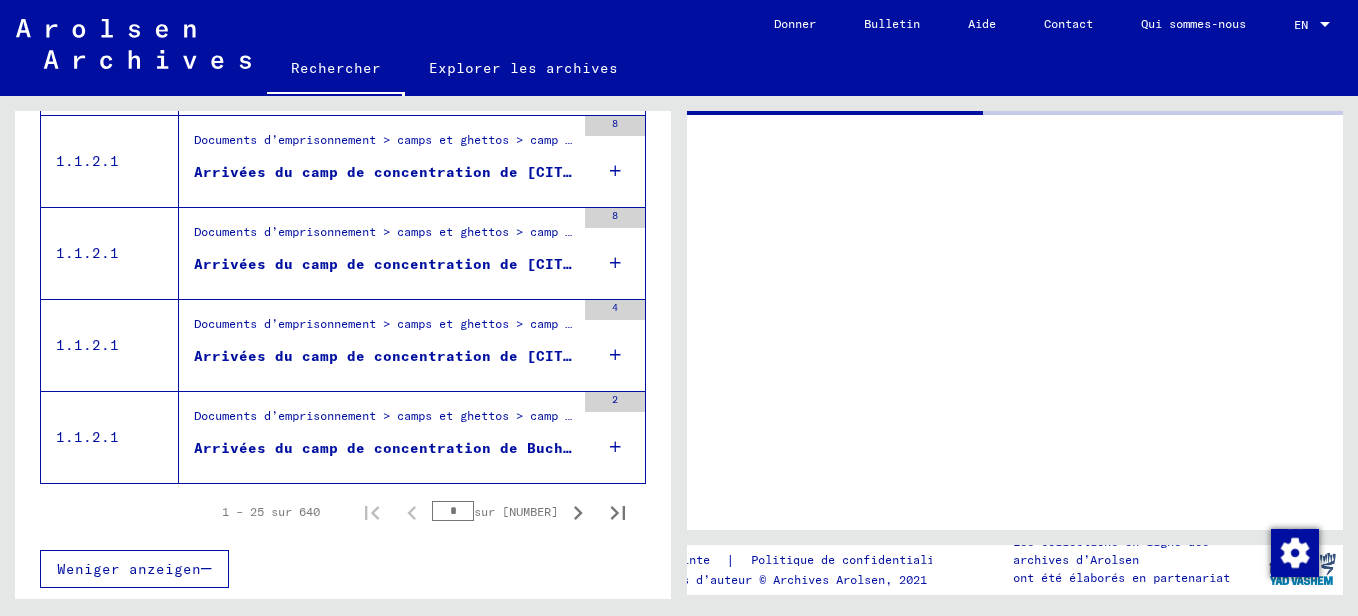 scroll, scrollTop: 1334, scrollLeft: 0, axis: vertical 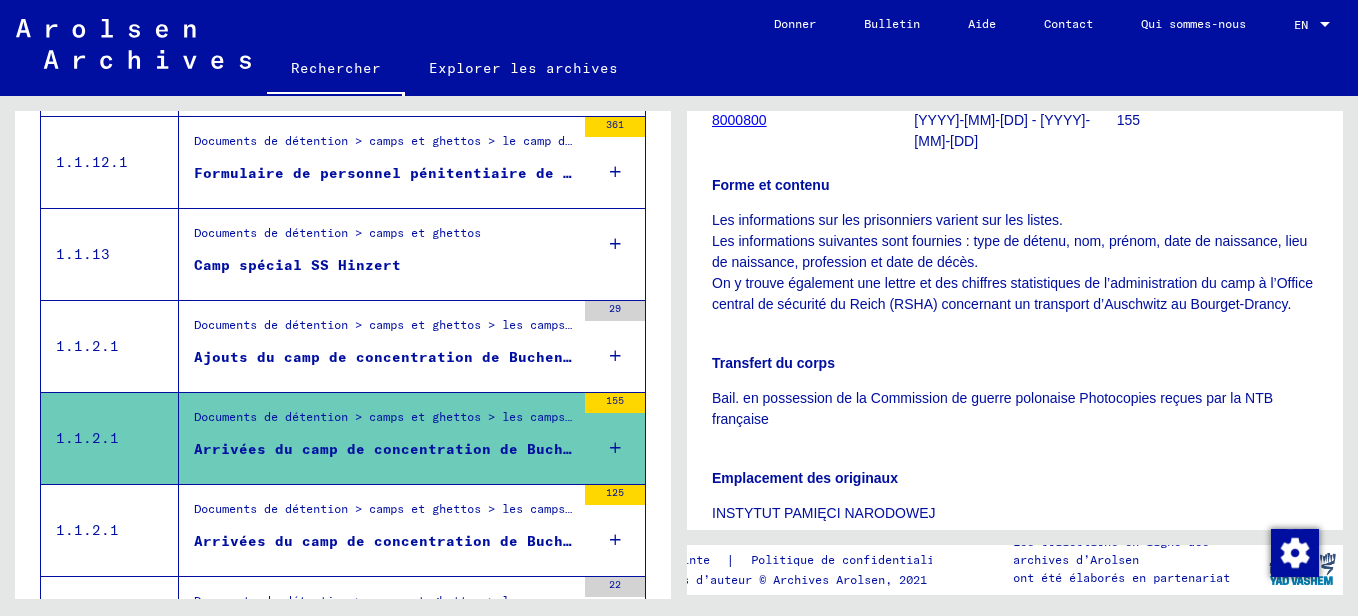click on "Documents de détention > camps et ghettos > les camps de concentration et d’extermination d’Auschwitz > la liste des documents" at bounding box center [384, 514] 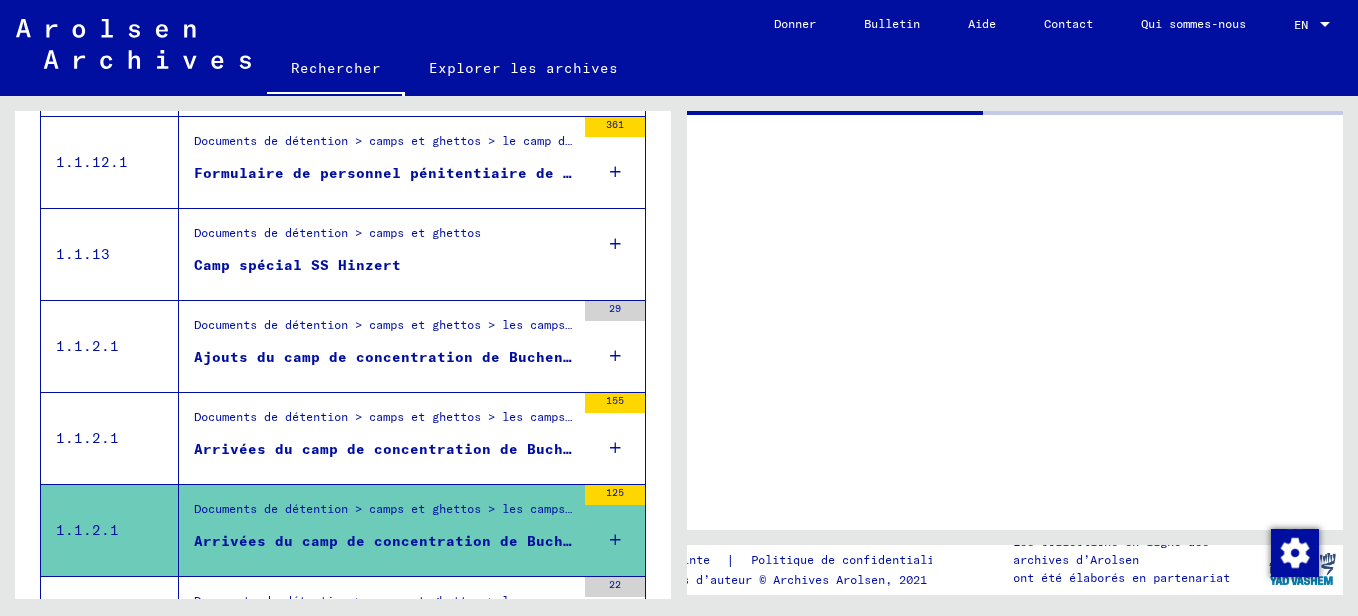 scroll, scrollTop: 0, scrollLeft: 0, axis: both 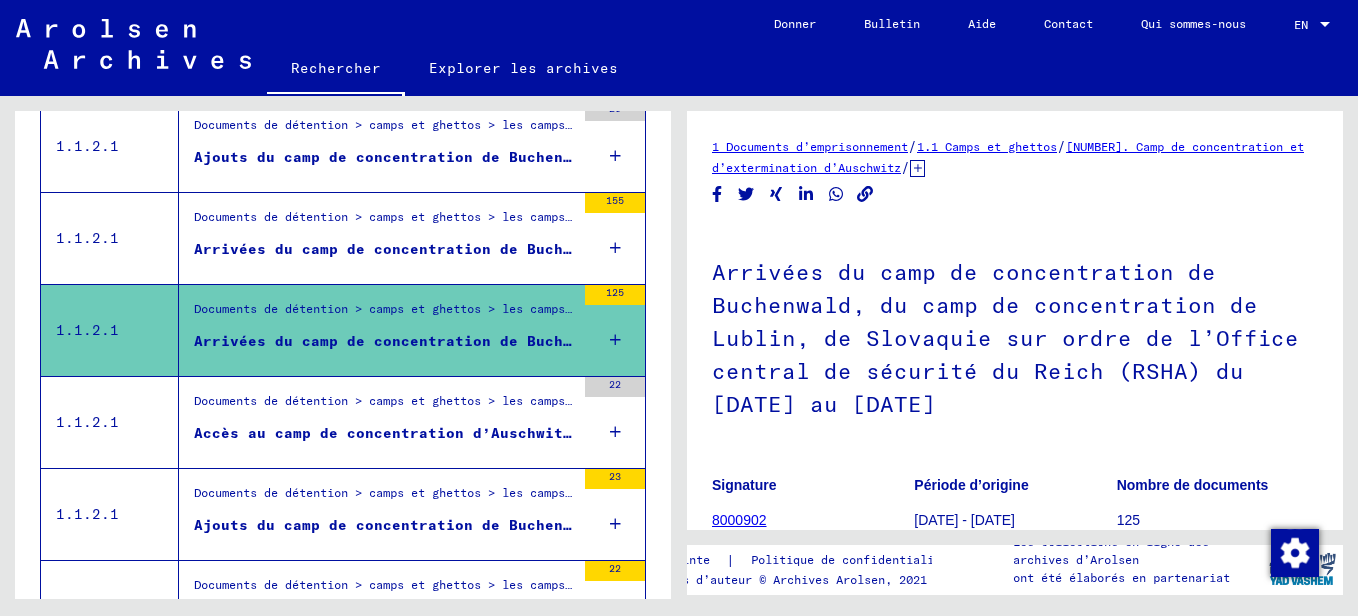 click on "Ajouts du camp de concentration de Buchenwald (femmes) et détachements extérieurs à partir de 1944 (doublons de Buchenwald)" at bounding box center [384, 525] 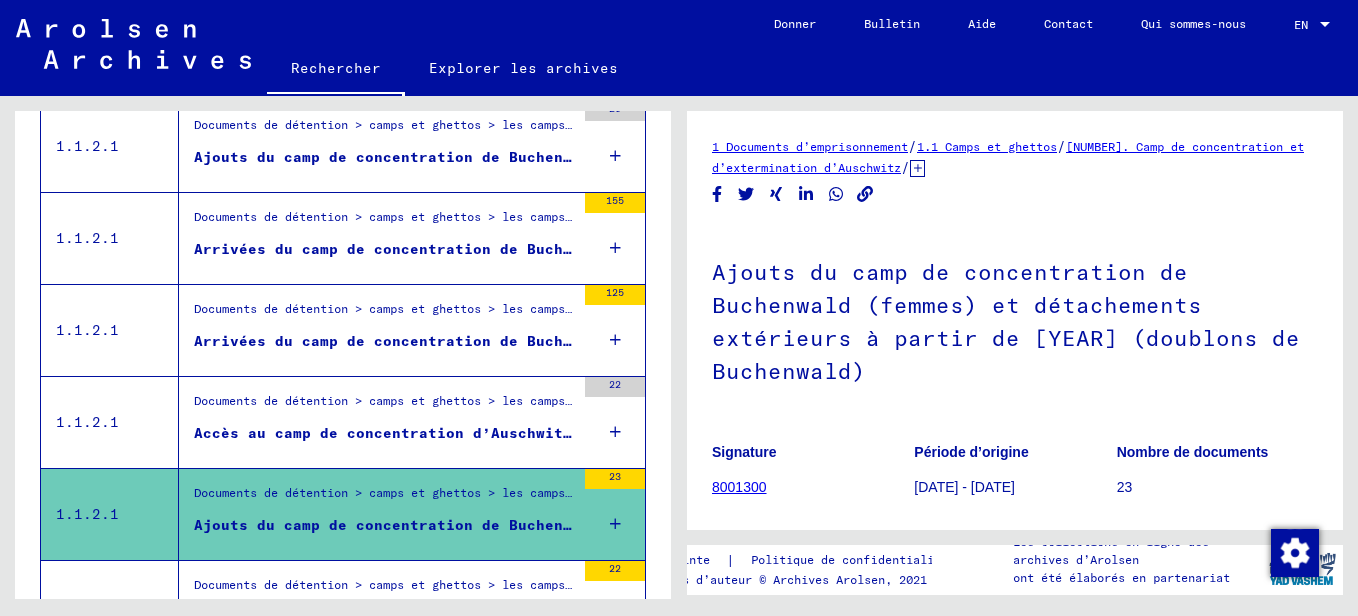 scroll, scrollTop: 0, scrollLeft: 0, axis: both 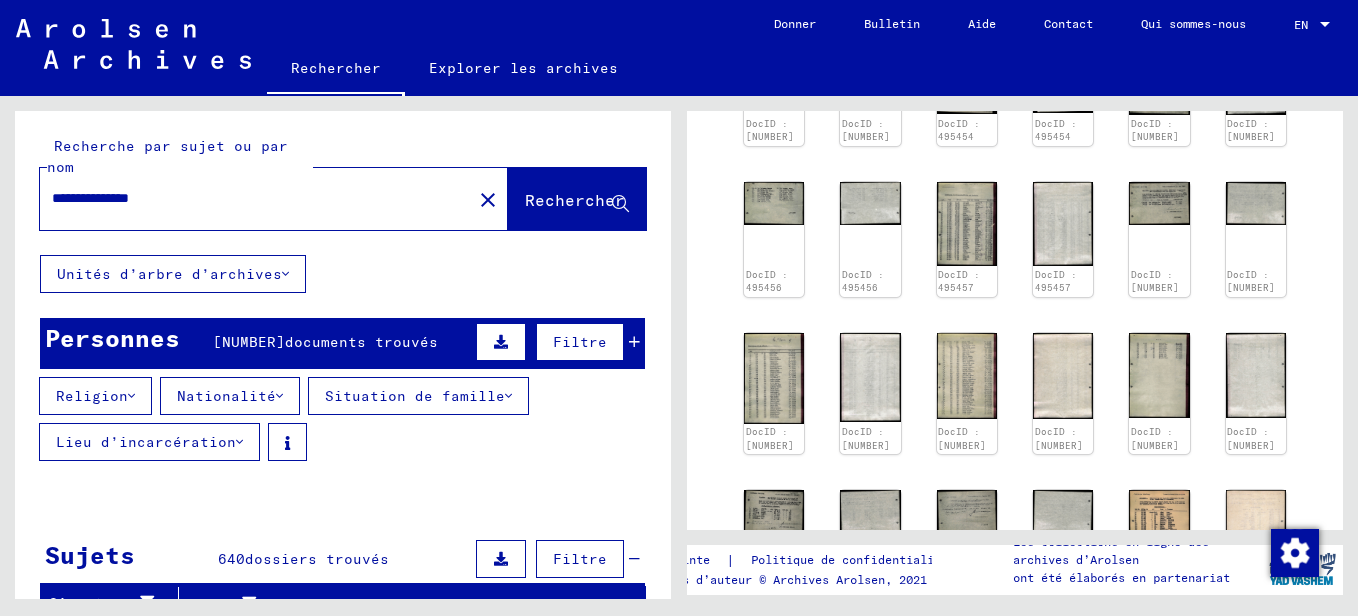 click at bounding box center [501, 342] 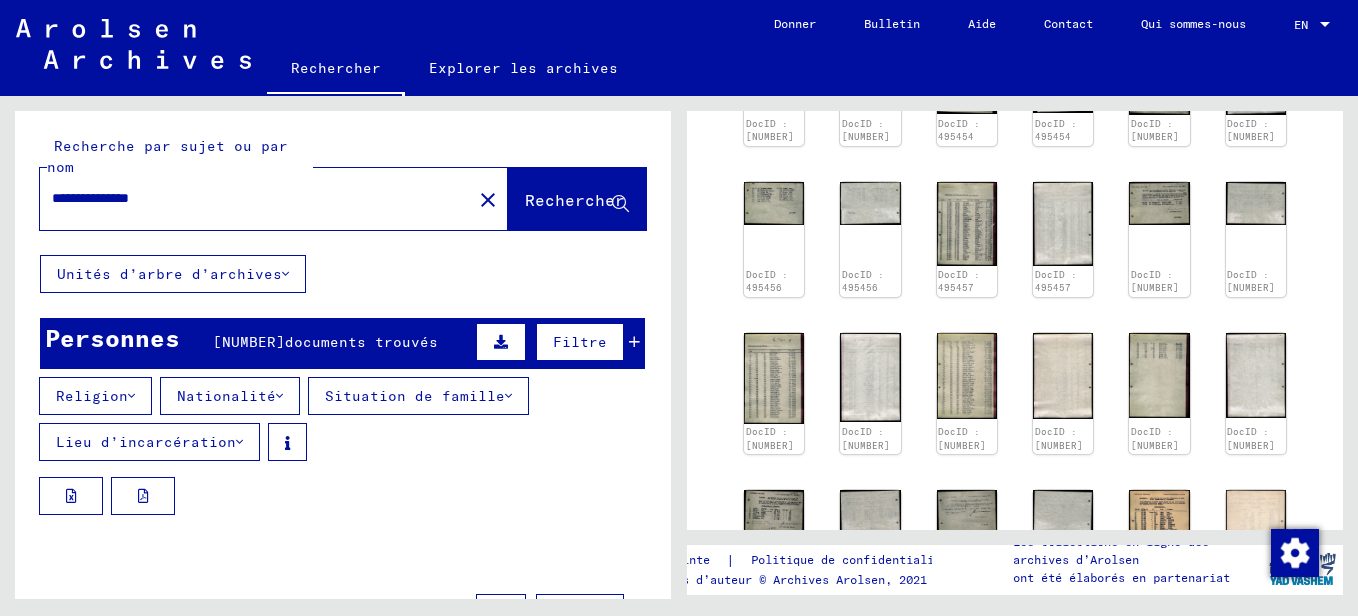 click at bounding box center [239, 442] 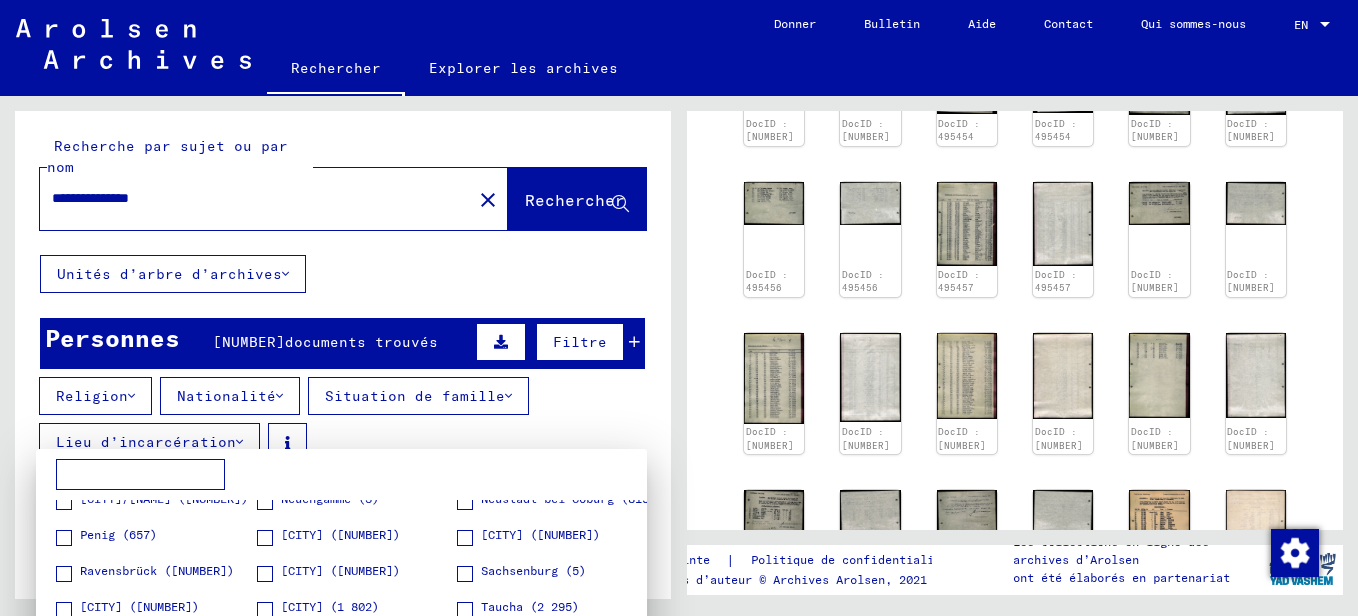 scroll, scrollTop: 189, scrollLeft: 0, axis: vertical 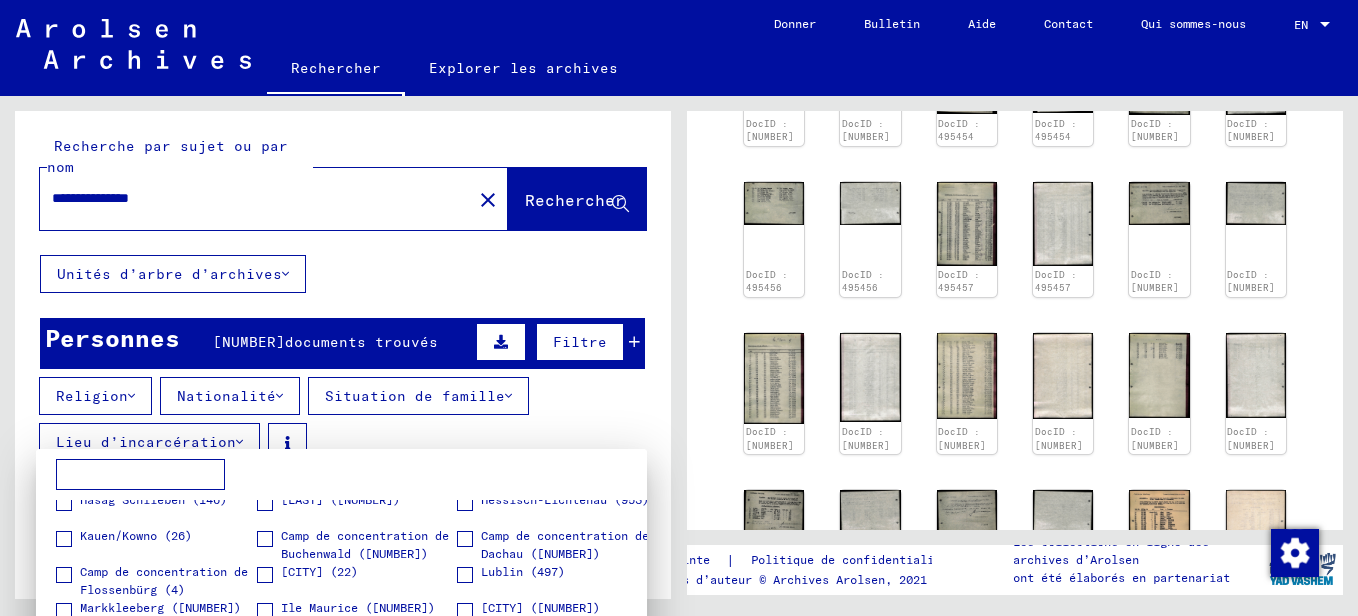 click at bounding box center (265, 539) 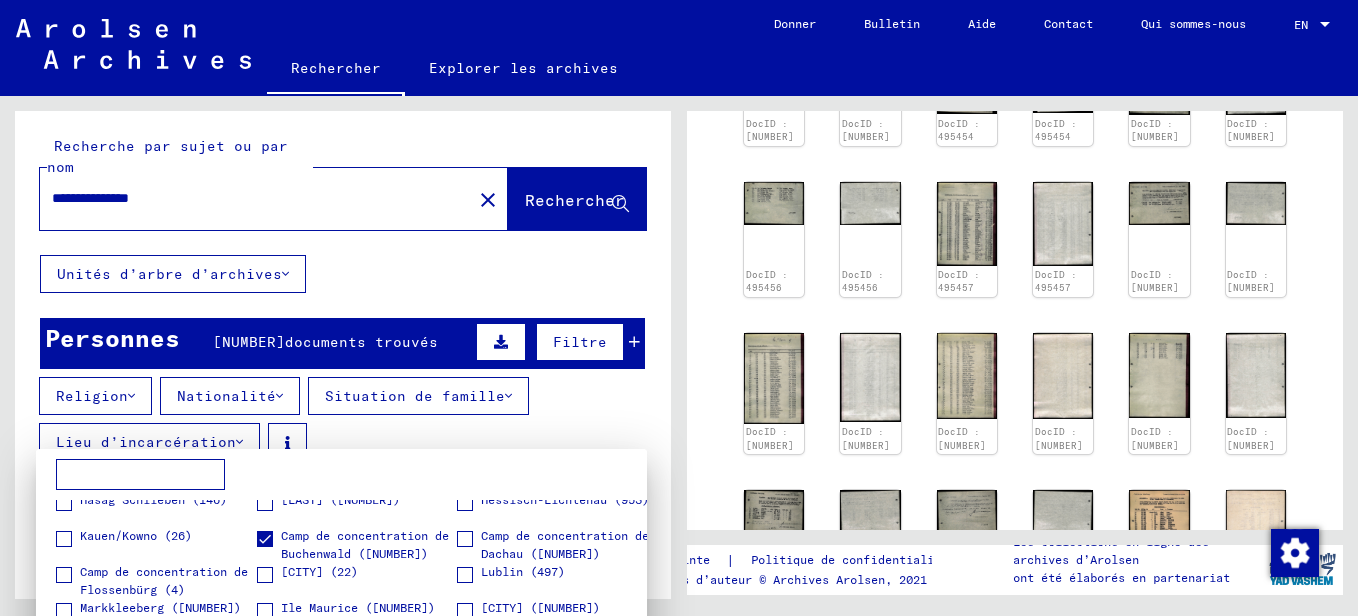 click at bounding box center (679, 308) 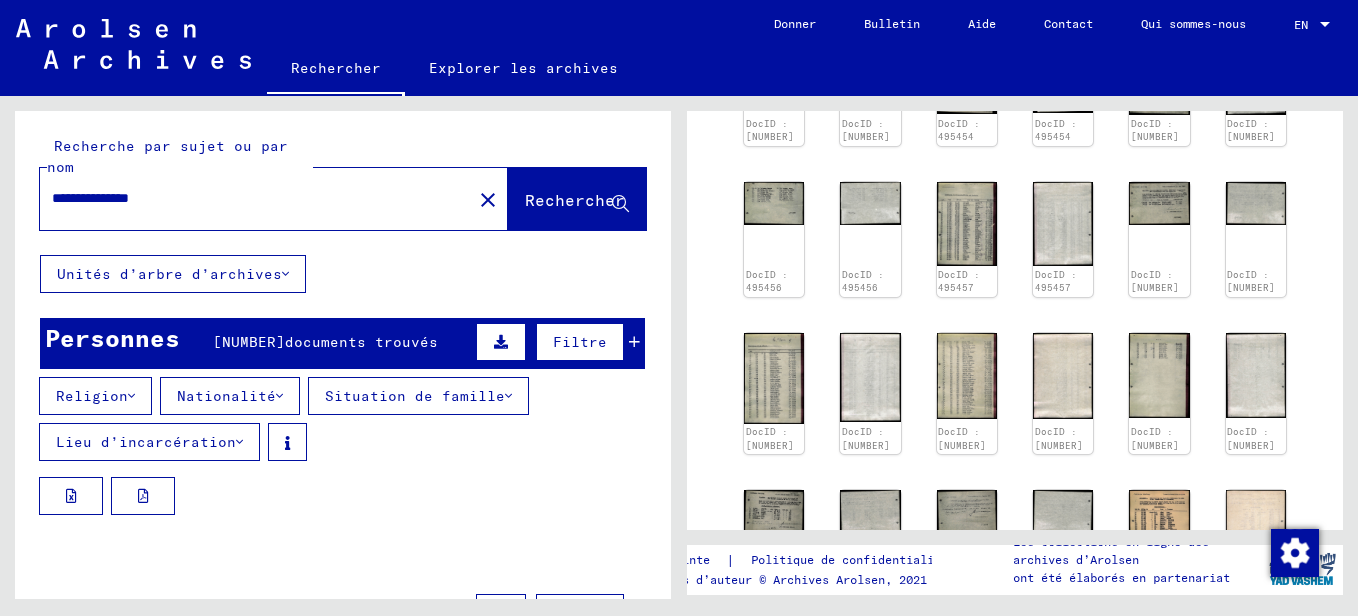 click at bounding box center (508, 396) 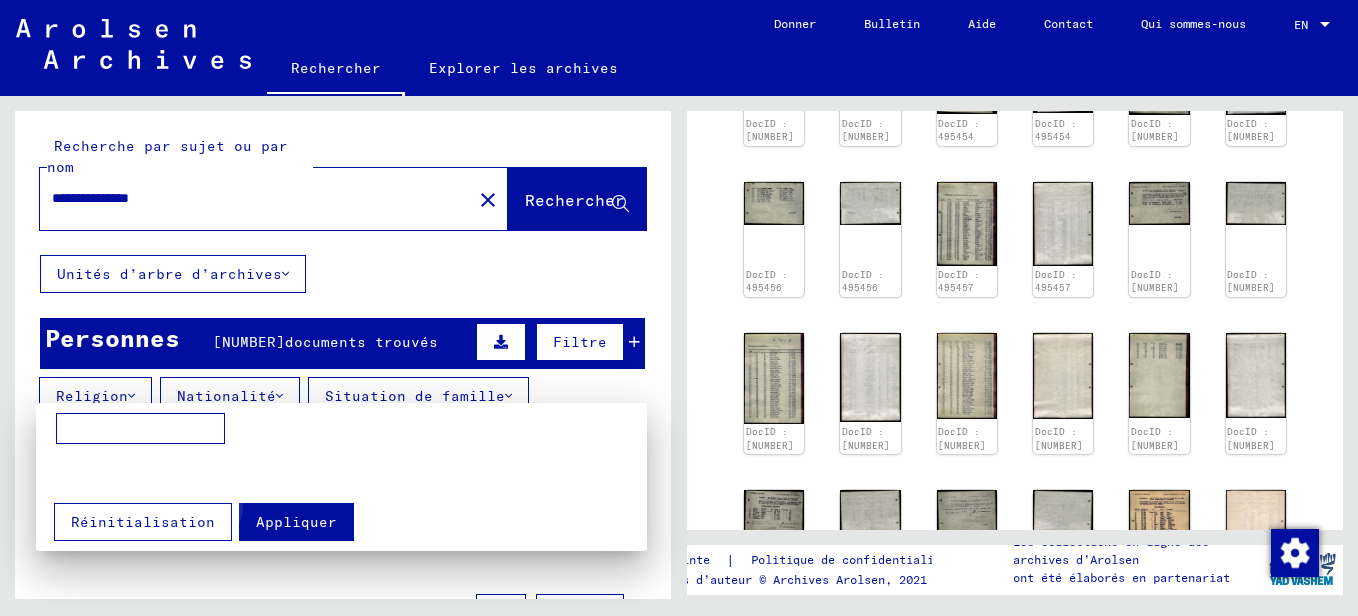 click on "Appliquer" at bounding box center (296, 522) 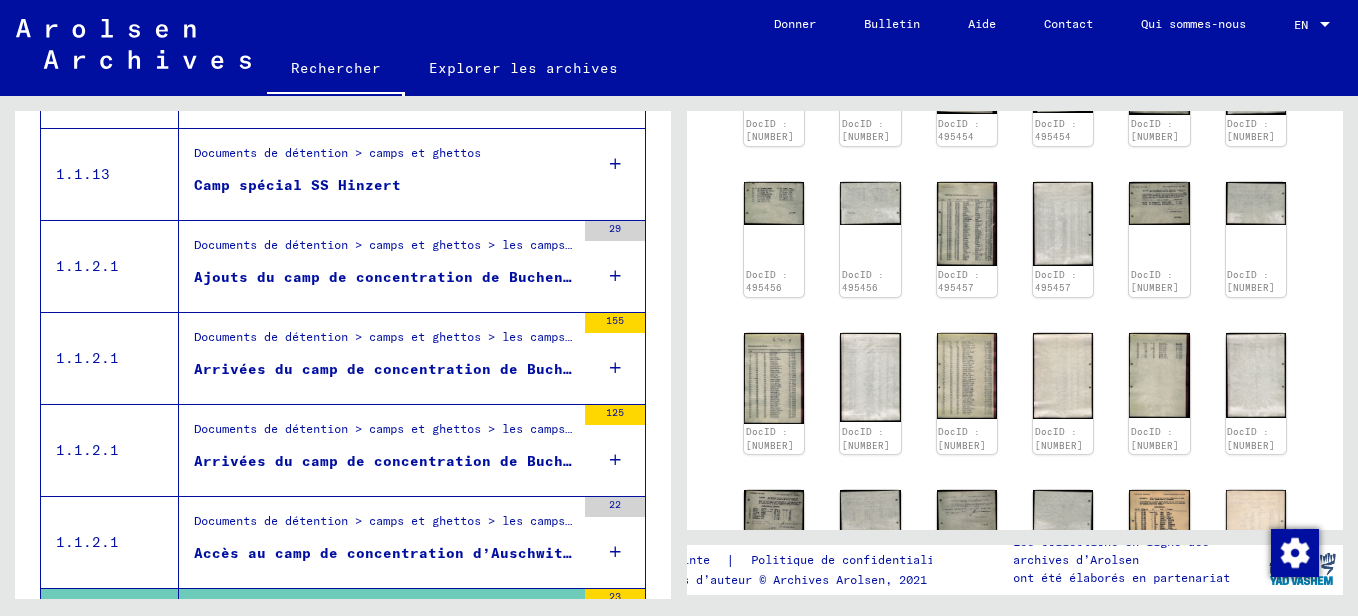 scroll, scrollTop: 1832, scrollLeft: 0, axis: vertical 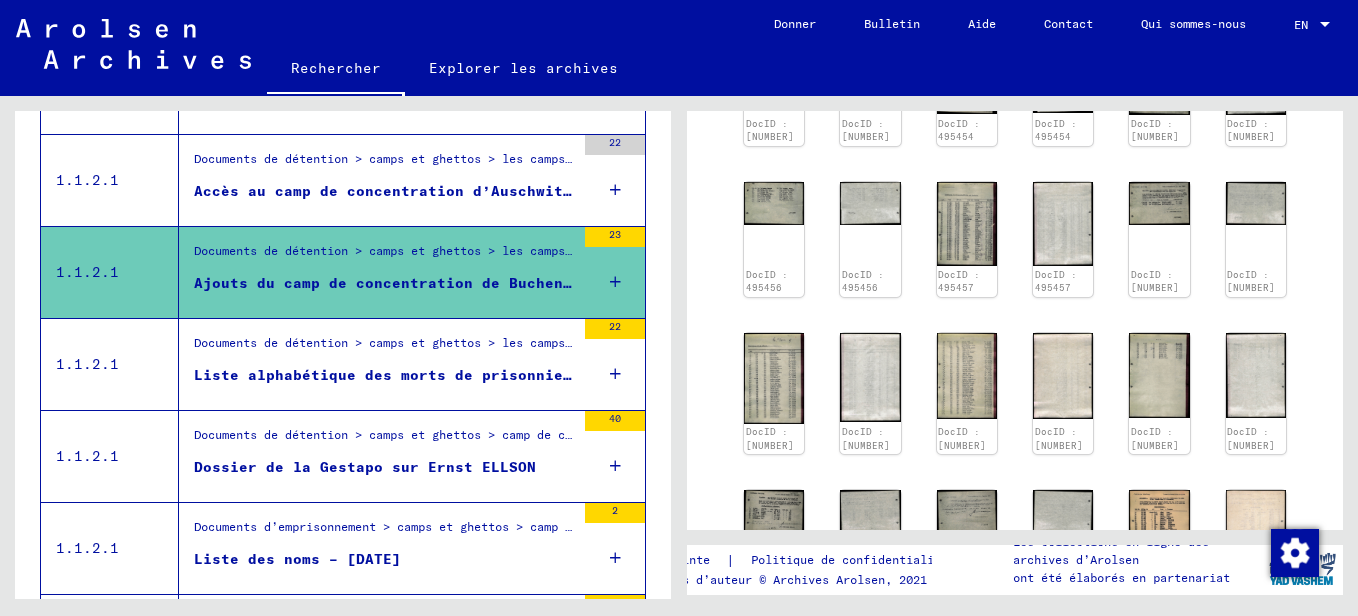 click on "Documents d’emprisonnement > camps et ghettos > camp de concentration et d’extermination d’Auschwitz > liste des documents d’Auschwitz > départs au camp de concentration de Buchenwald du 22.07.1943 au 24.06.1944 (copies de Buchenwald) Nouveaux arrivants du camp de concentration de Buchenwald à partir du 10.06.1943 1" at bounding box center [412, 732] 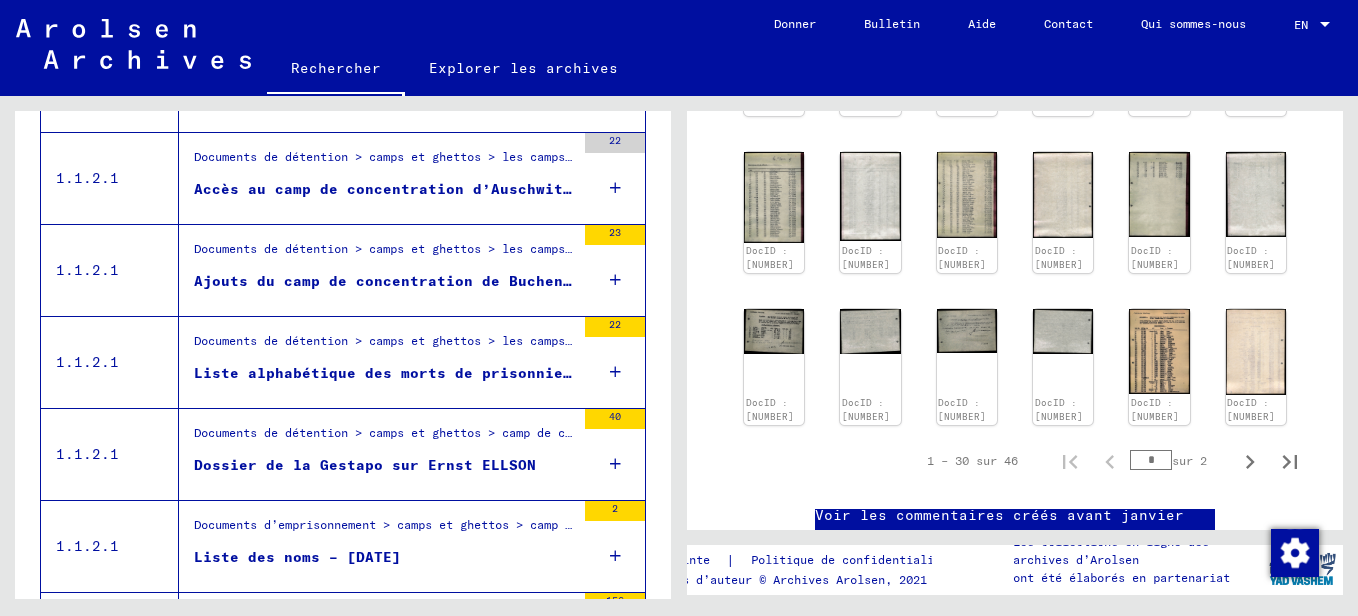 scroll, scrollTop: 2493, scrollLeft: 0, axis: vertical 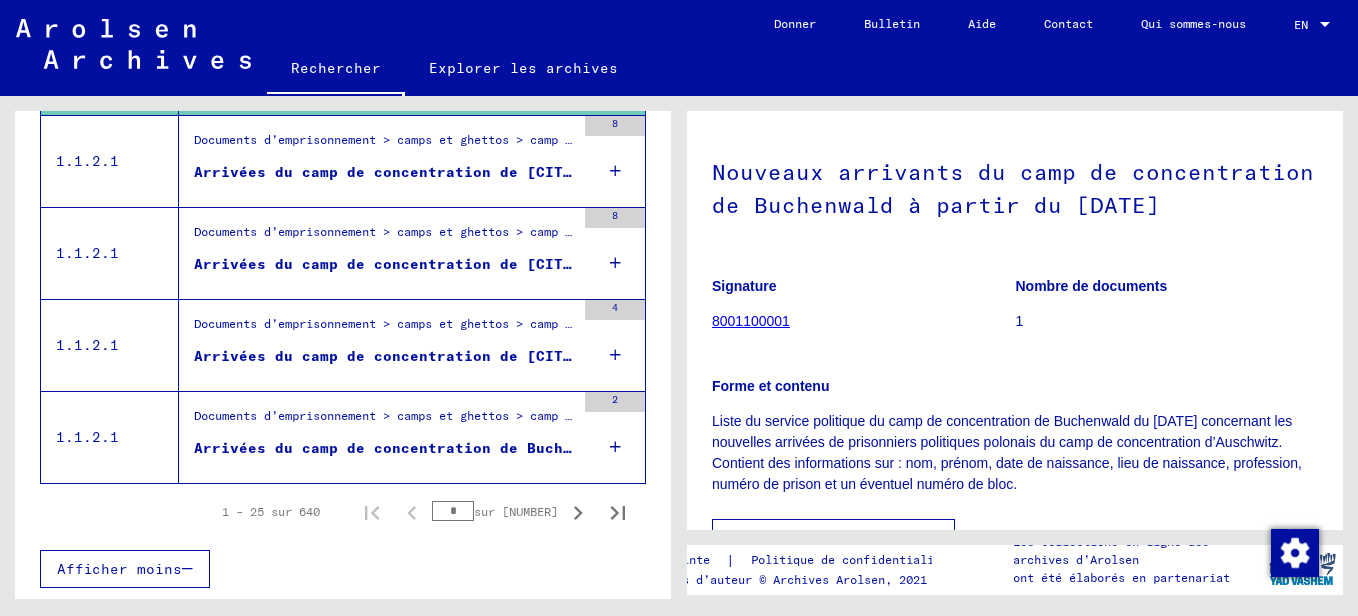 click on "8001100001" 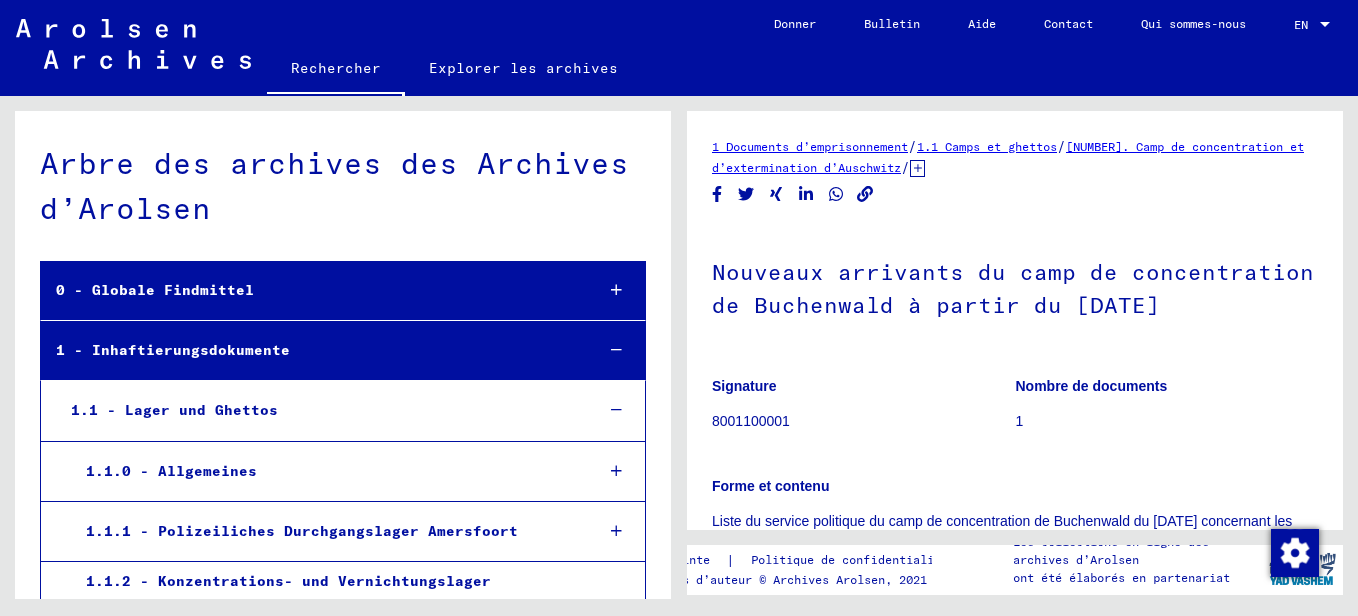 scroll, scrollTop: 2610, scrollLeft: 0, axis: vertical 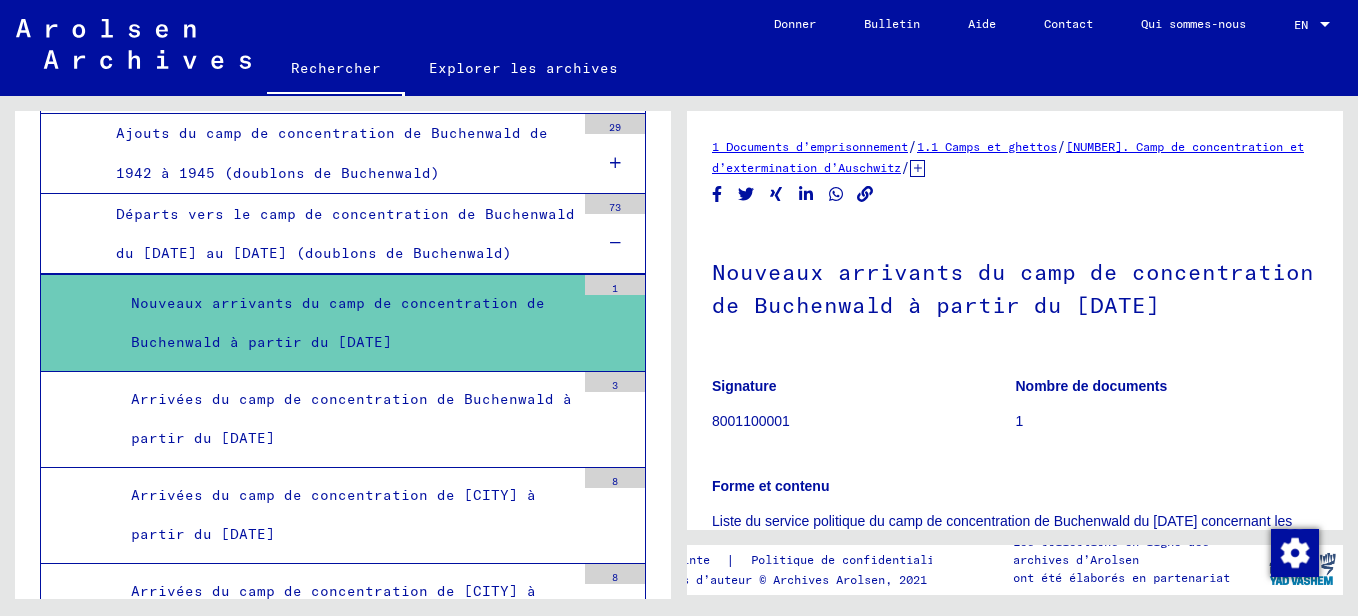 click on "Nouveaux arrivants du camp de concentration de Buchenwald à partir du 10.06.1943" at bounding box center (345, 323) 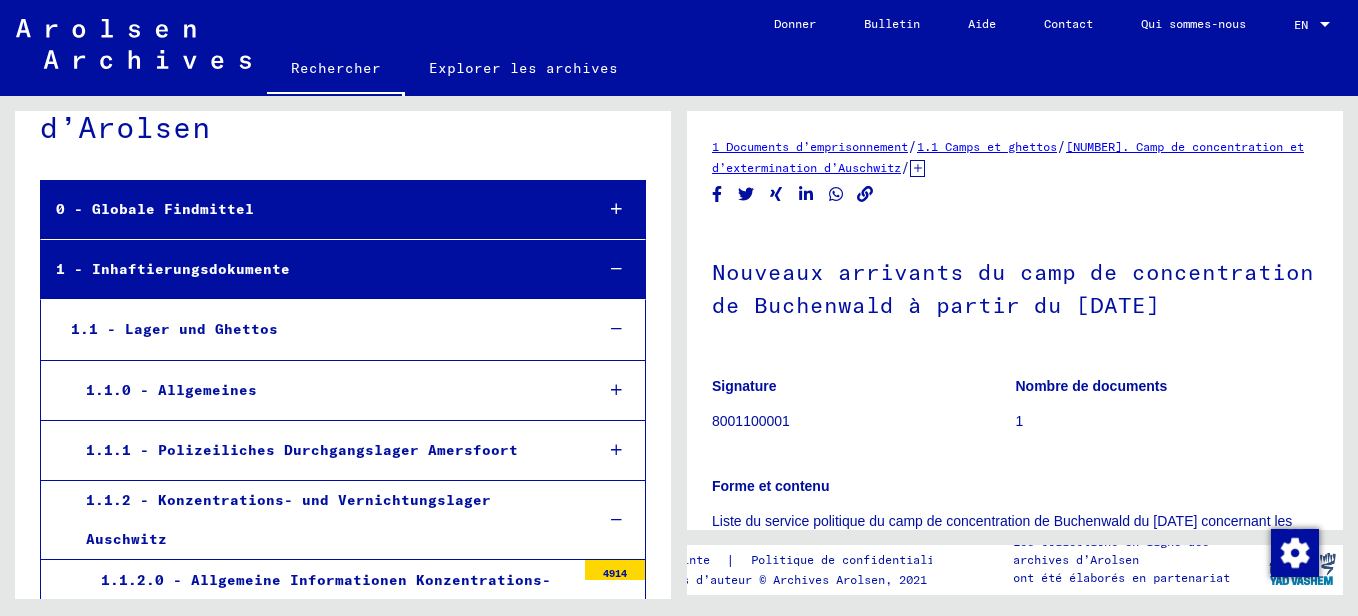 scroll, scrollTop: 0, scrollLeft: 0, axis: both 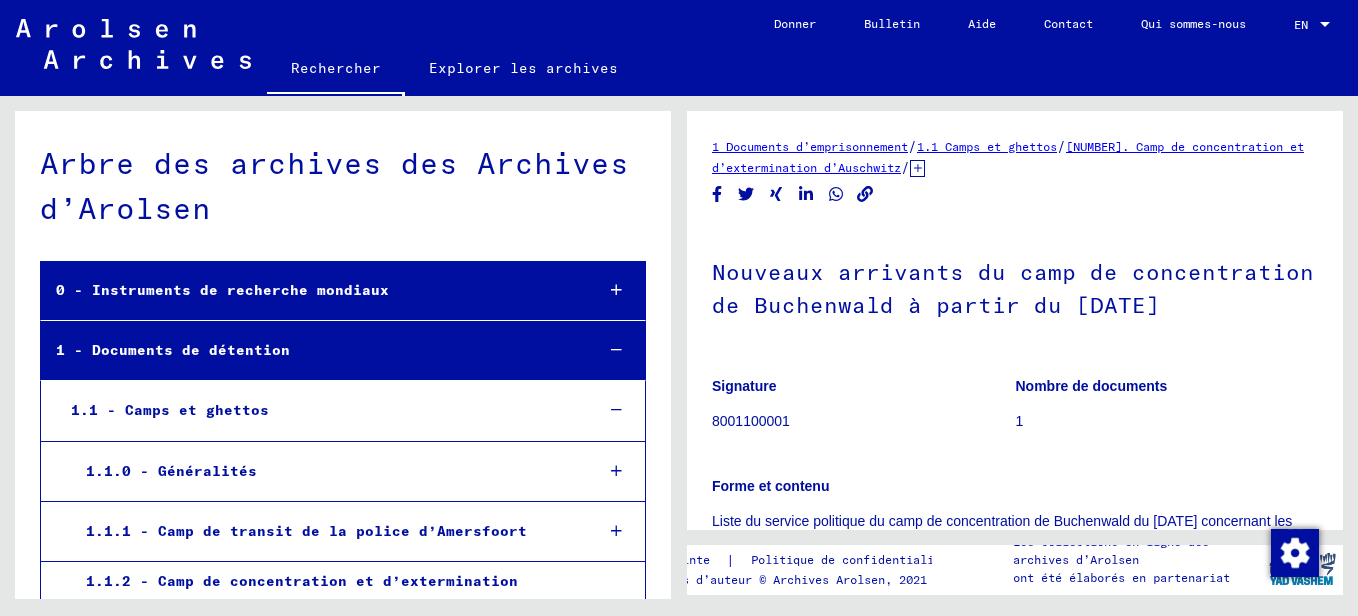 click on "1.1 - Camps et ghettos" at bounding box center (317, 410) 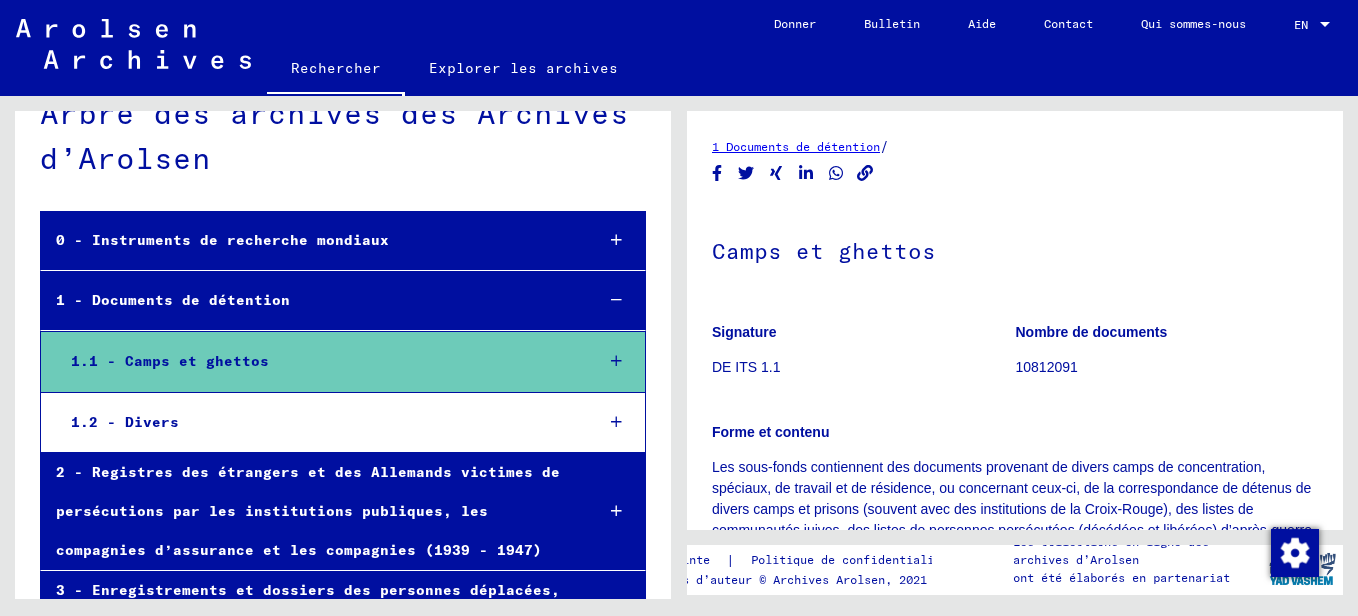 scroll, scrollTop: 0, scrollLeft: 0, axis: both 